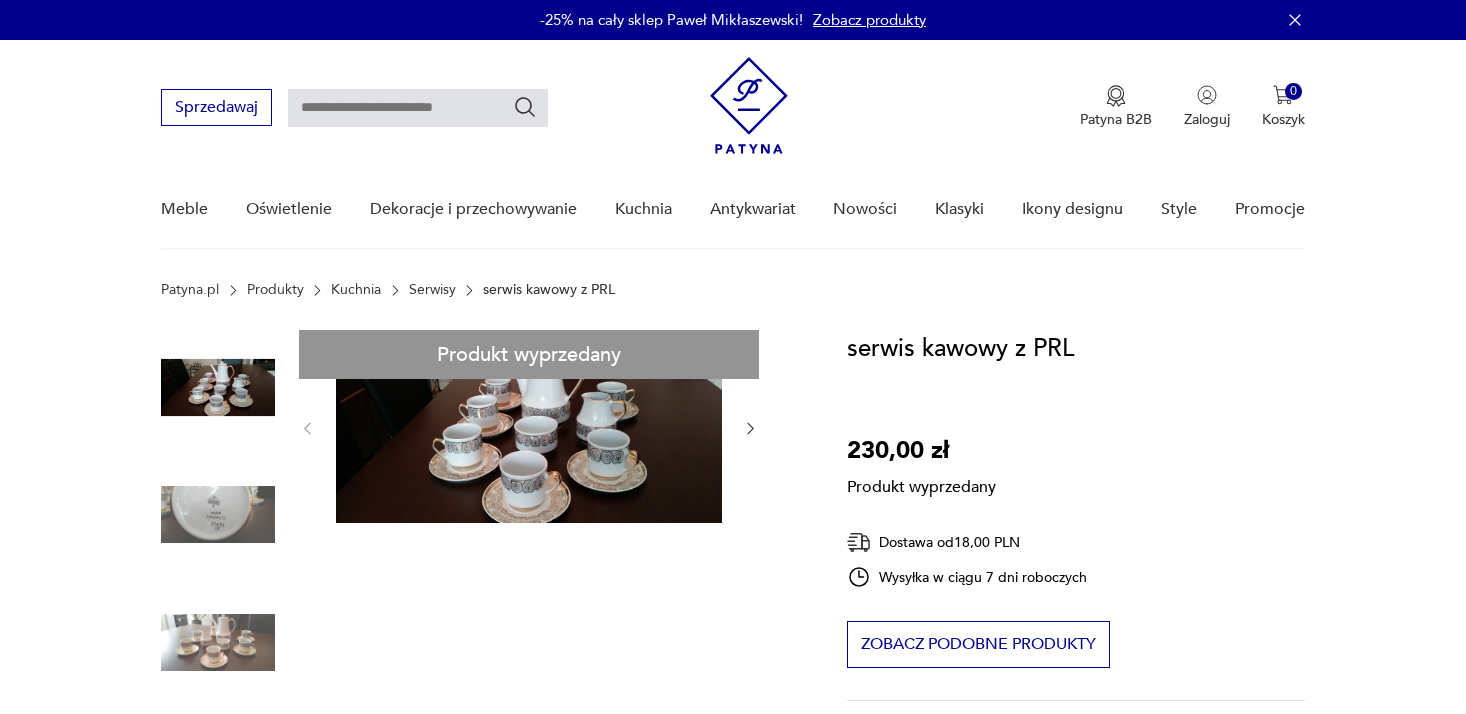 scroll, scrollTop: 0, scrollLeft: 0, axis: both 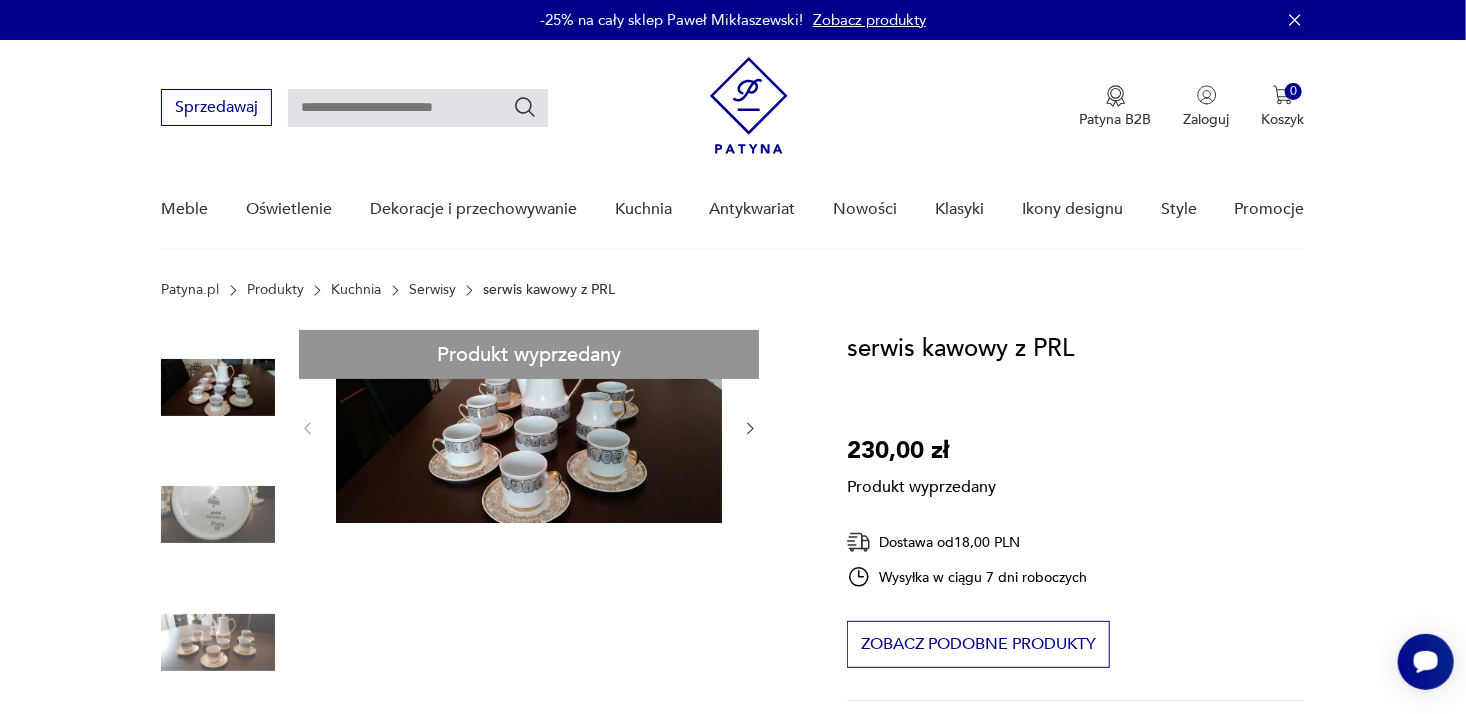 click on "Serwisy" at bounding box center [432, 290] 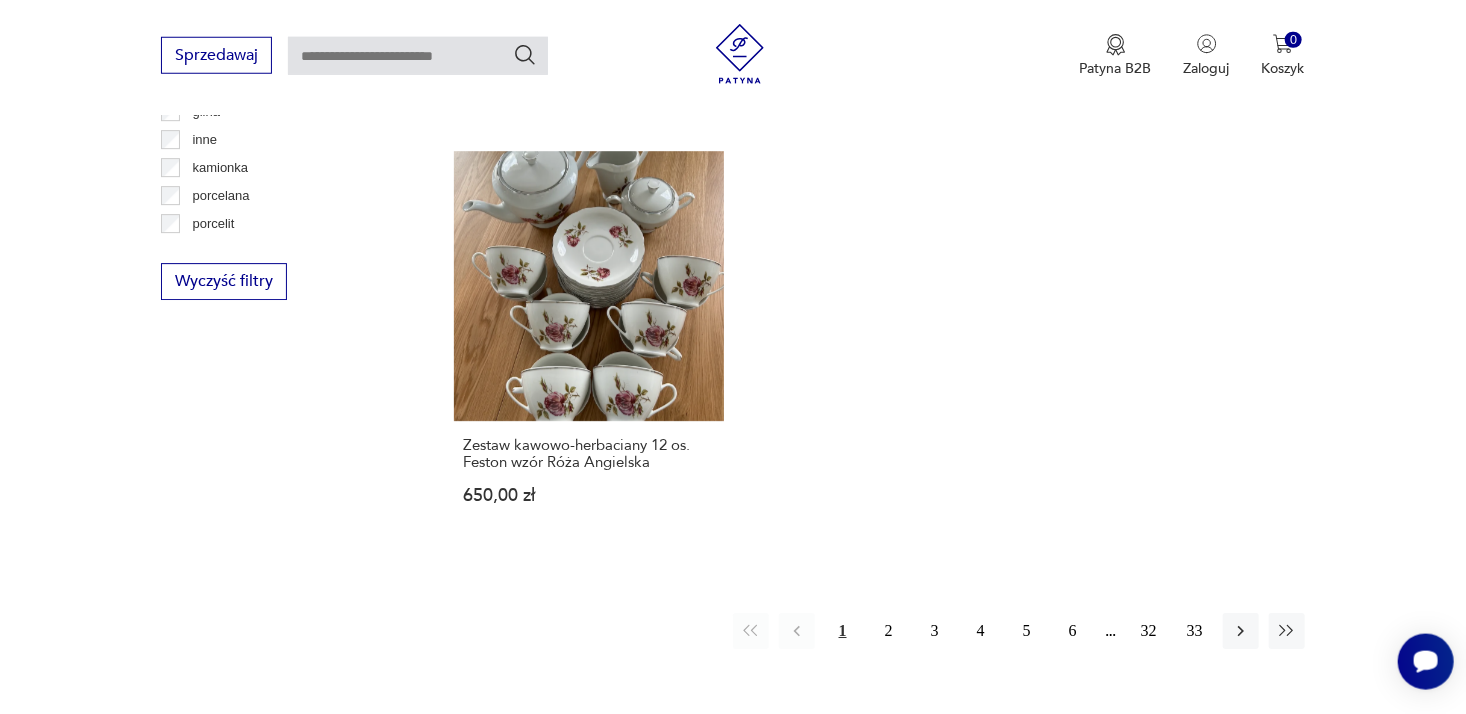 scroll, scrollTop: 2964, scrollLeft: 0, axis: vertical 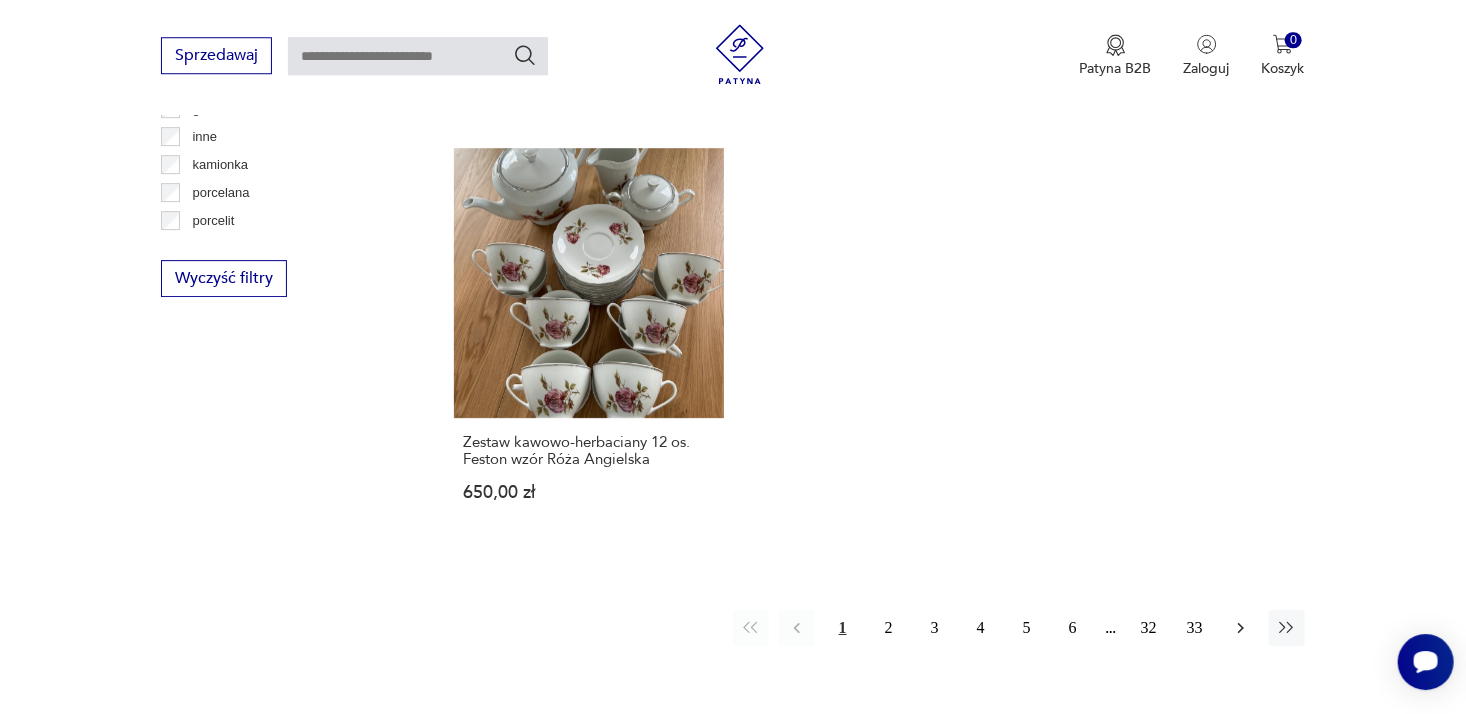 click 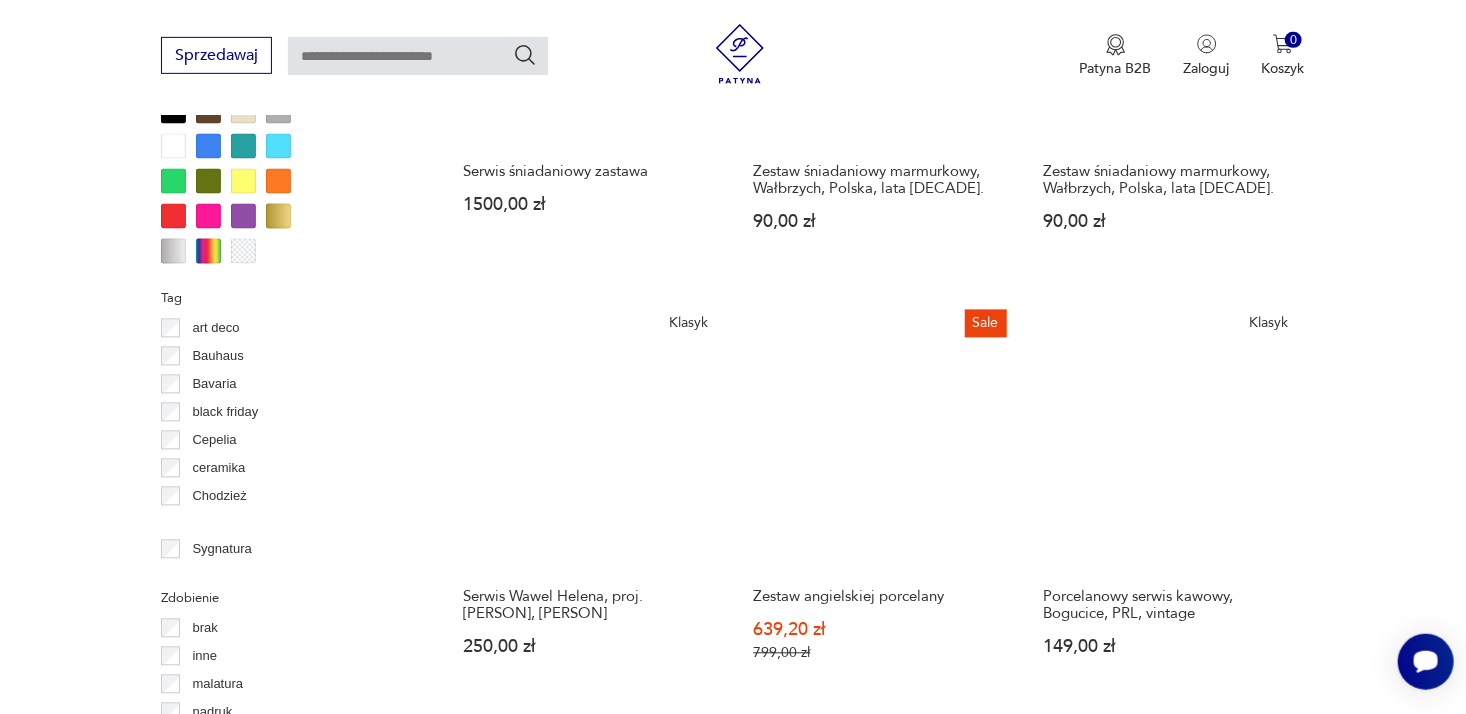 scroll, scrollTop: 1951, scrollLeft: 0, axis: vertical 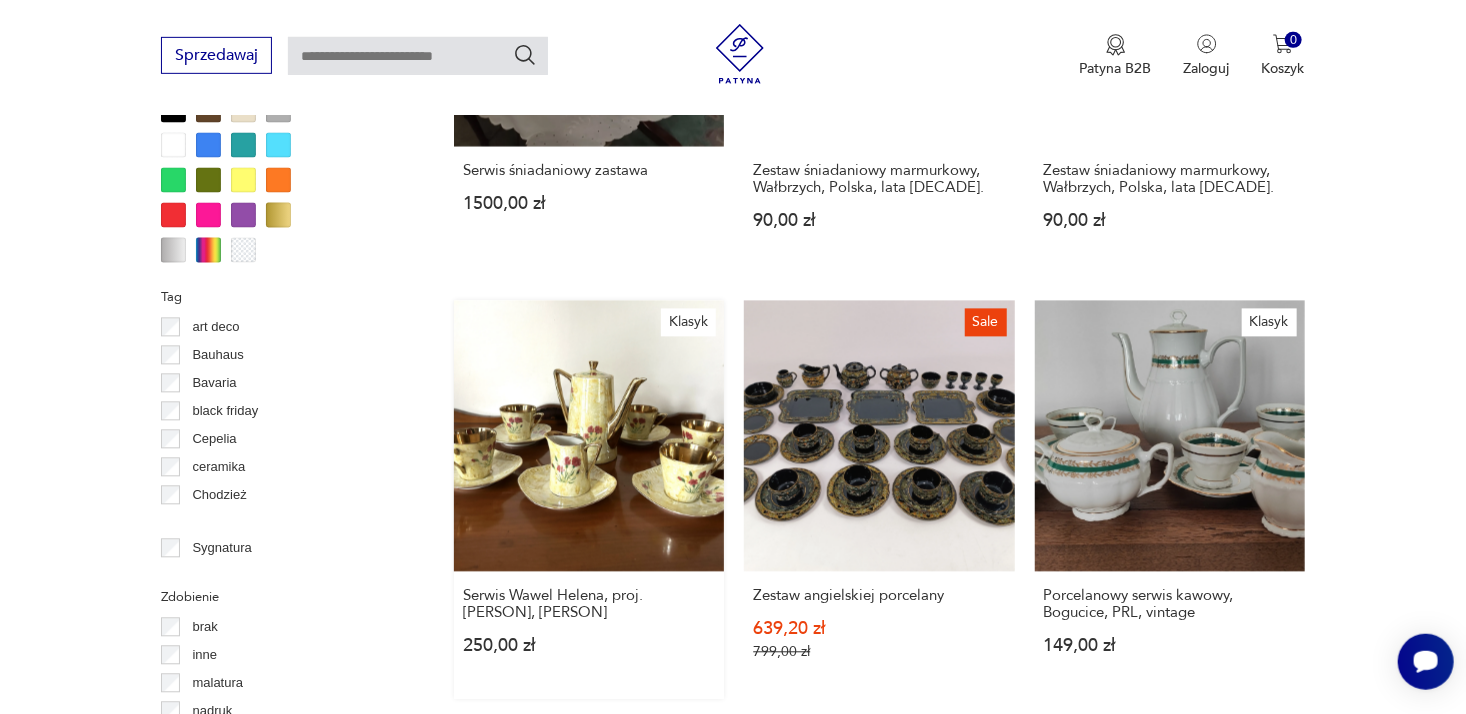 click on "Klasyk Serwis Wawel Helena, proj. [PERSON], [PERSON] 250,00 zł" at bounding box center (589, 500) 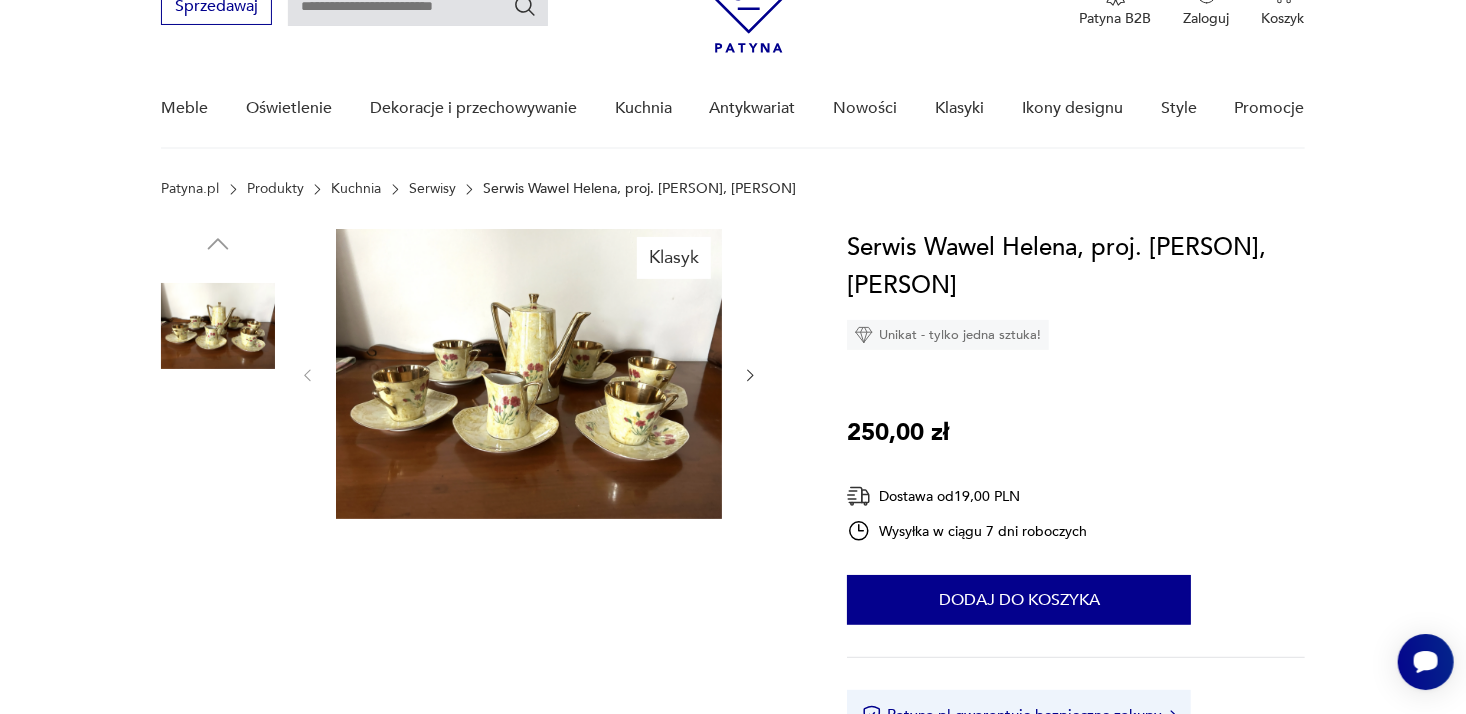 scroll, scrollTop: 159, scrollLeft: 0, axis: vertical 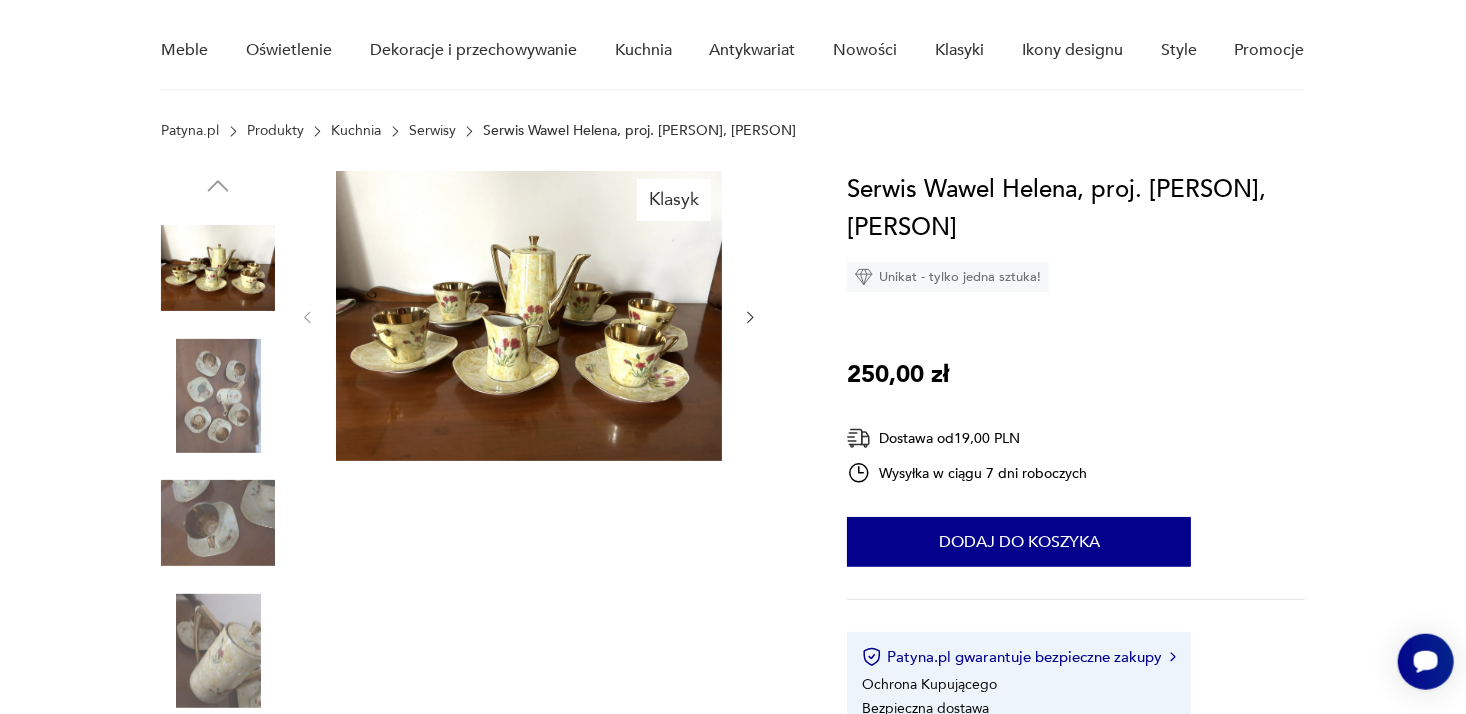 click at bounding box center [529, 316] 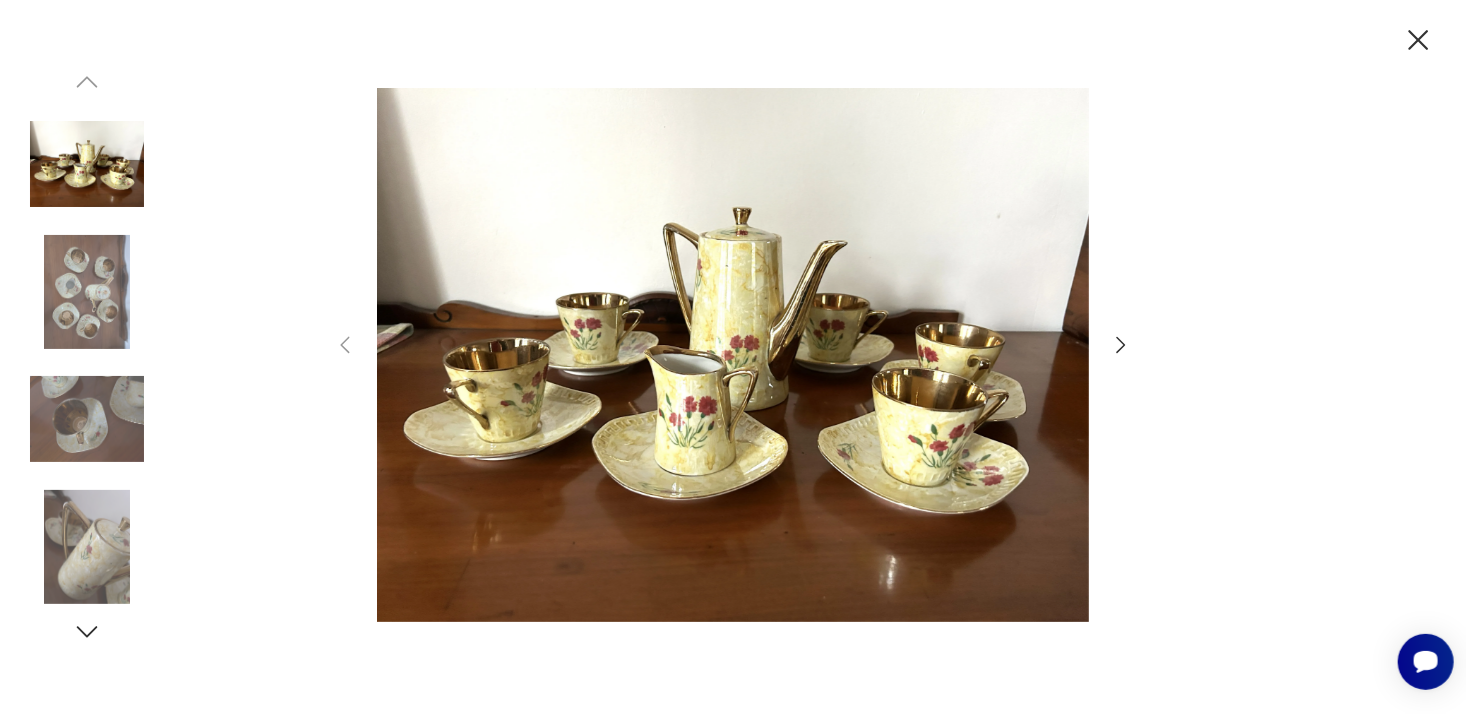 click 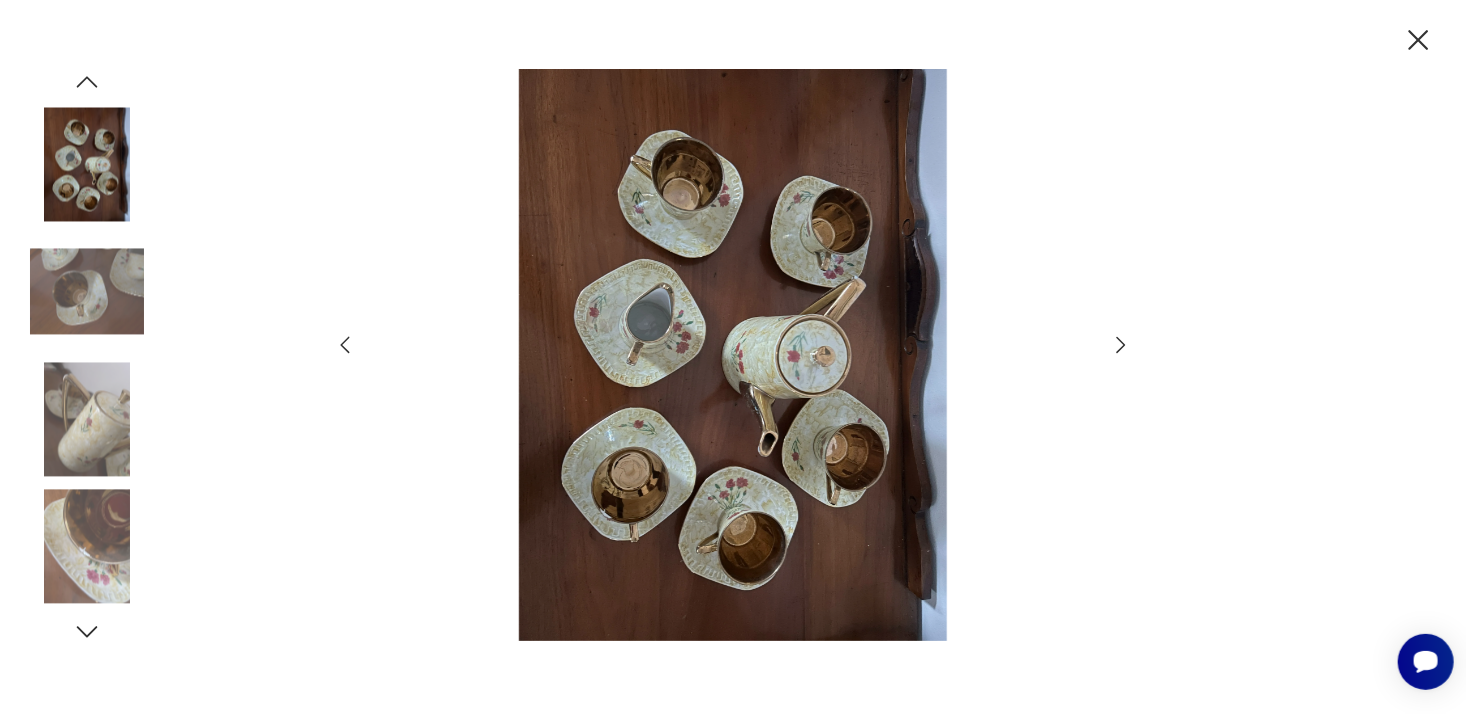 click 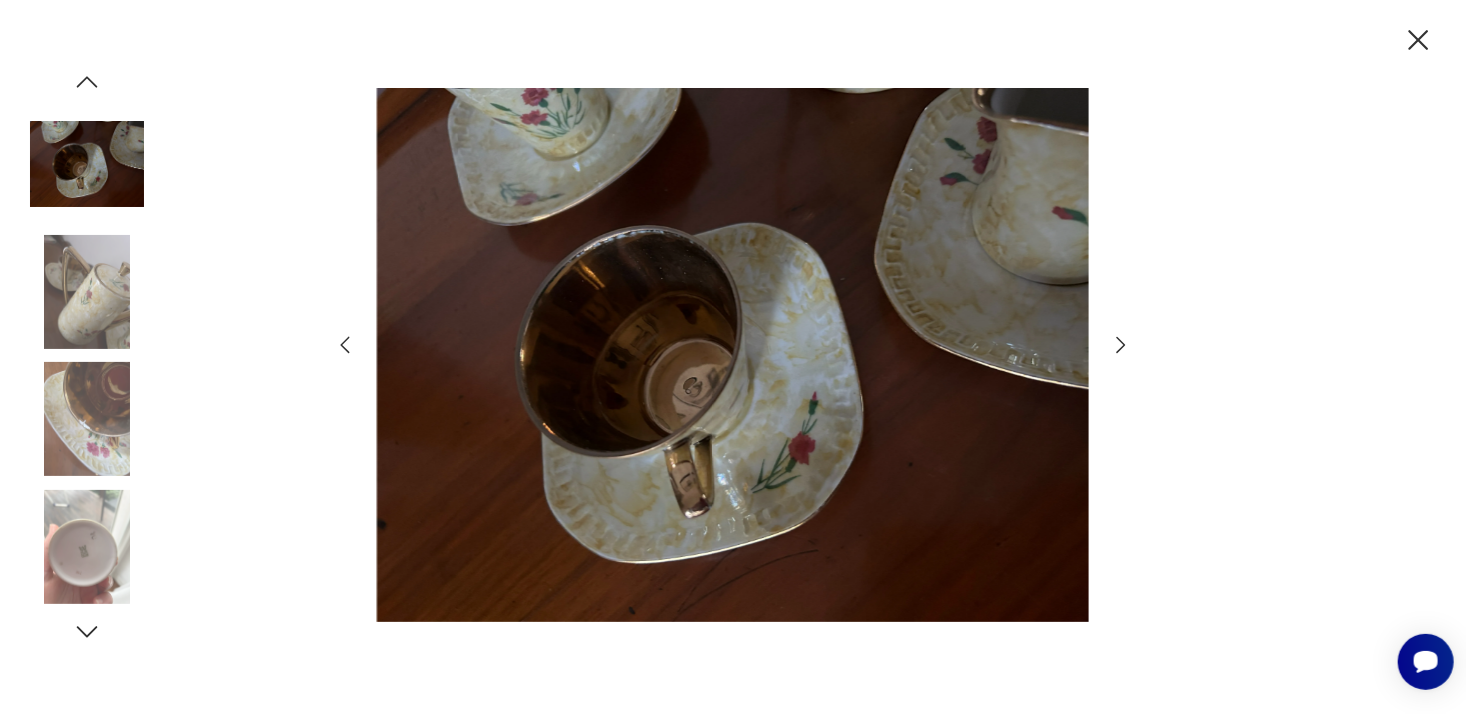 click 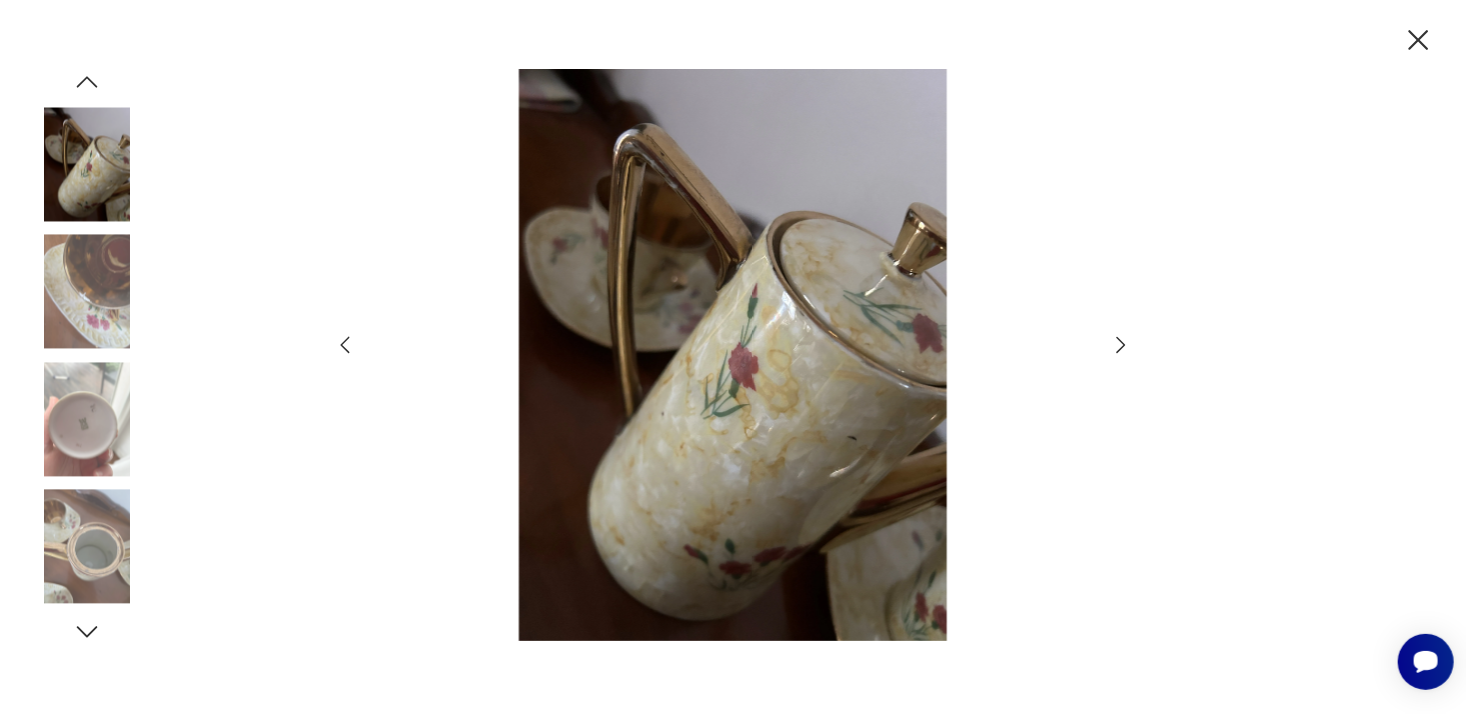 click 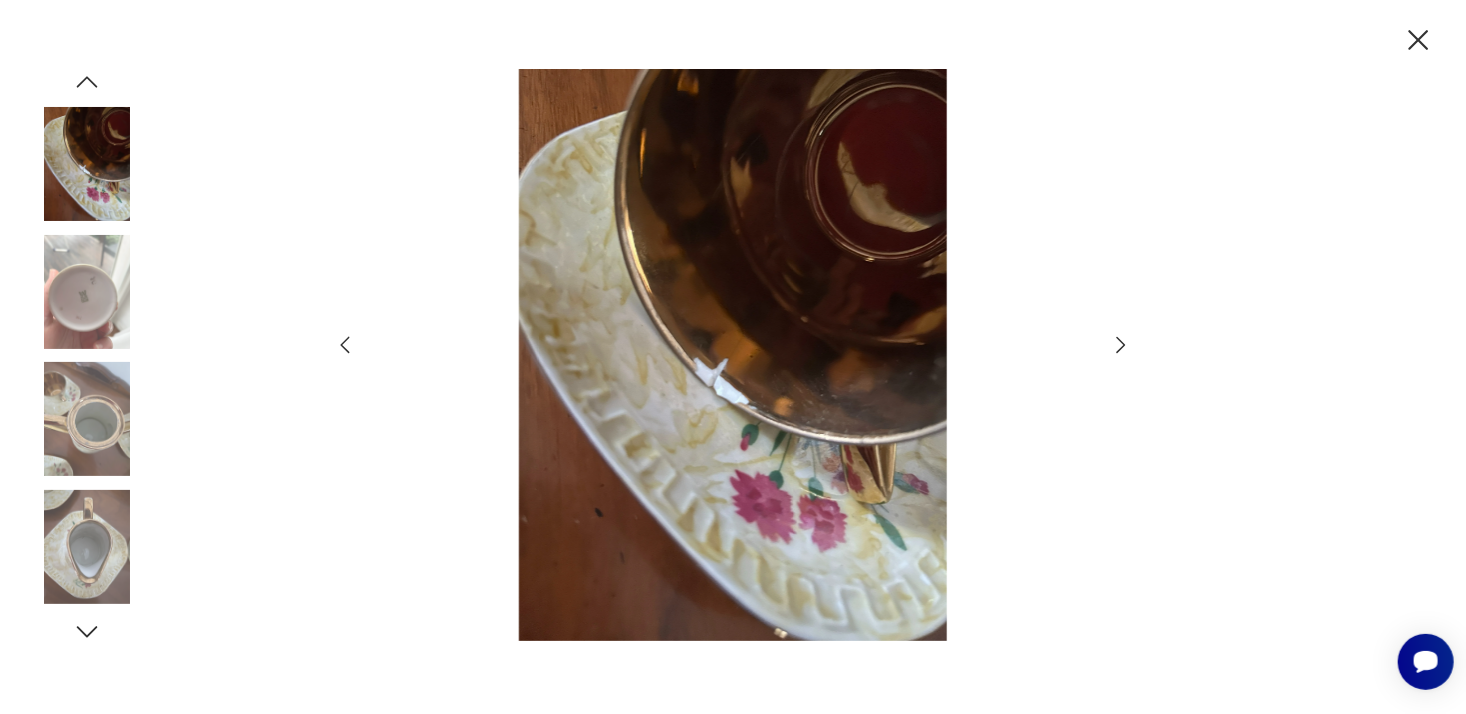 click 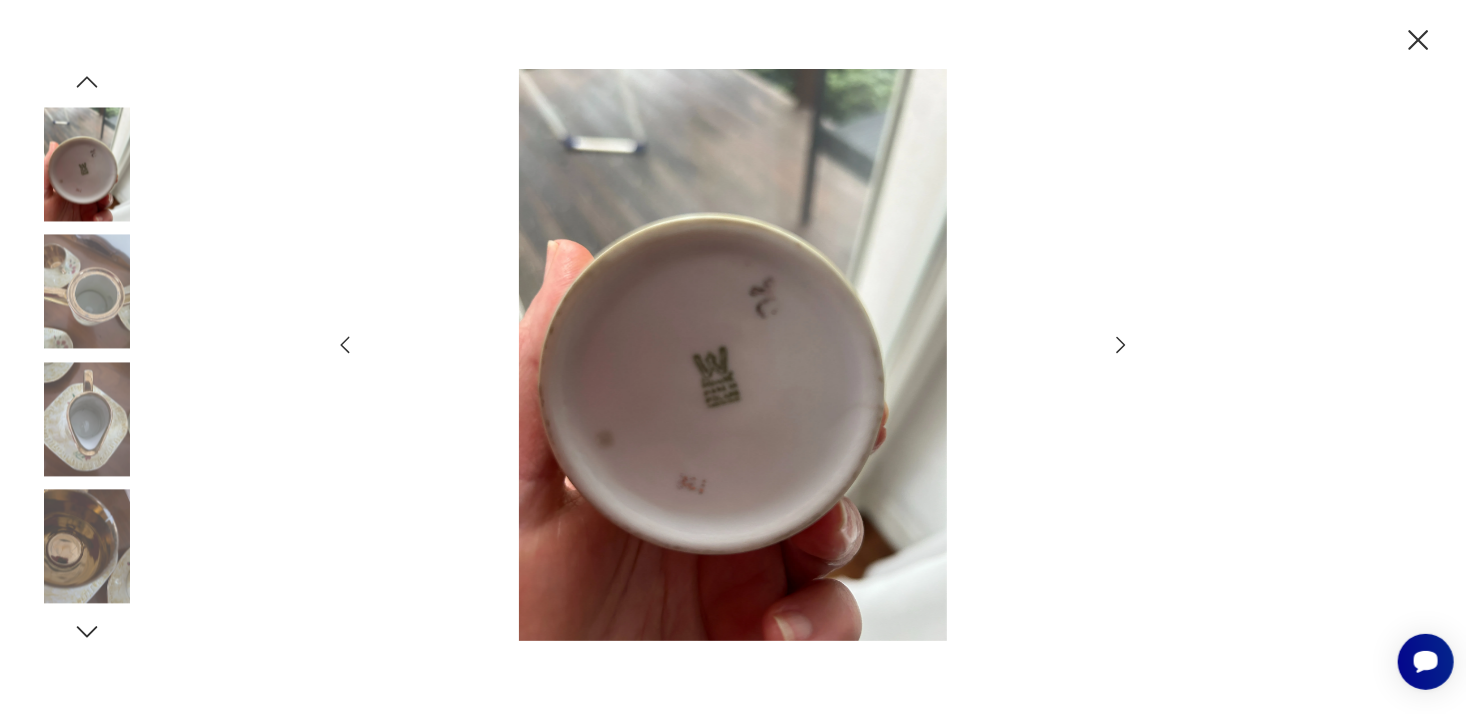 click 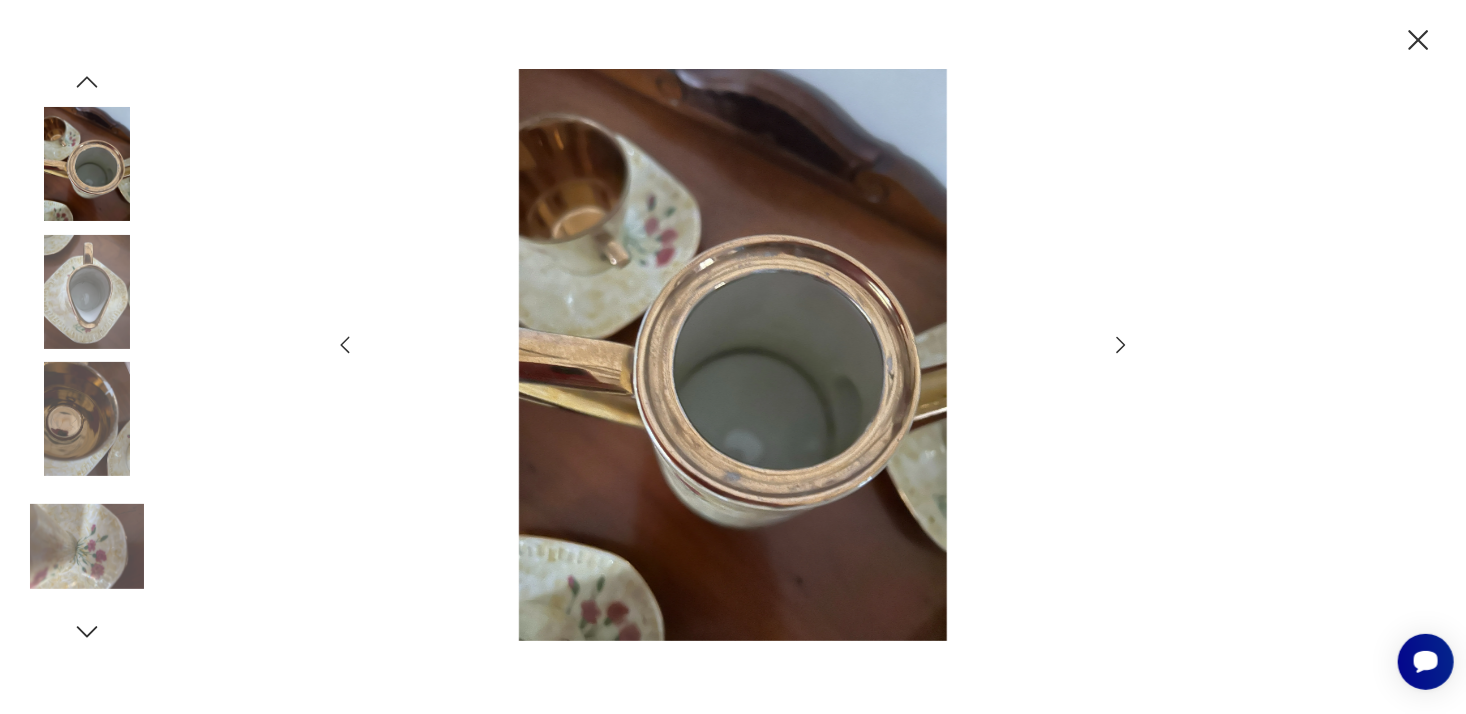 click 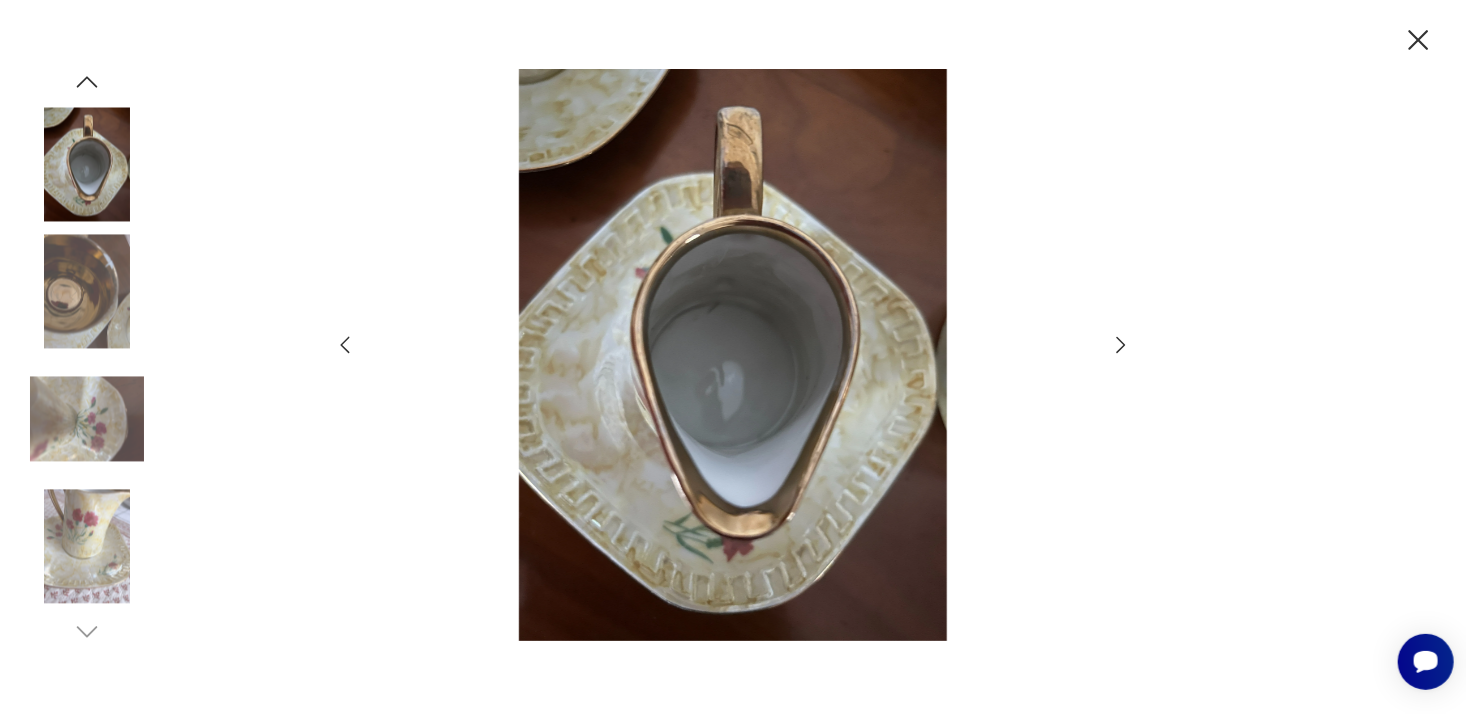 click 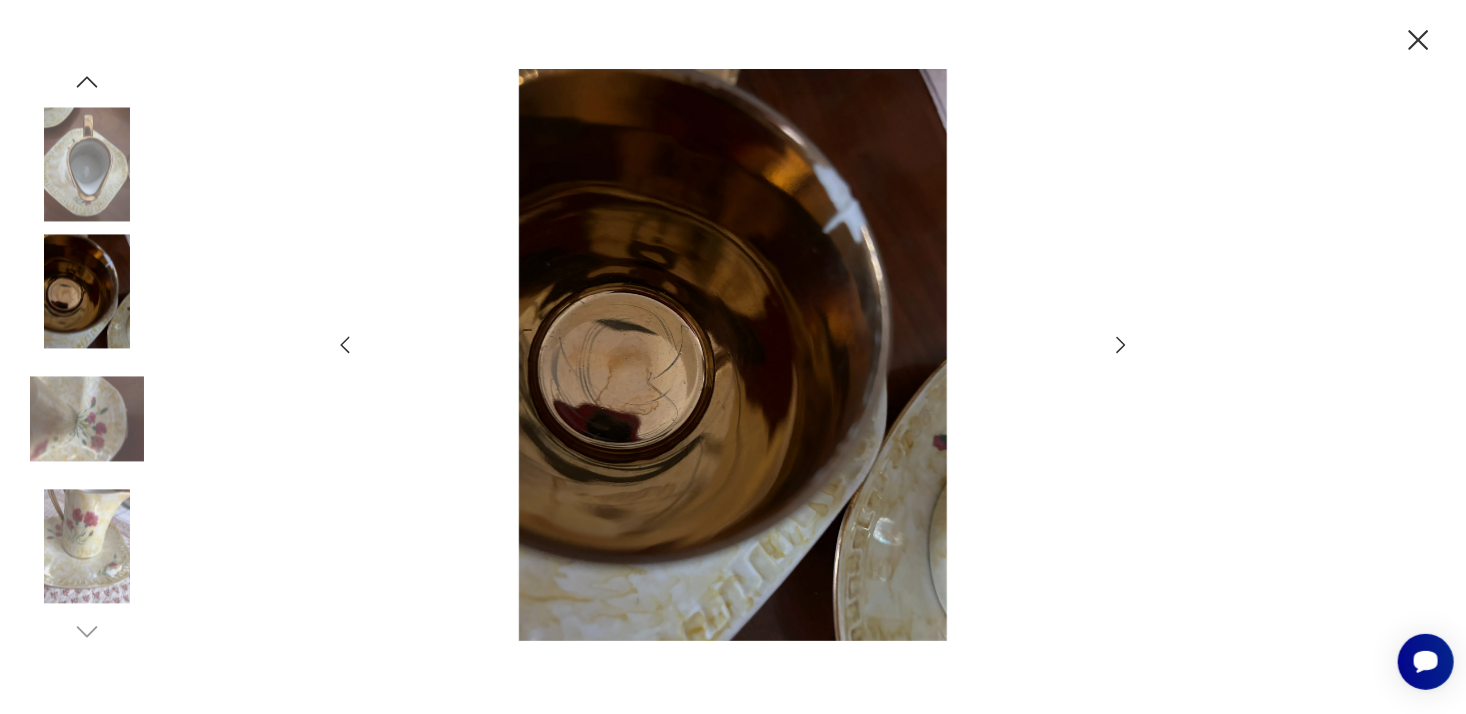 click 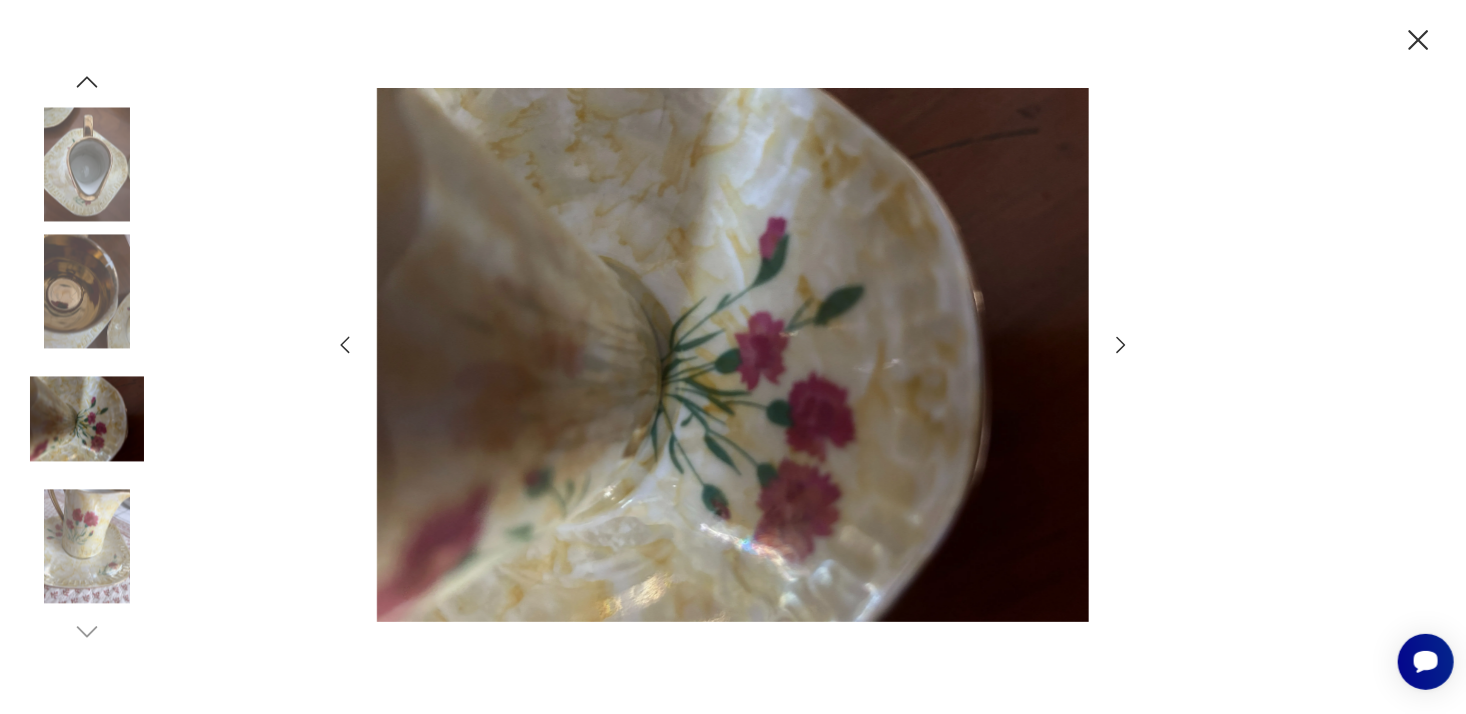 click 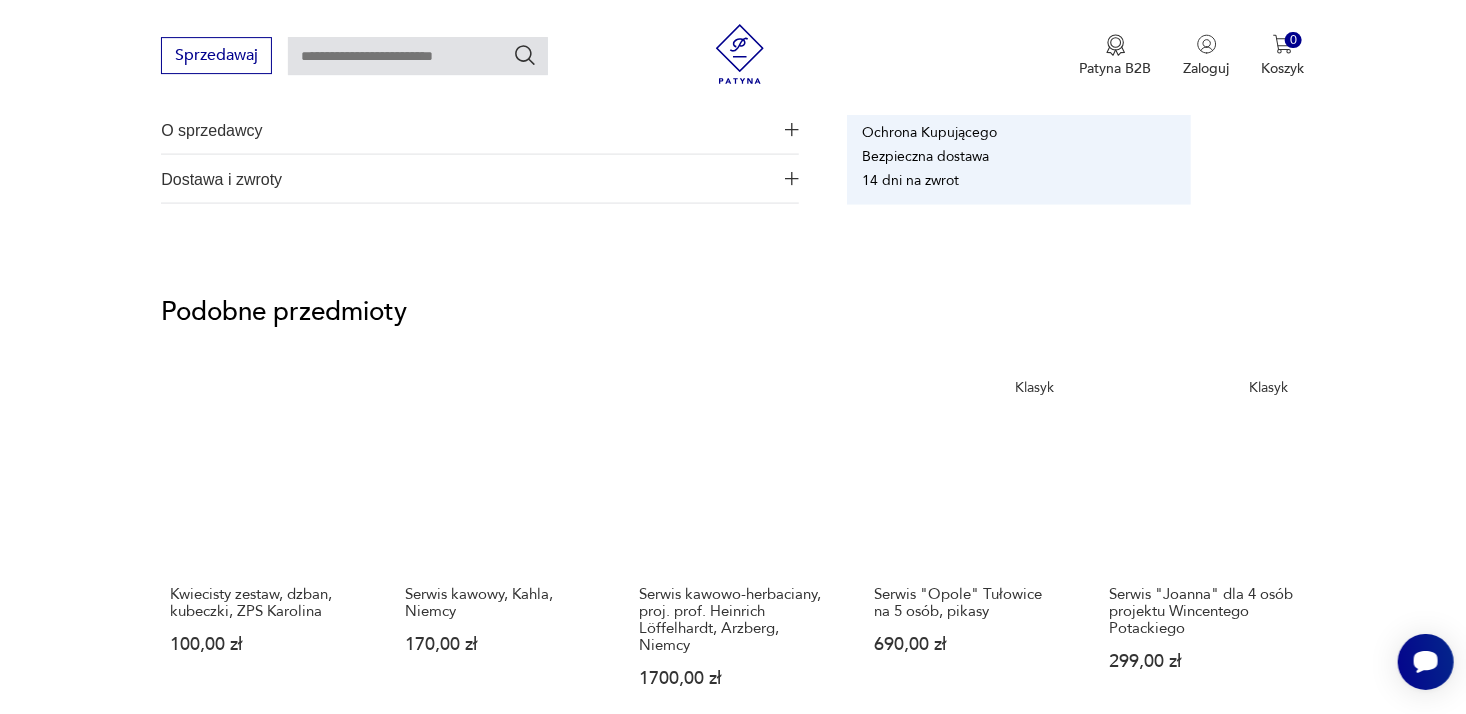 scroll, scrollTop: 1355, scrollLeft: 0, axis: vertical 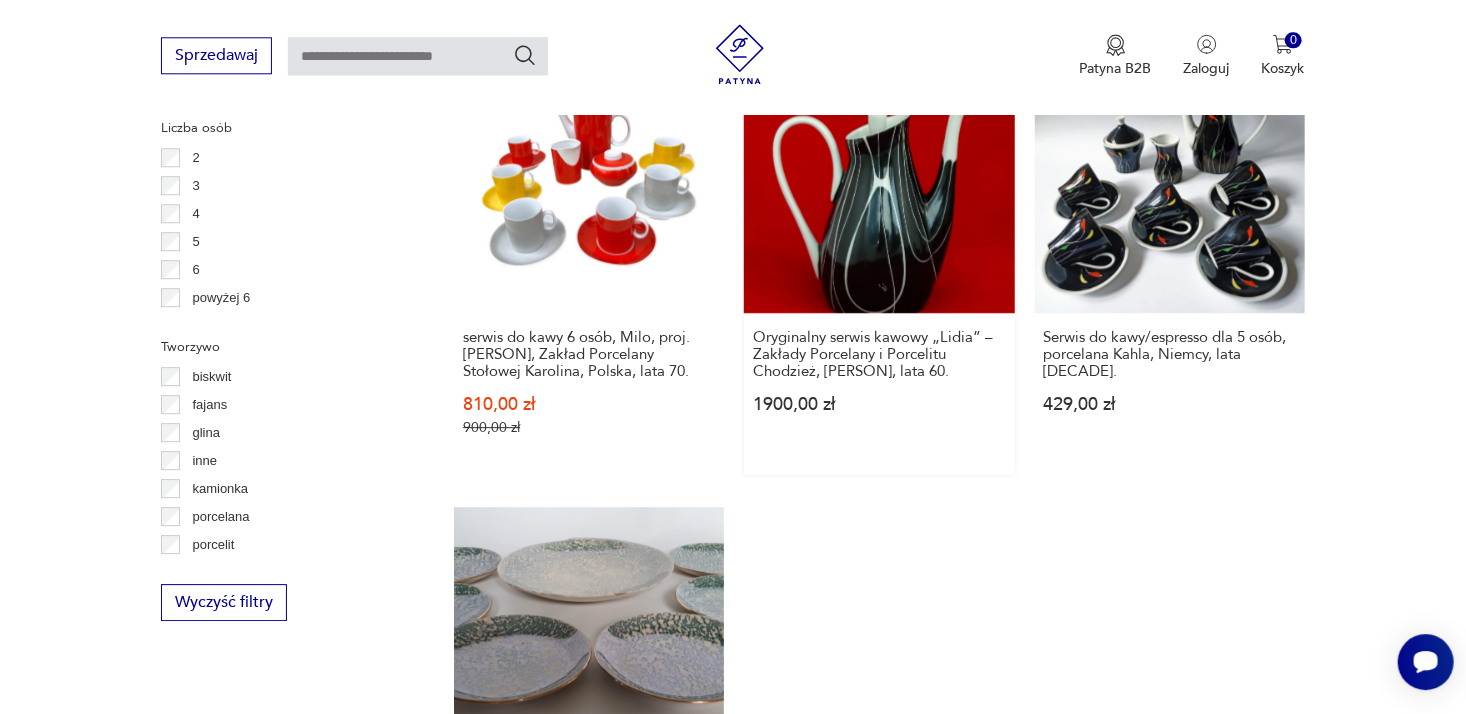 click on "Klasyk Oryginalny serwis kawowy „Lidia” – Zakłady Porcelany i Porcelitu Chodzież, [PERSON_NAME], lata [DECADE]. [PRICE]" at bounding box center (879, 259) 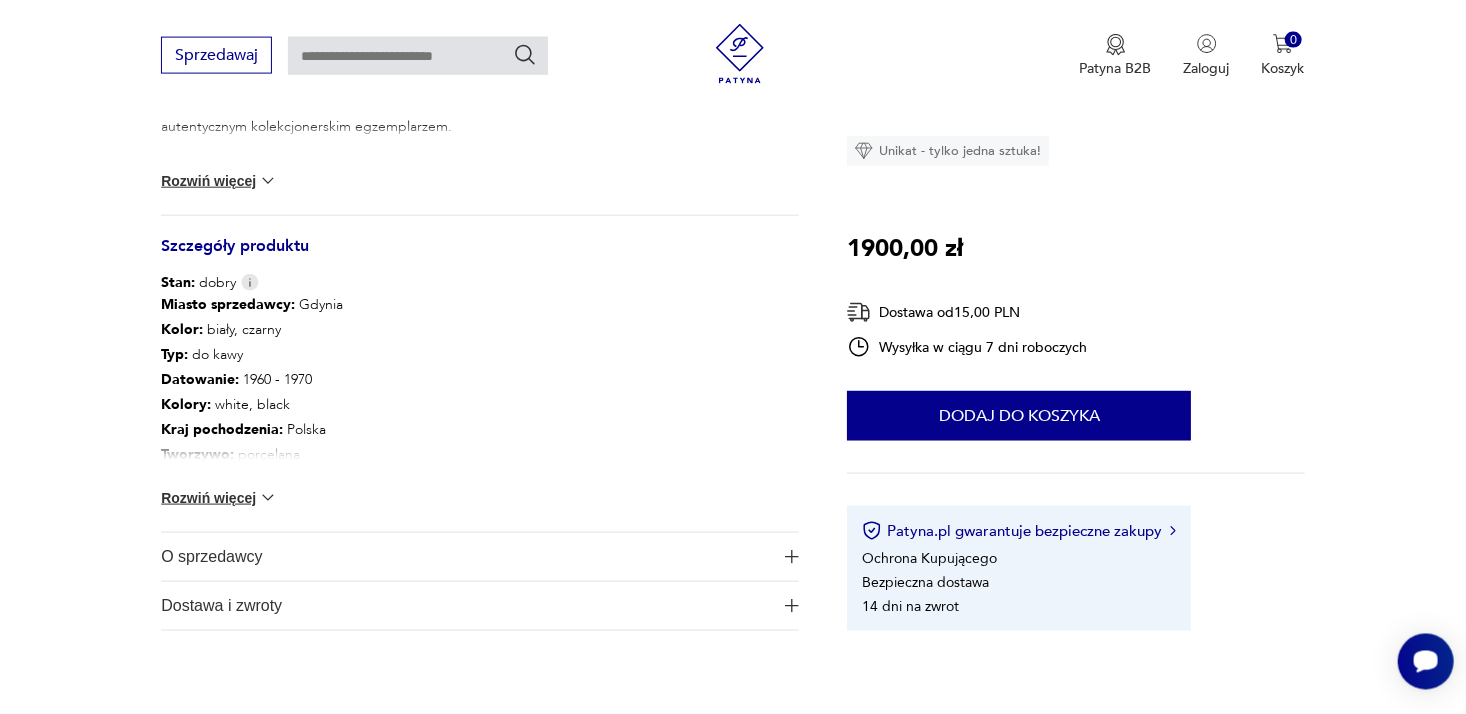 scroll, scrollTop: 1032, scrollLeft: 0, axis: vertical 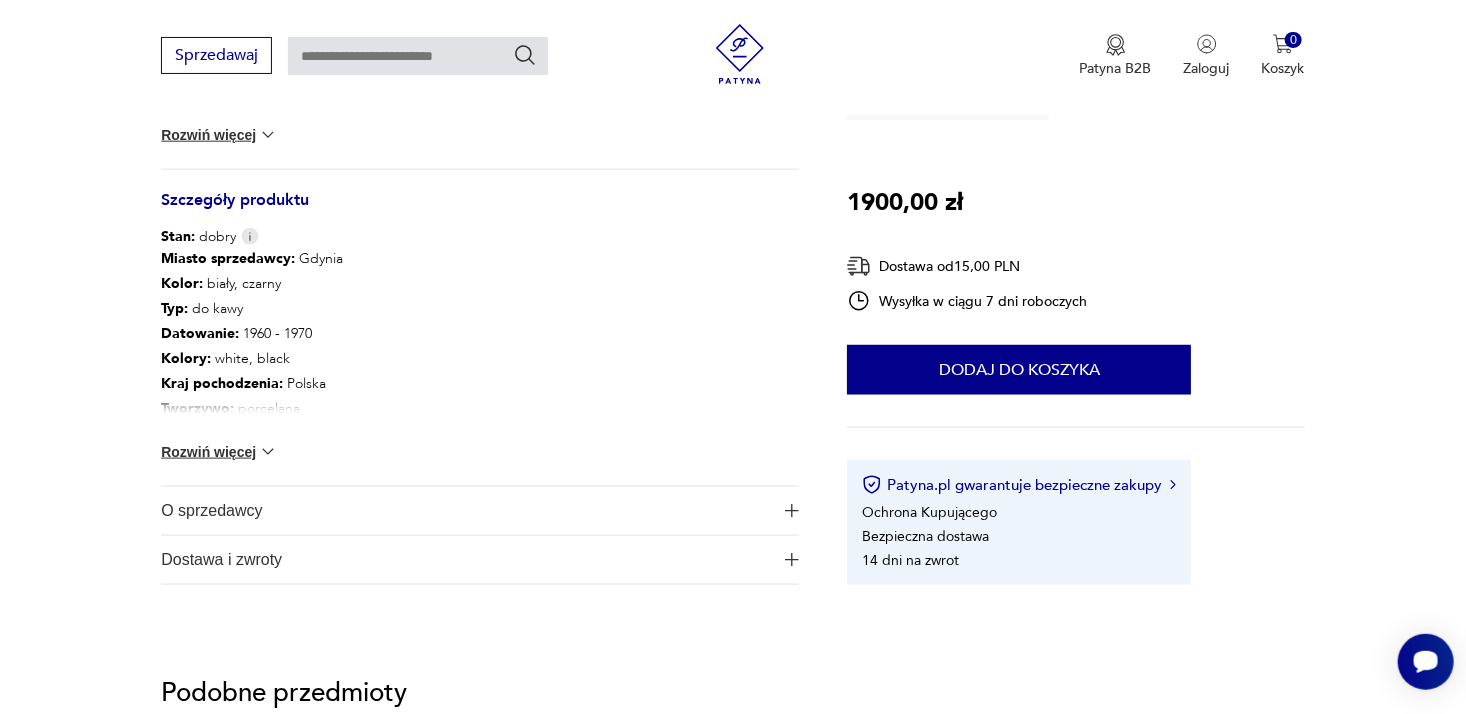 click on "Rozwiń więcej" at bounding box center (219, 452) 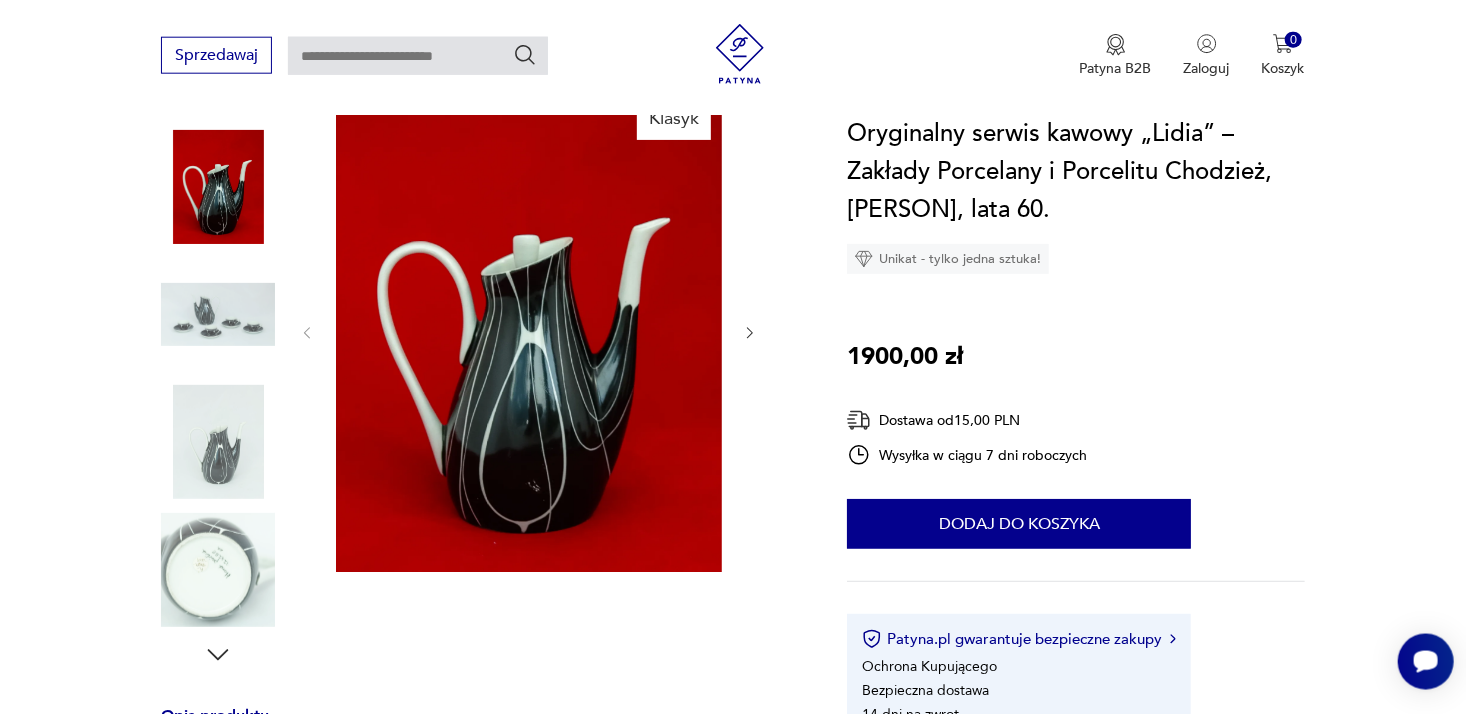 scroll, scrollTop: 239, scrollLeft: 0, axis: vertical 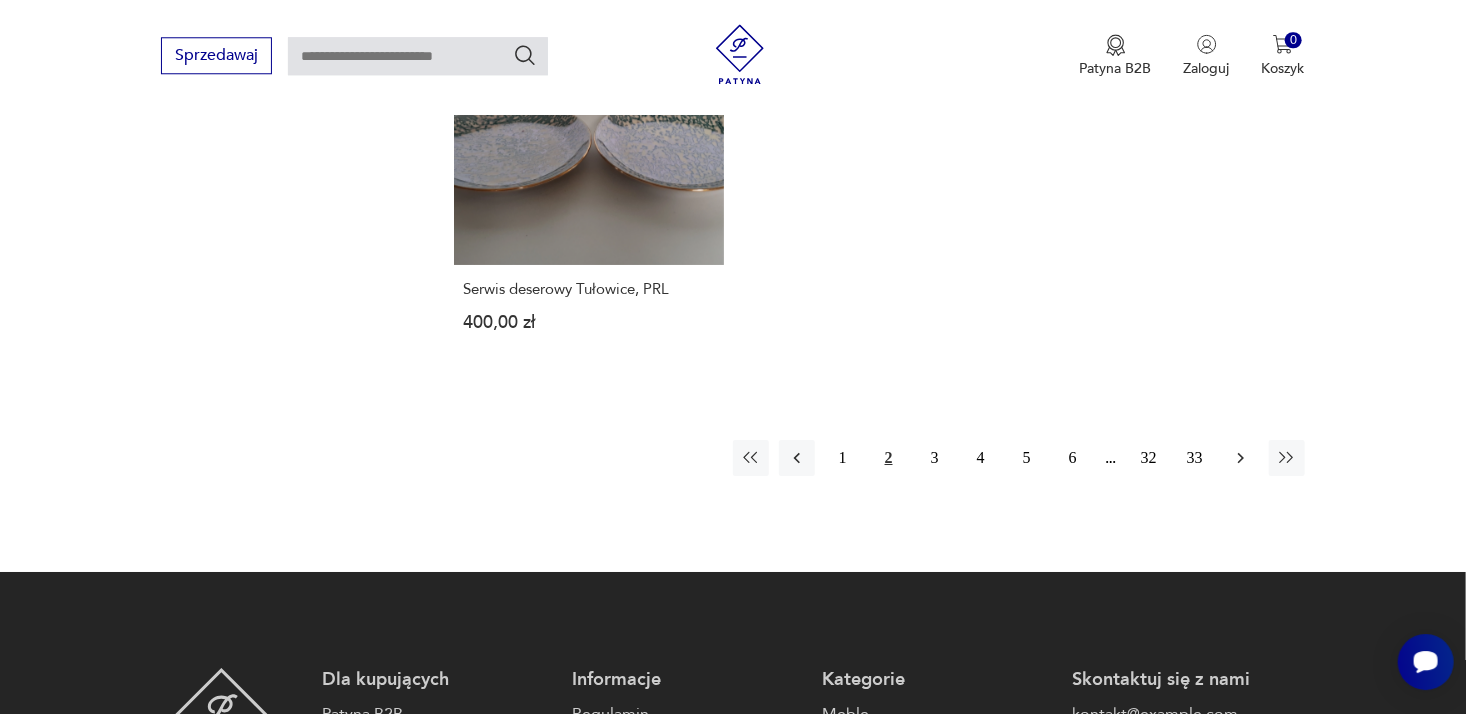 click 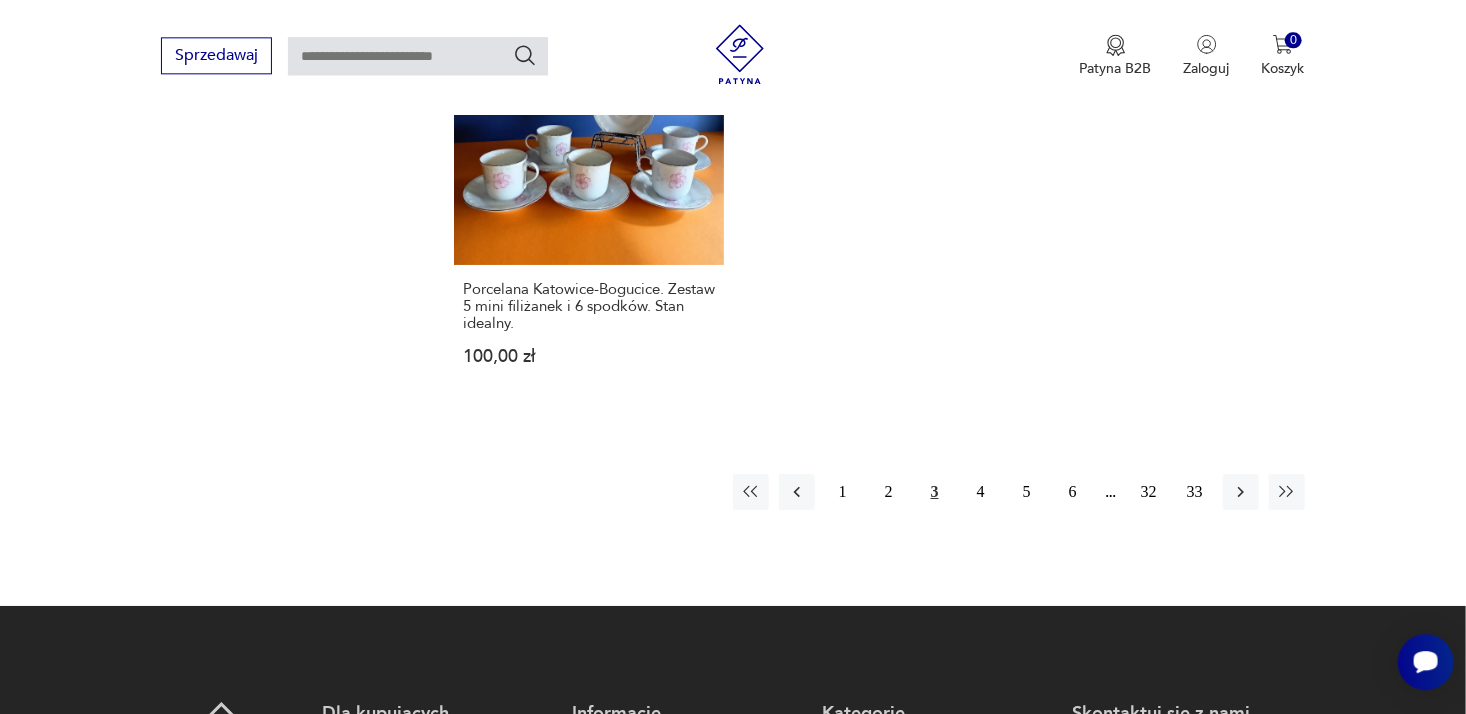 scroll, scrollTop: 3221, scrollLeft: 0, axis: vertical 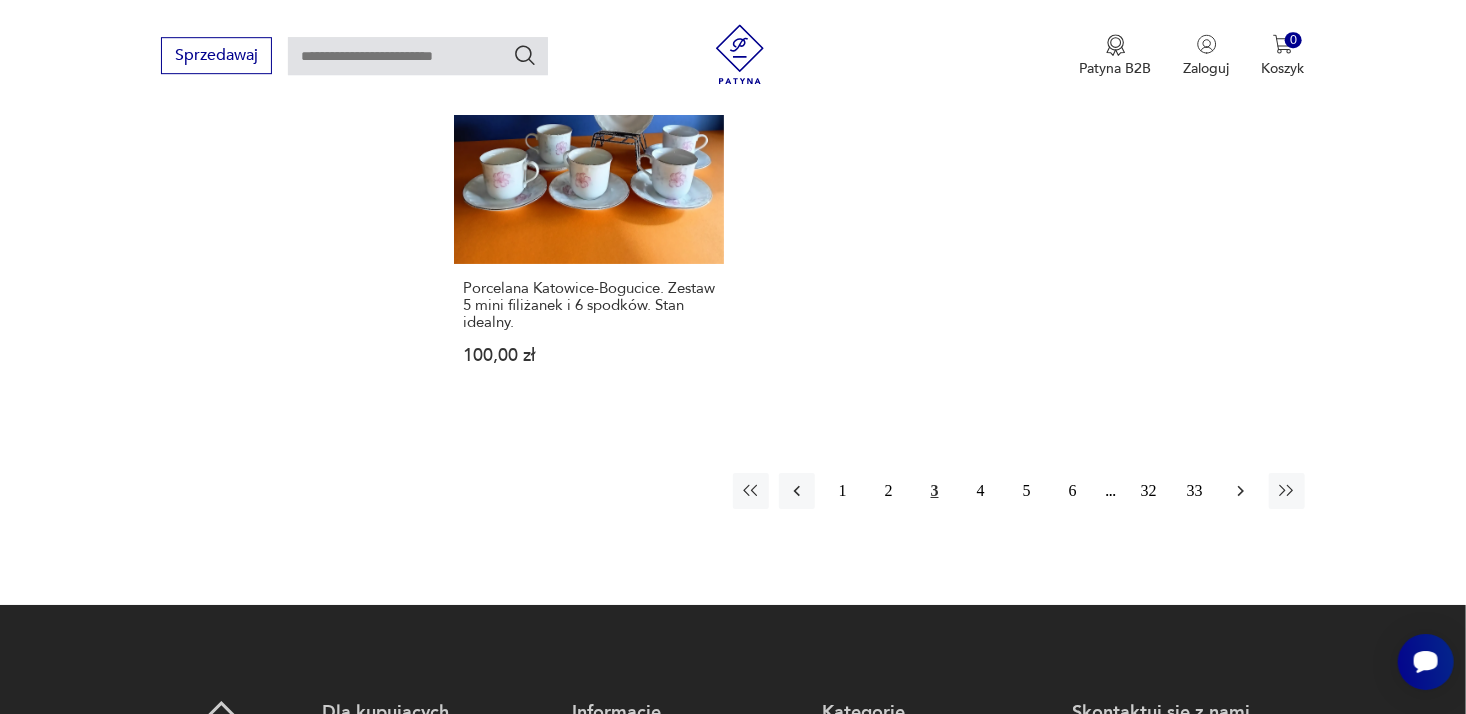 click 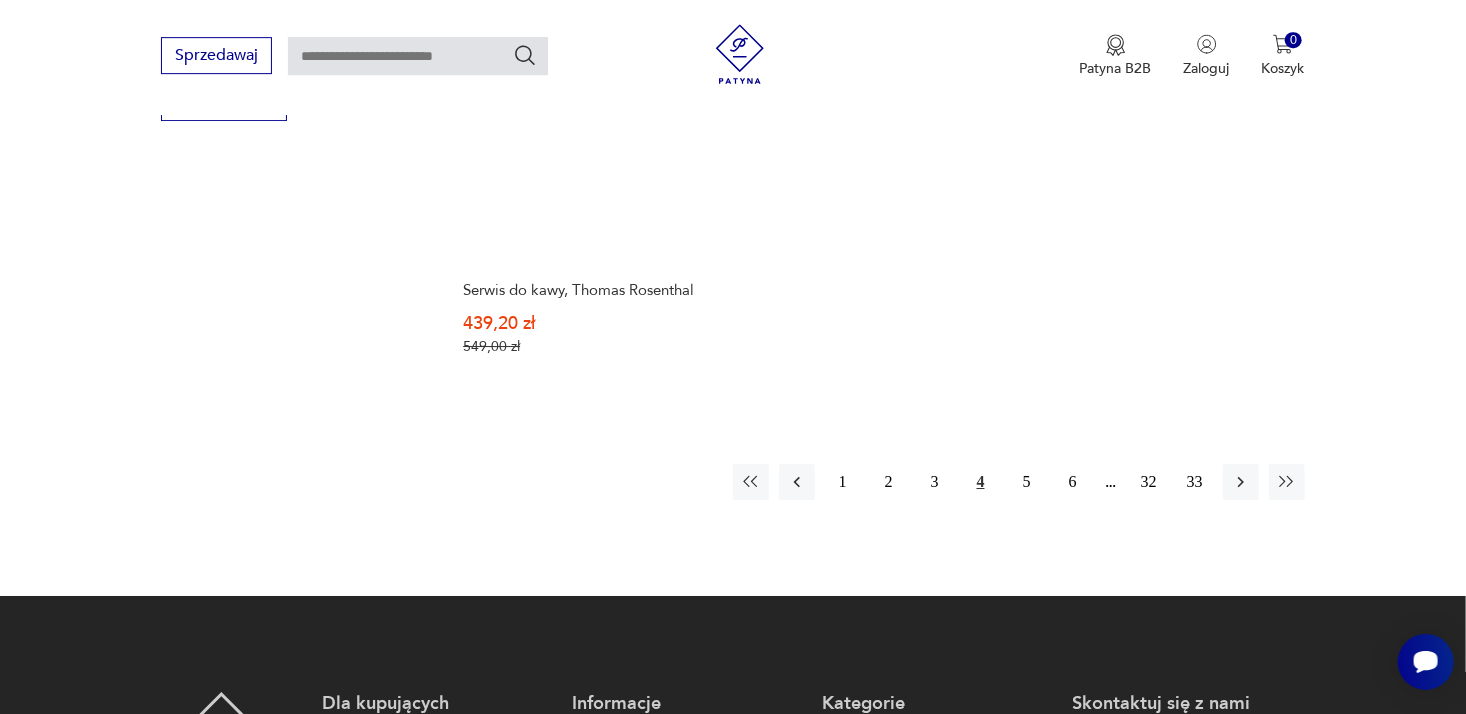 scroll, scrollTop: 3141, scrollLeft: 0, axis: vertical 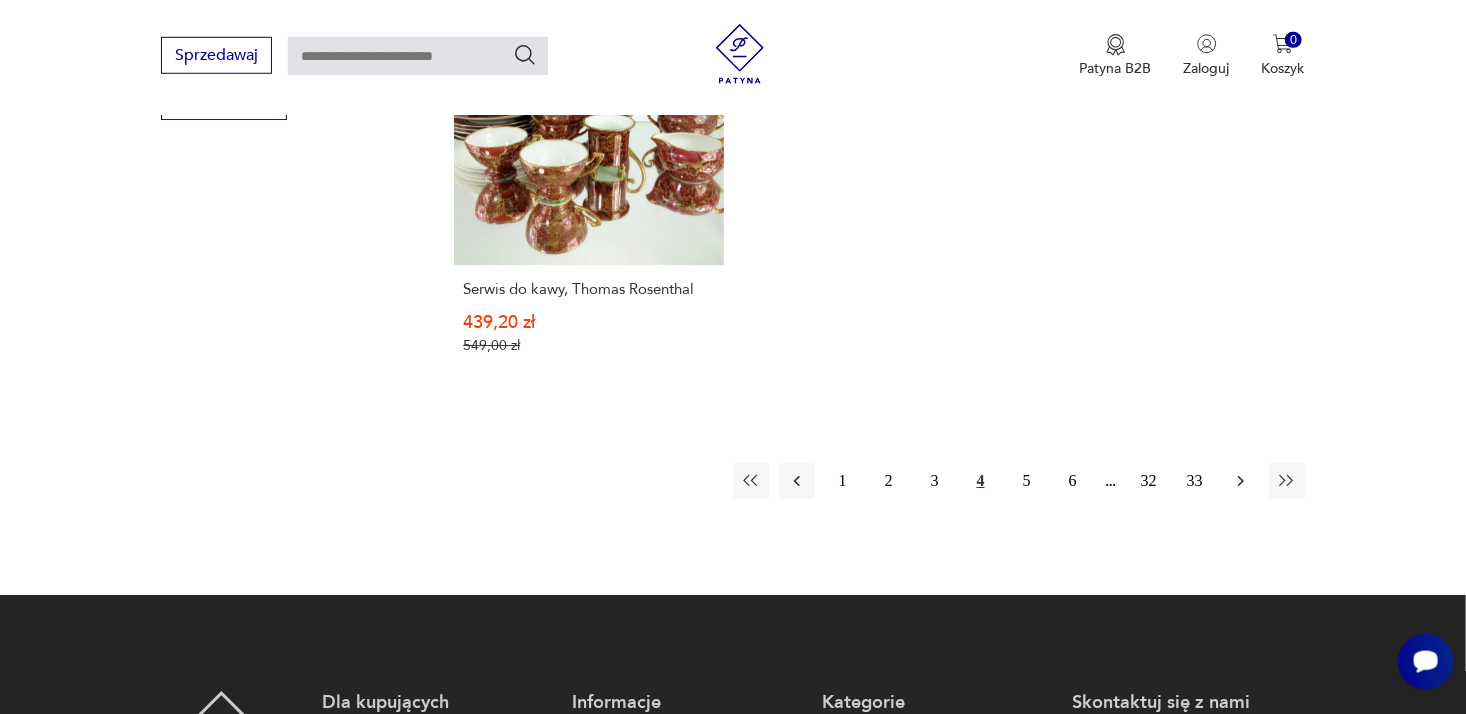click 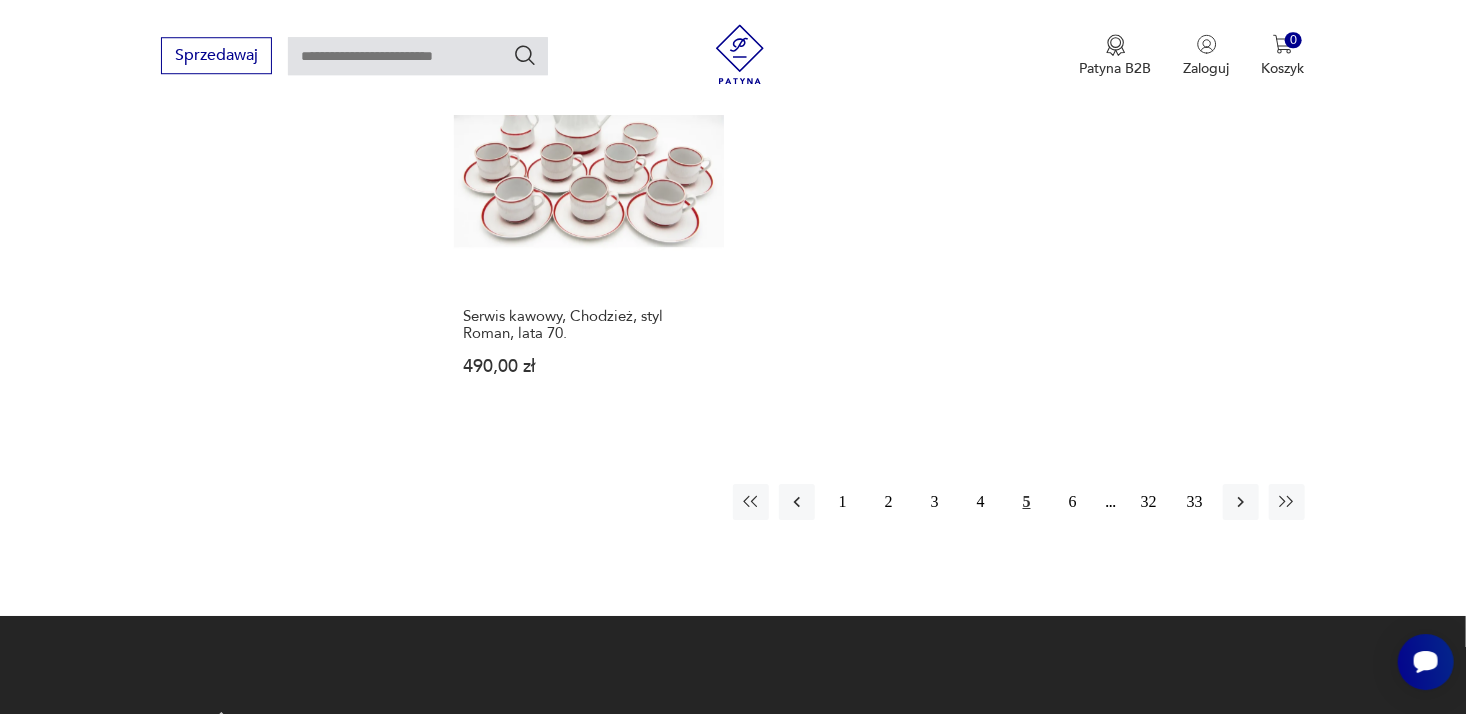 scroll, scrollTop: 3169, scrollLeft: 0, axis: vertical 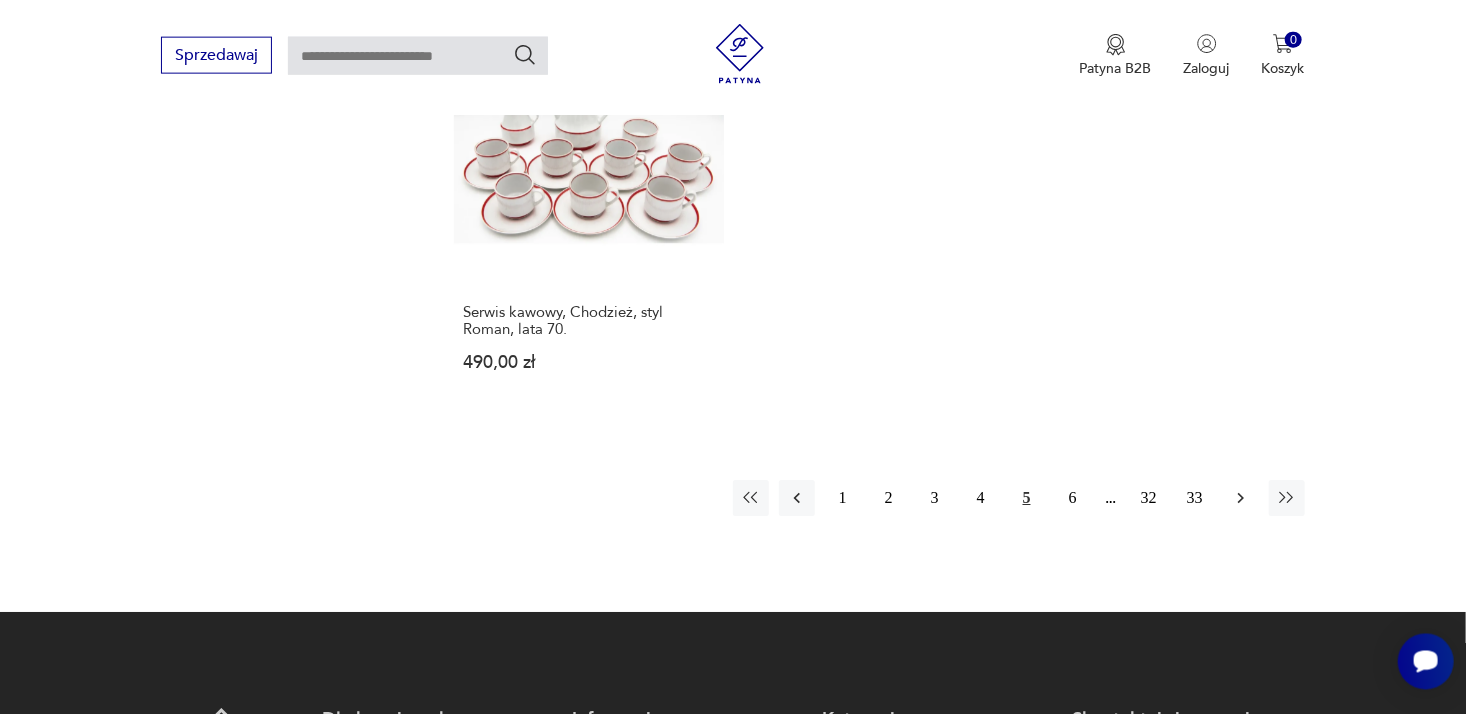 click 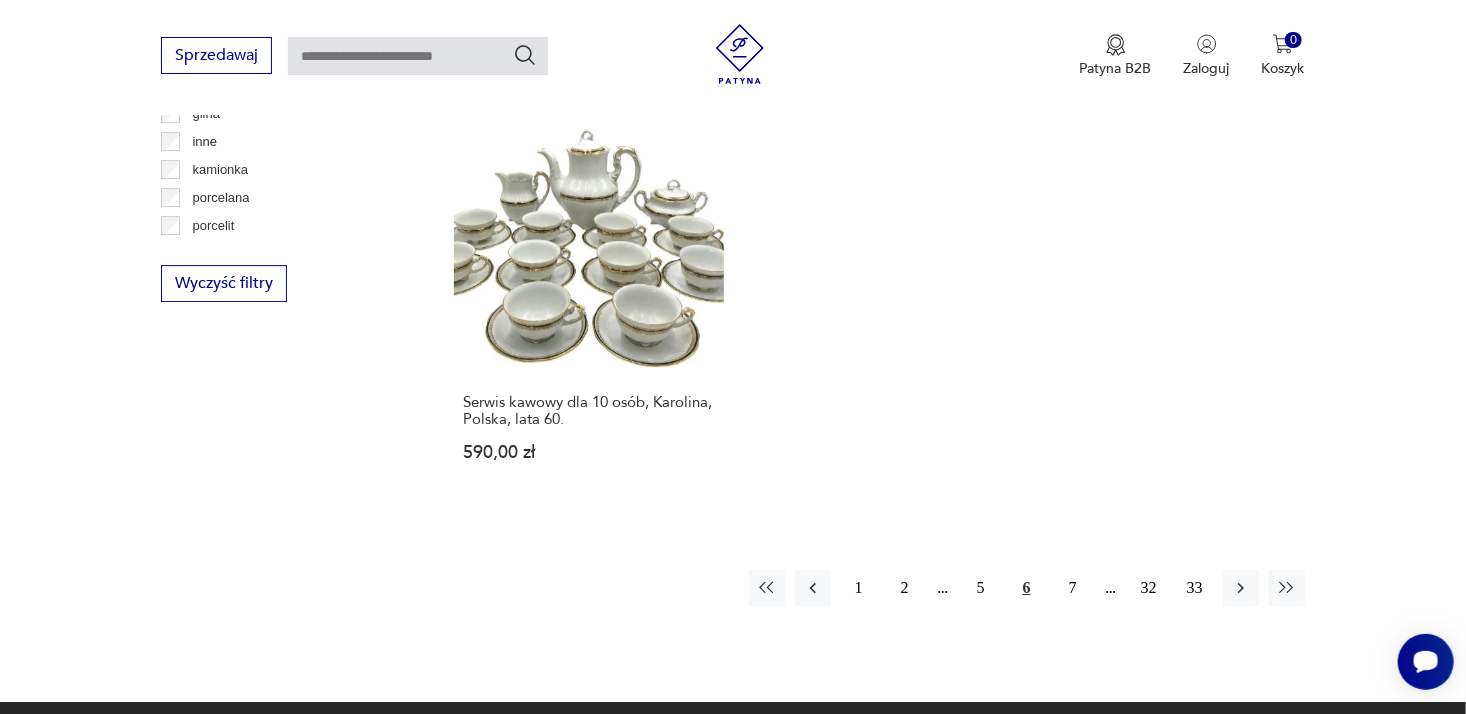 scroll, scrollTop: 3066, scrollLeft: 0, axis: vertical 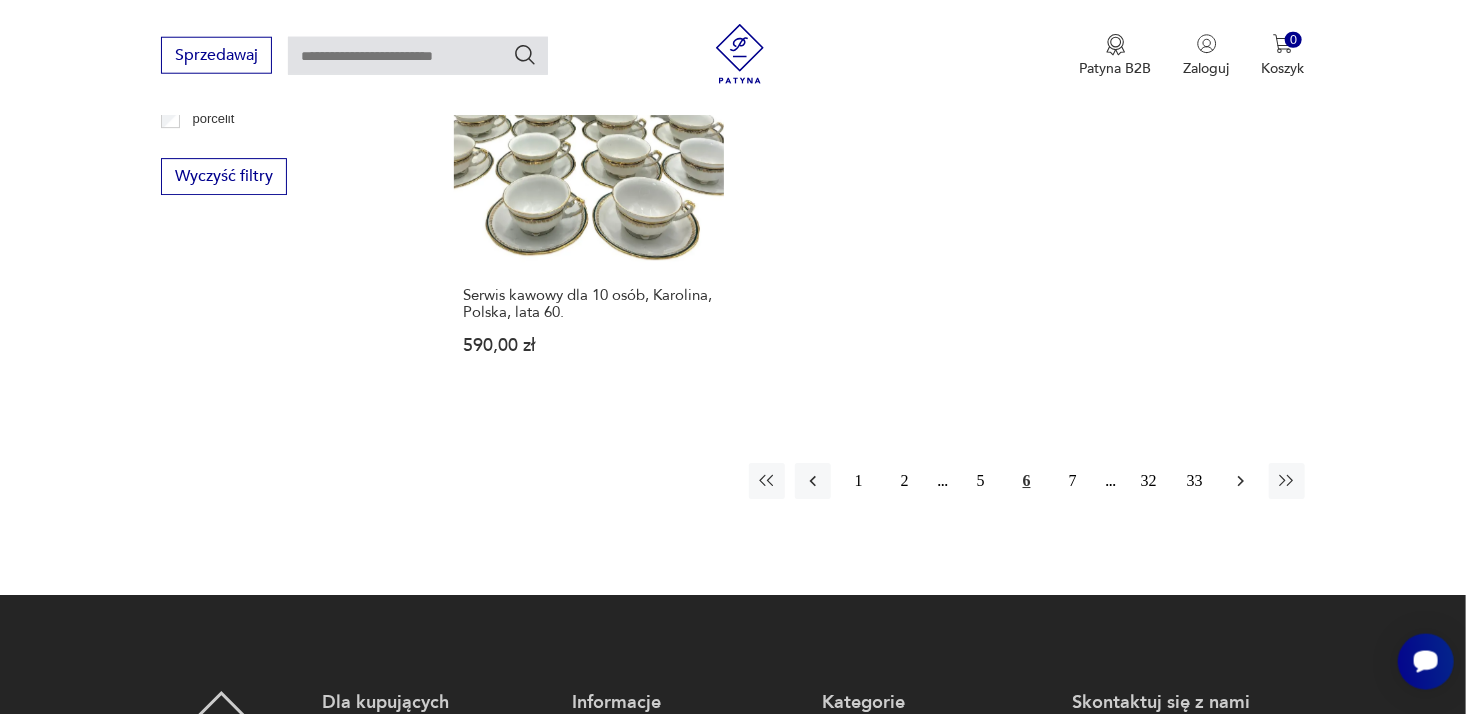 click 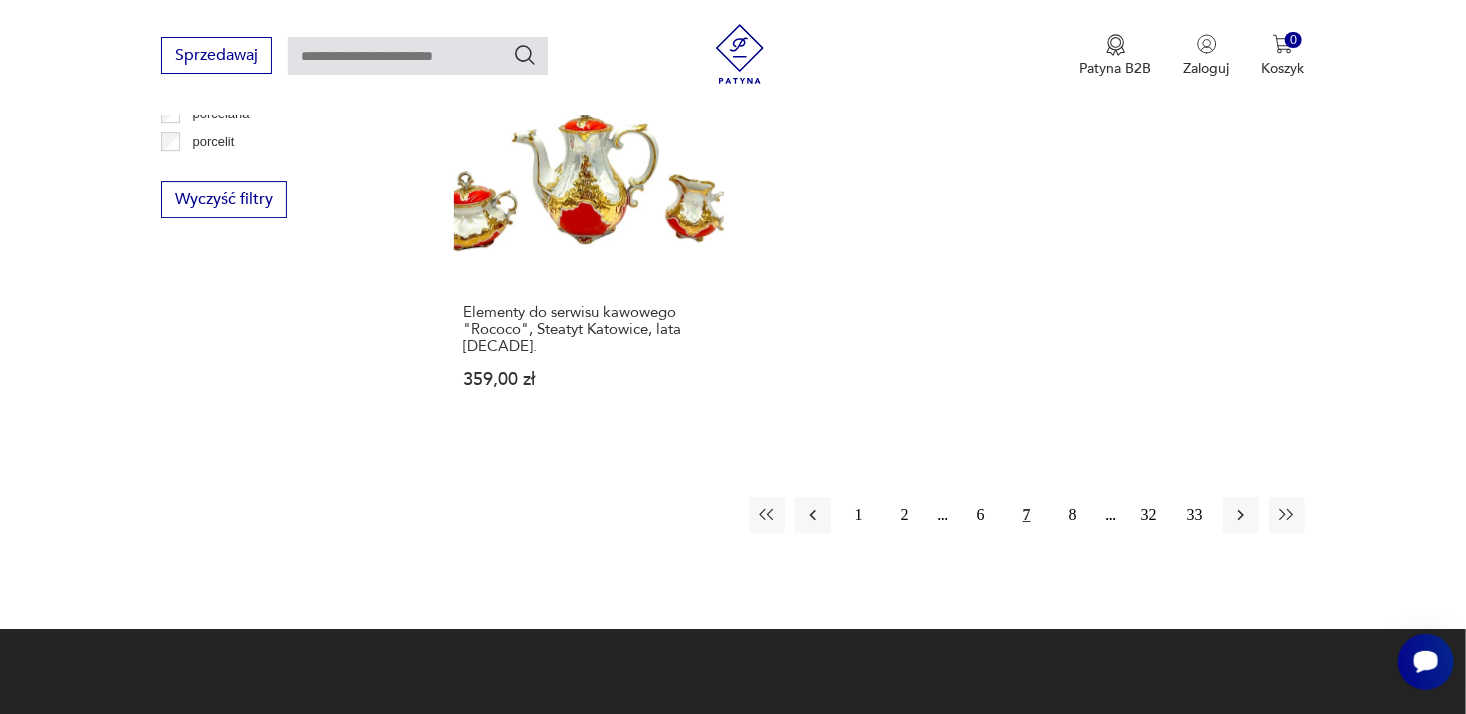 scroll, scrollTop: 3052, scrollLeft: 0, axis: vertical 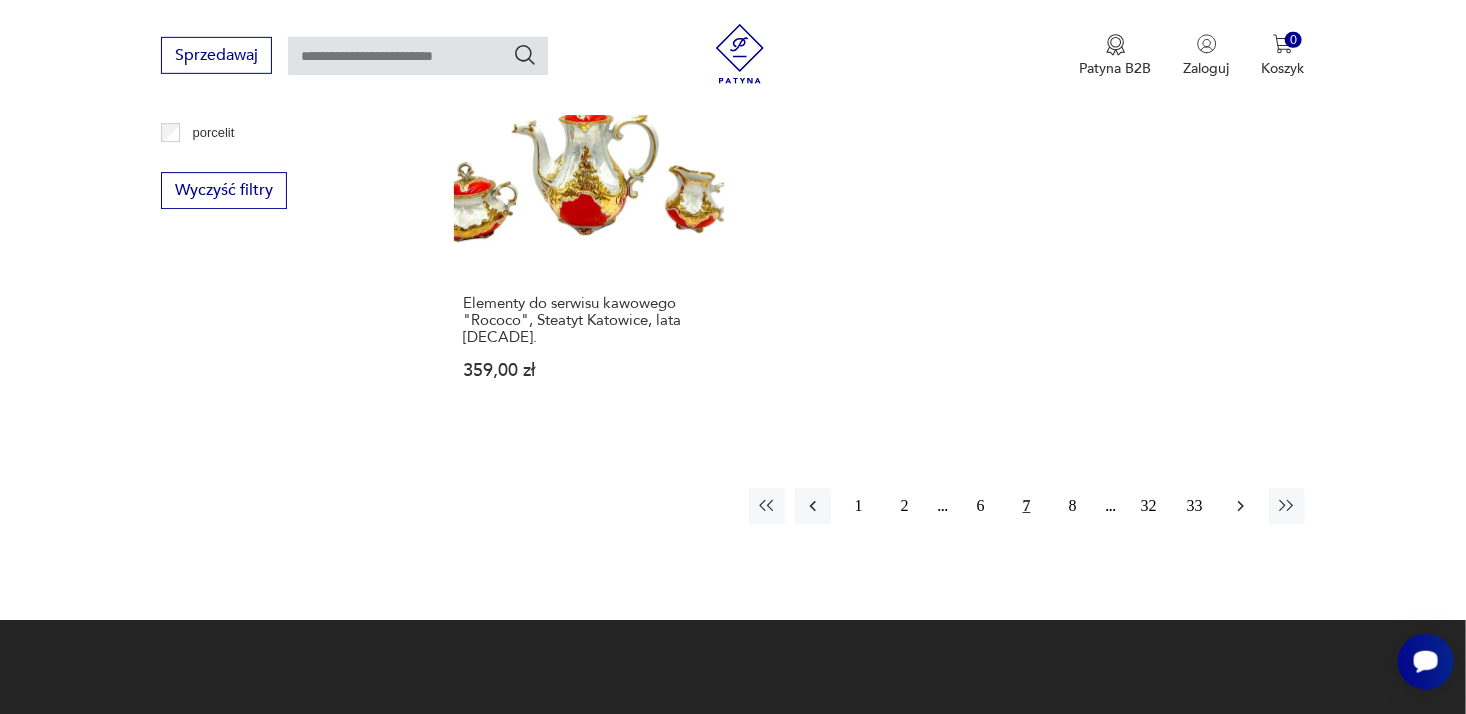 click 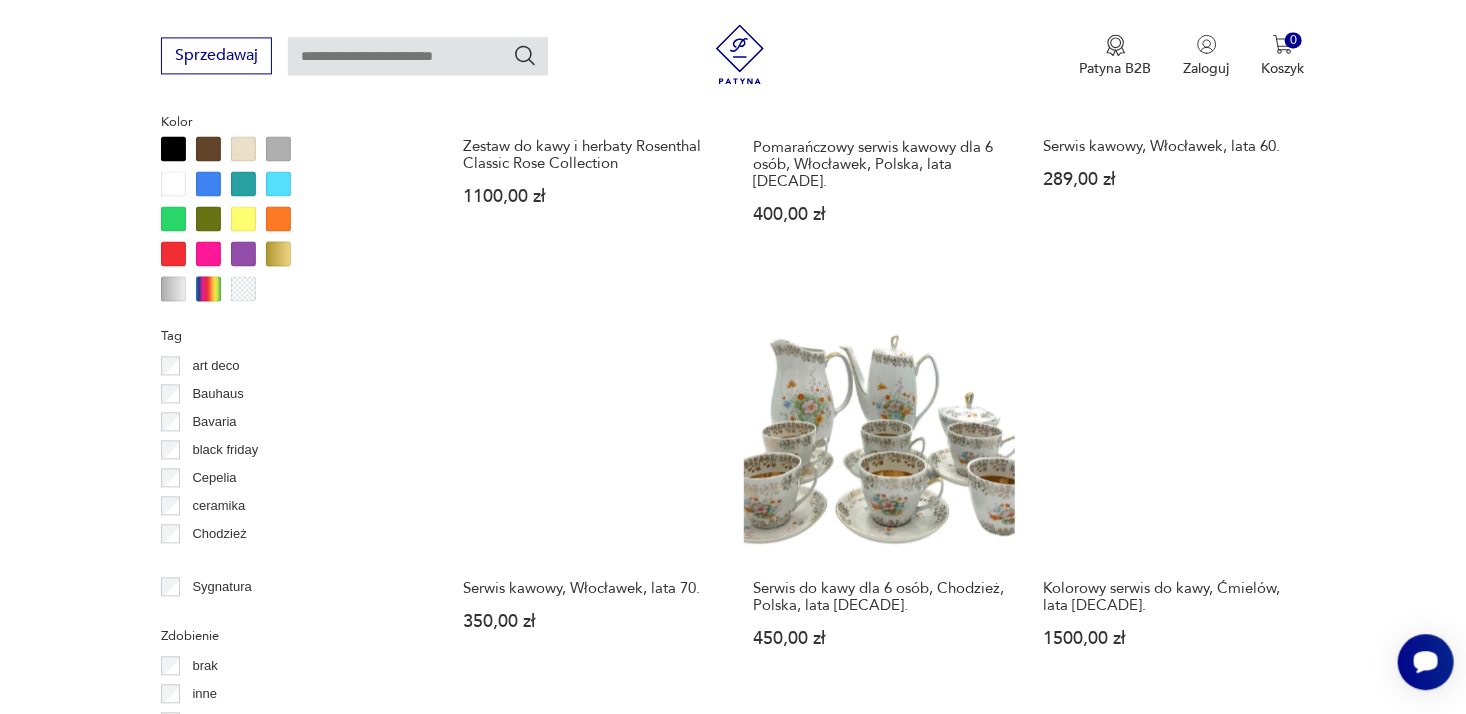 scroll, scrollTop: 1920, scrollLeft: 0, axis: vertical 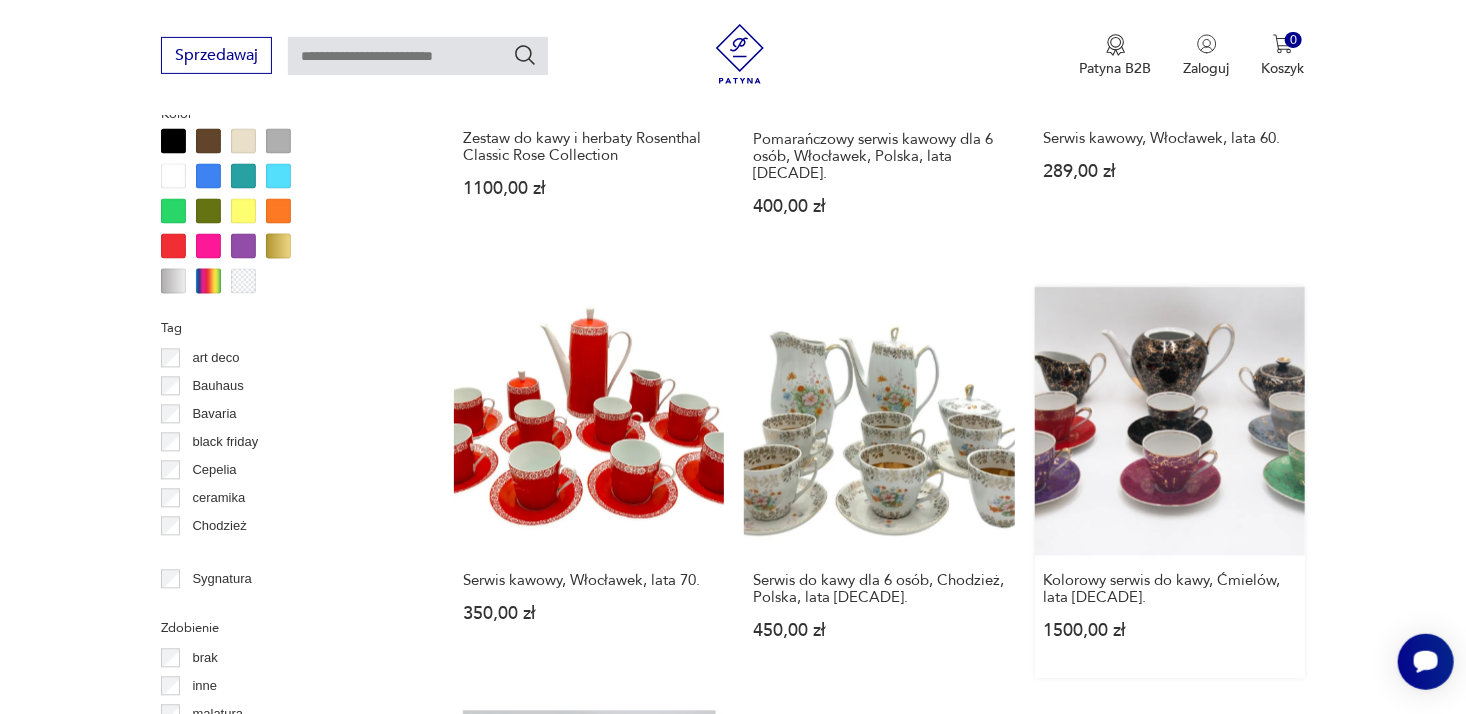 click on "Kolorowy serwis do kawy, Ćmielów, lata [DECADE]. [PRICE]" at bounding box center [1170, 483] 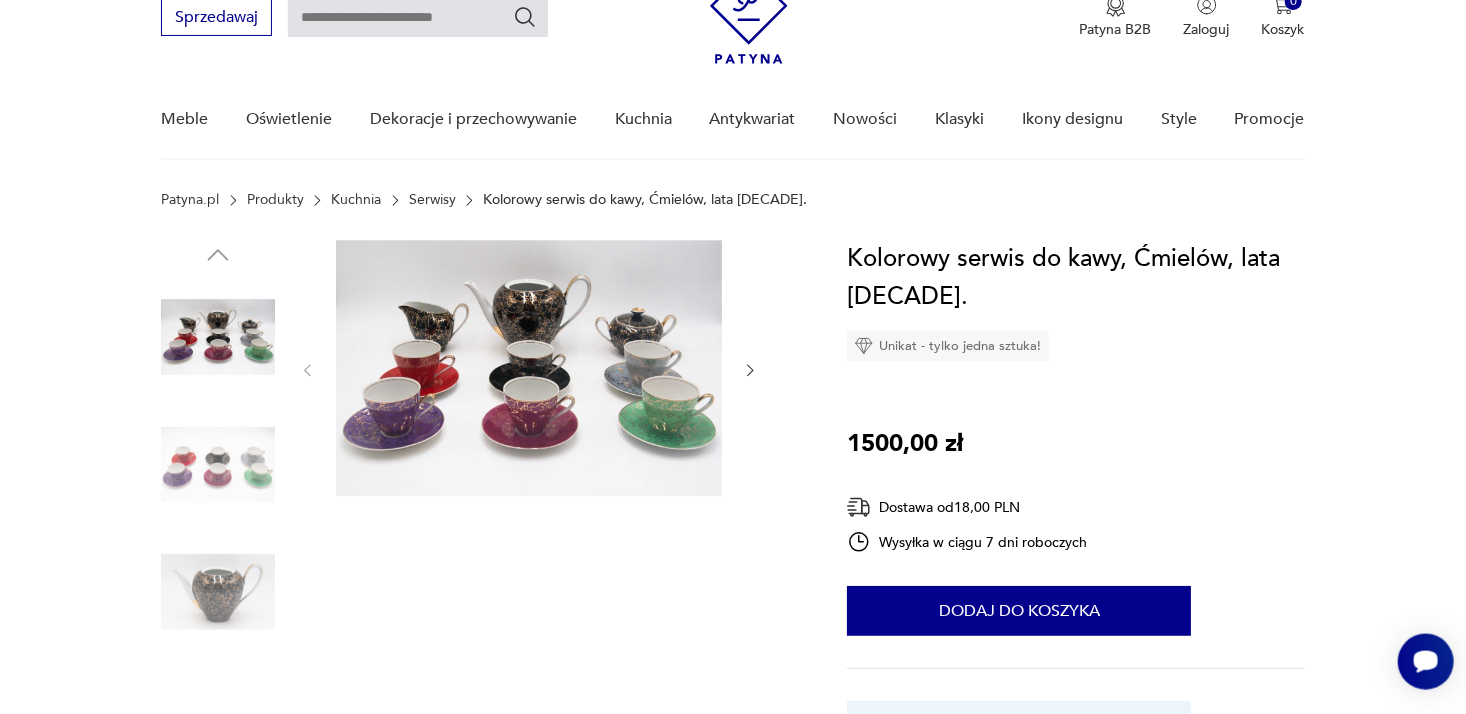 scroll, scrollTop: 94, scrollLeft: 0, axis: vertical 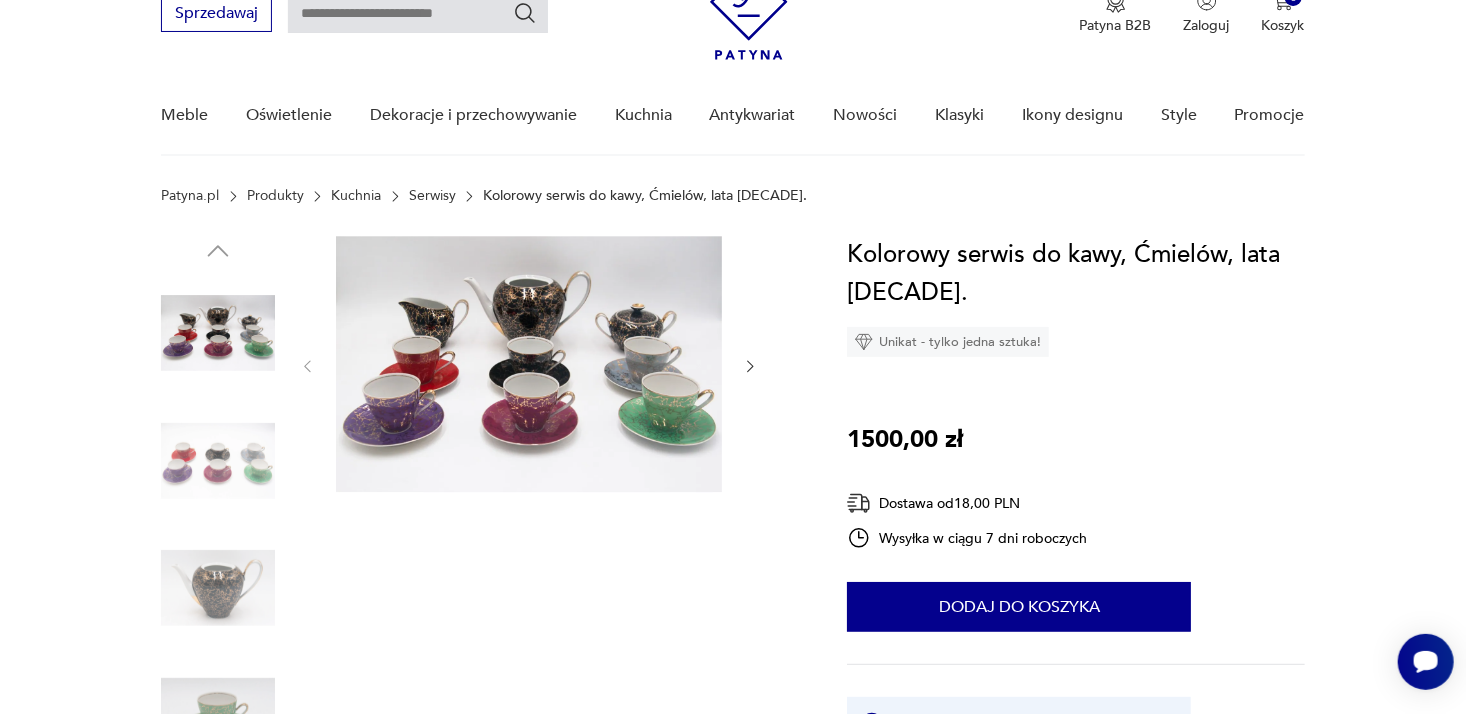 click at bounding box center [529, 364] 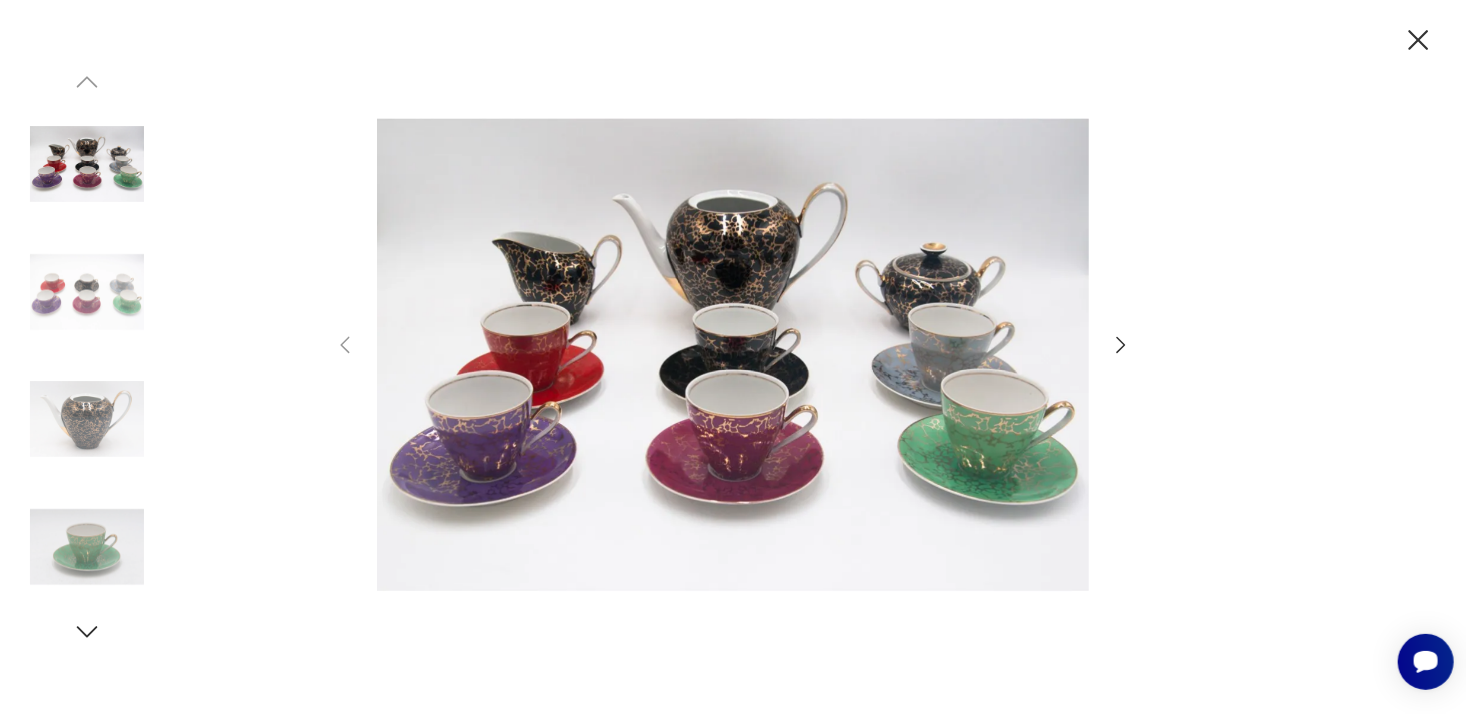 click 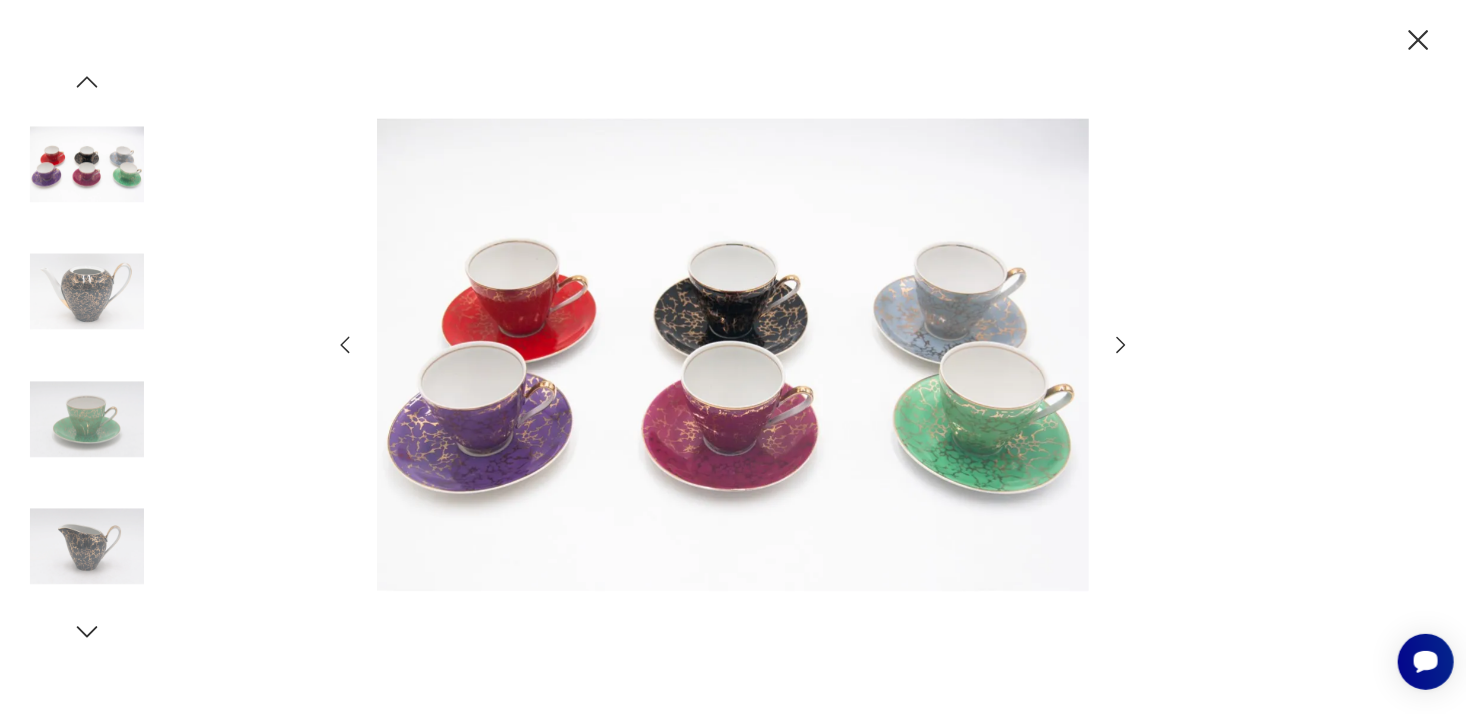 click 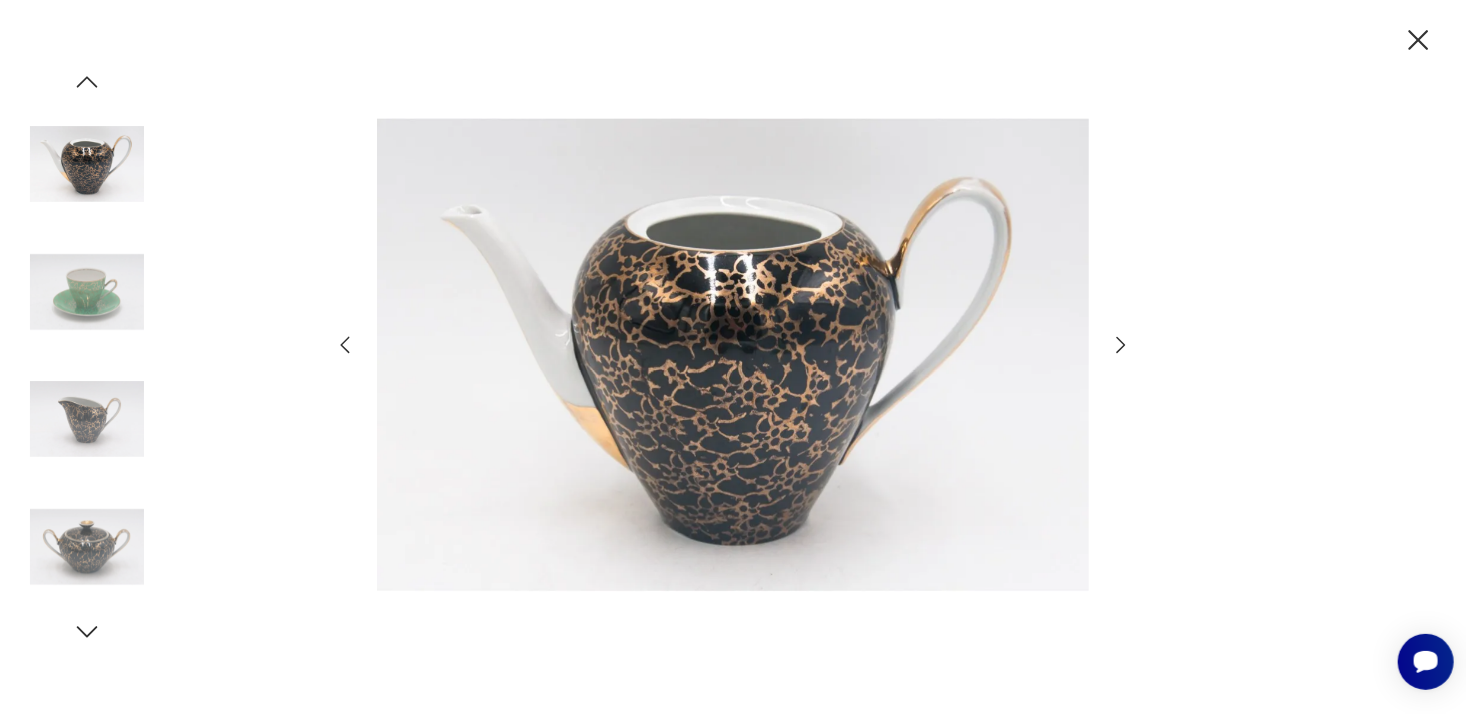 click 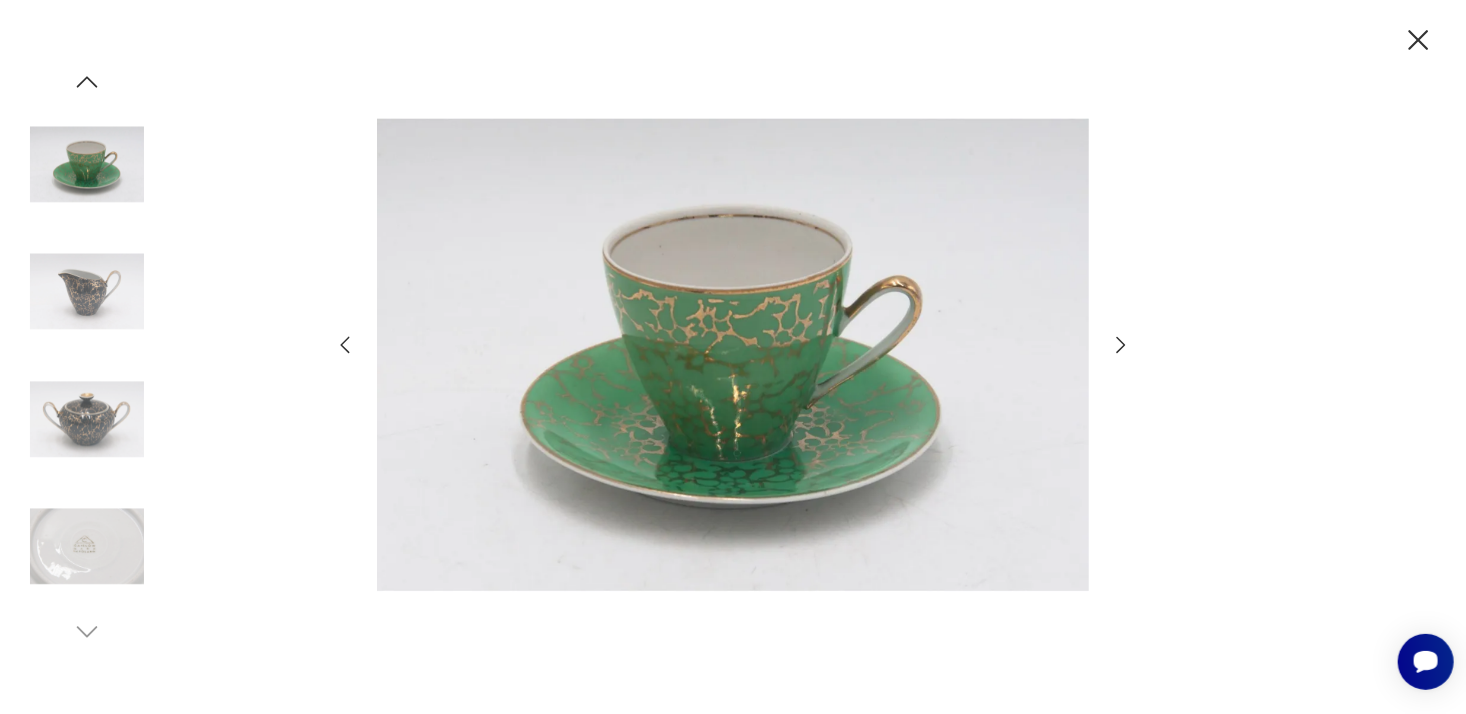 click 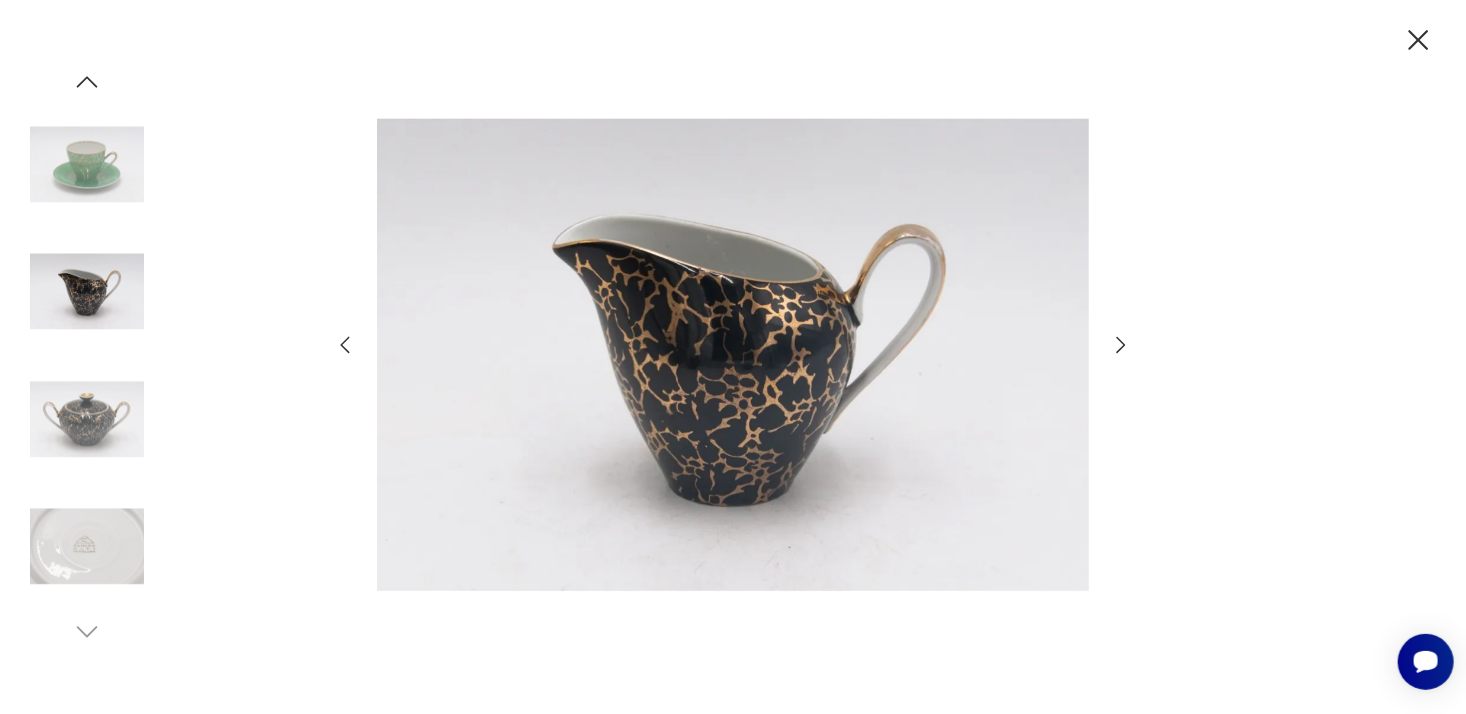 click 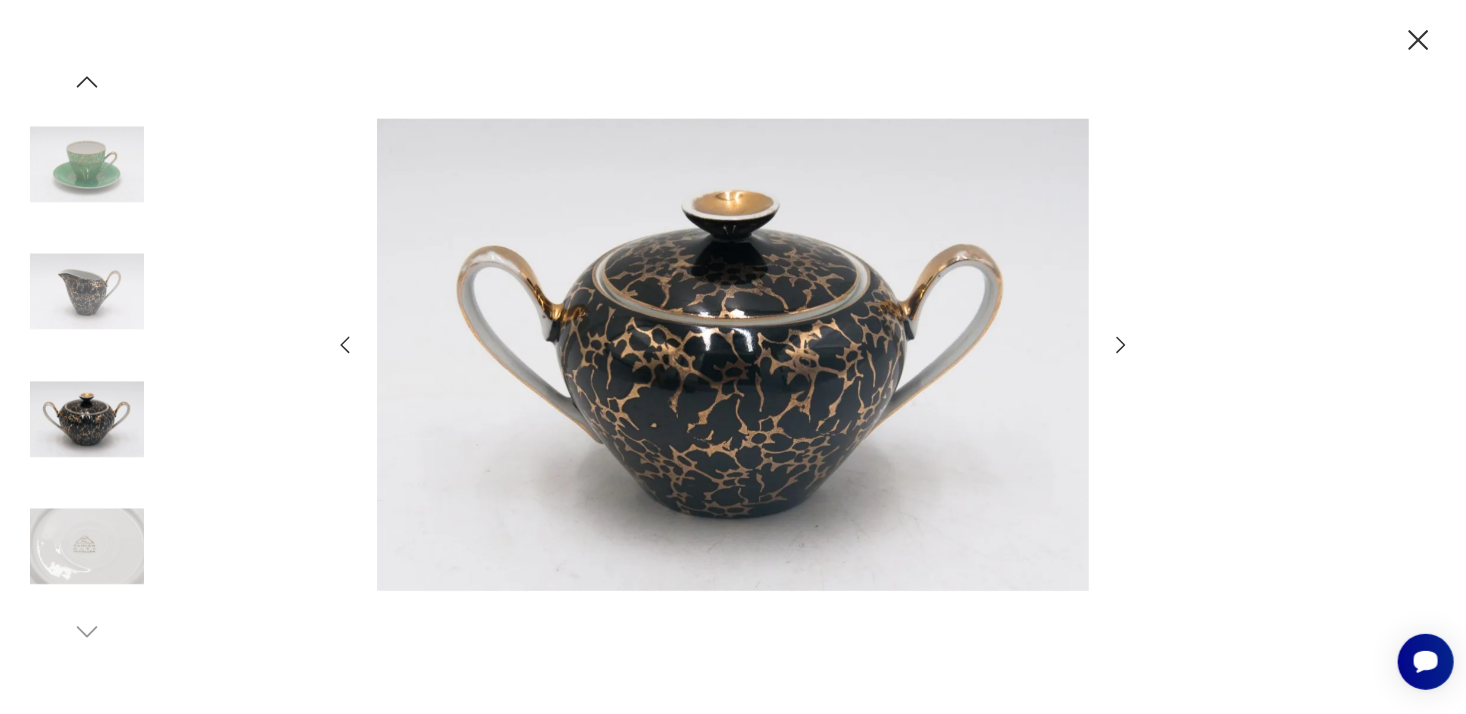 click 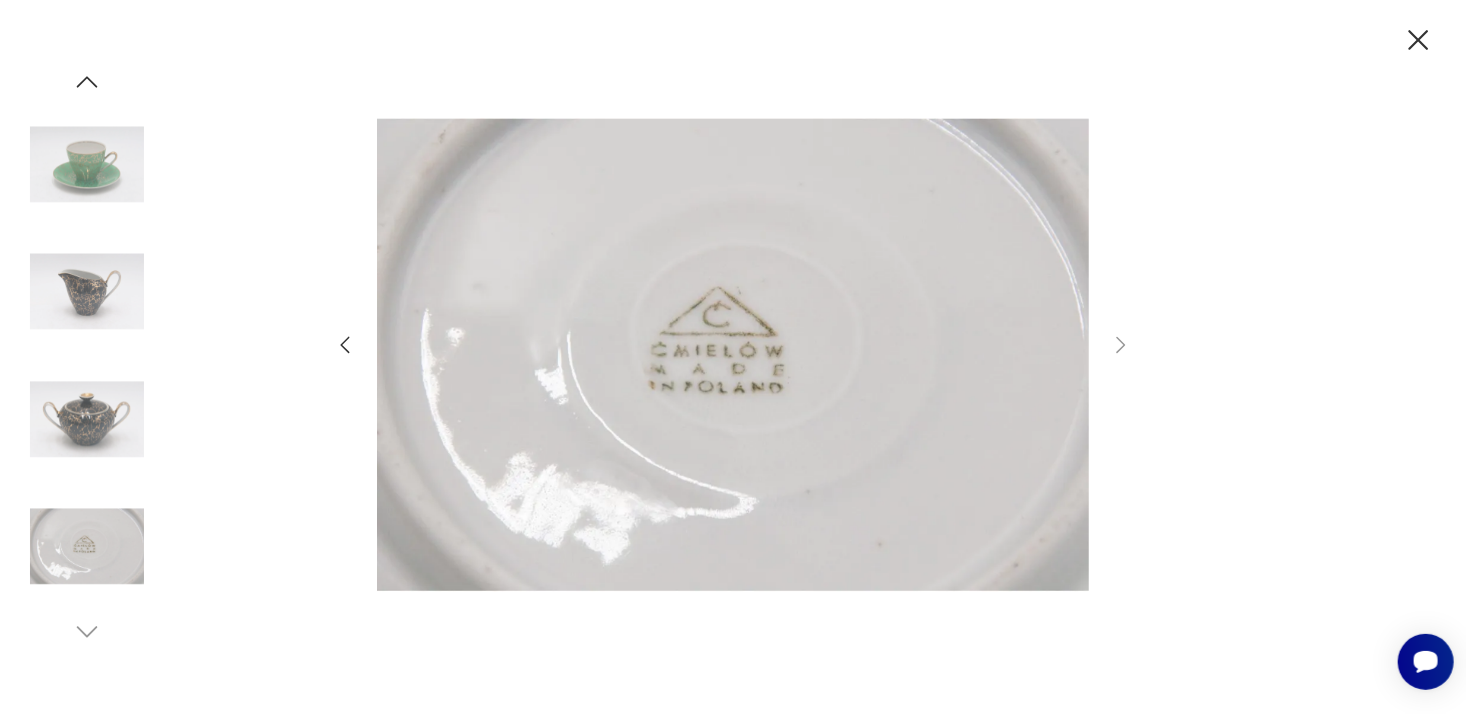 click 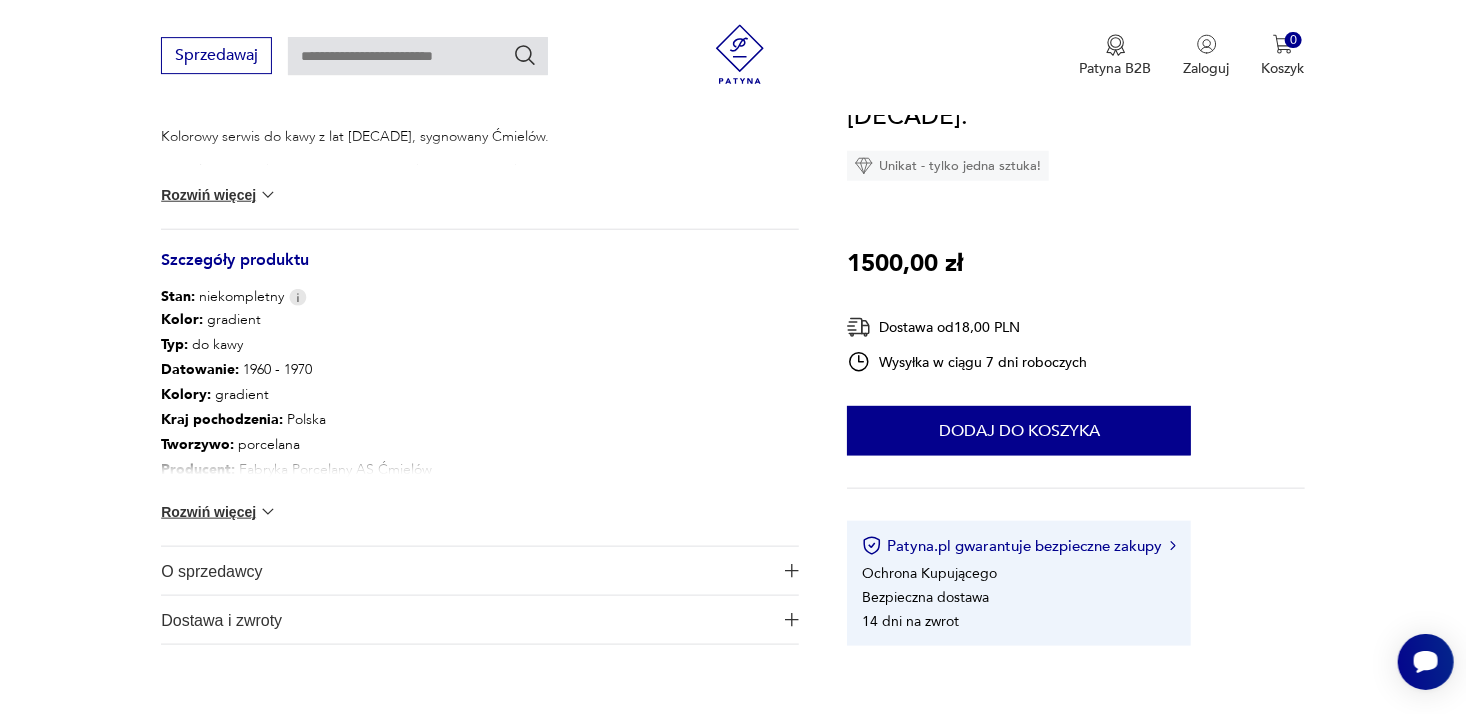 scroll, scrollTop: 867, scrollLeft: 0, axis: vertical 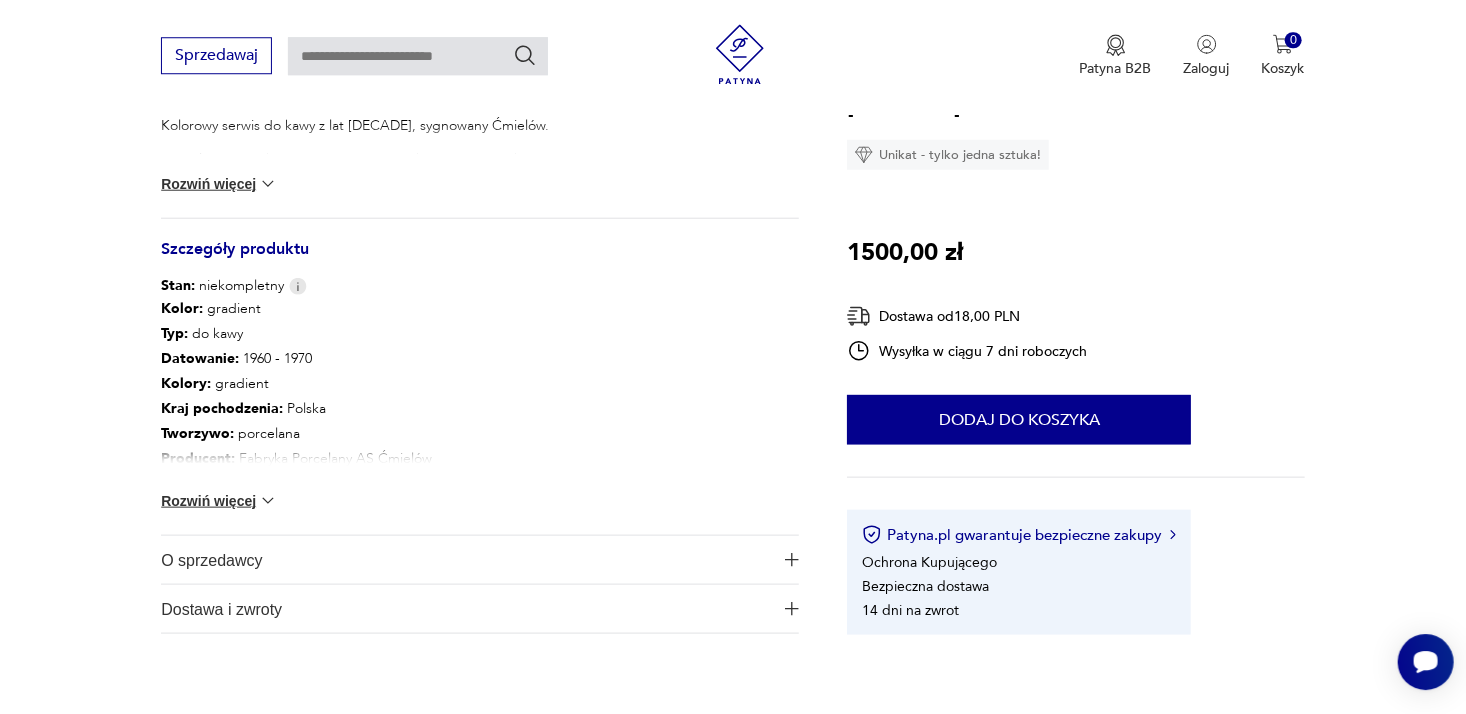 click on "Rozwiń więcej" at bounding box center [219, 501] 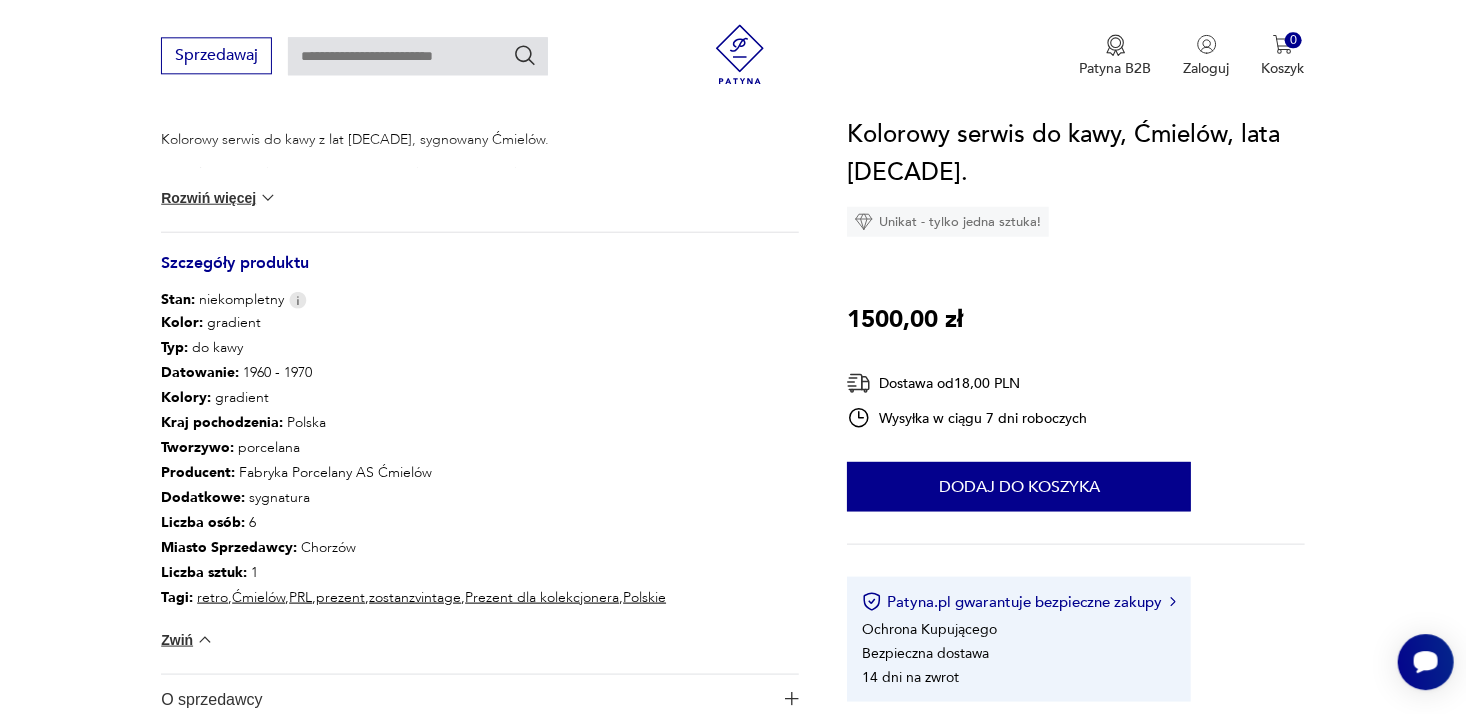scroll, scrollTop: 856, scrollLeft: 0, axis: vertical 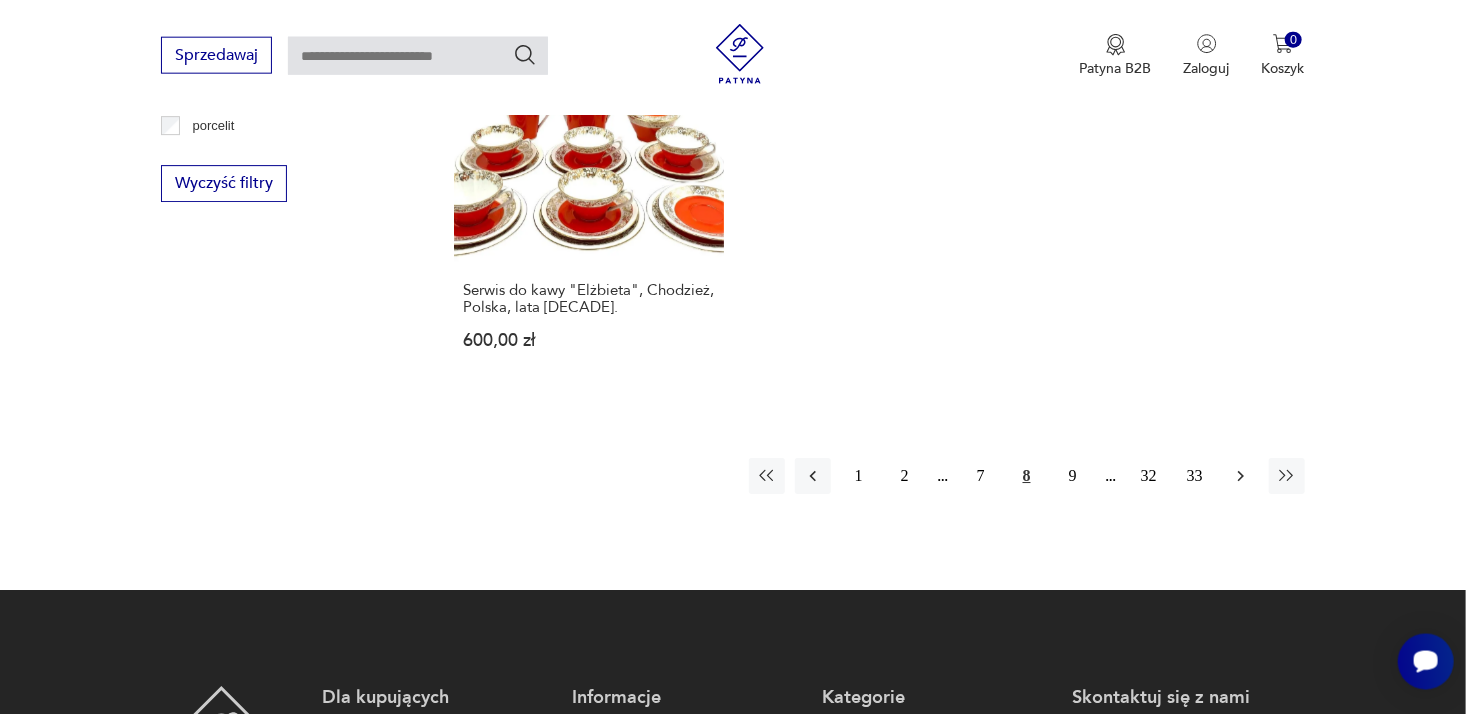 click 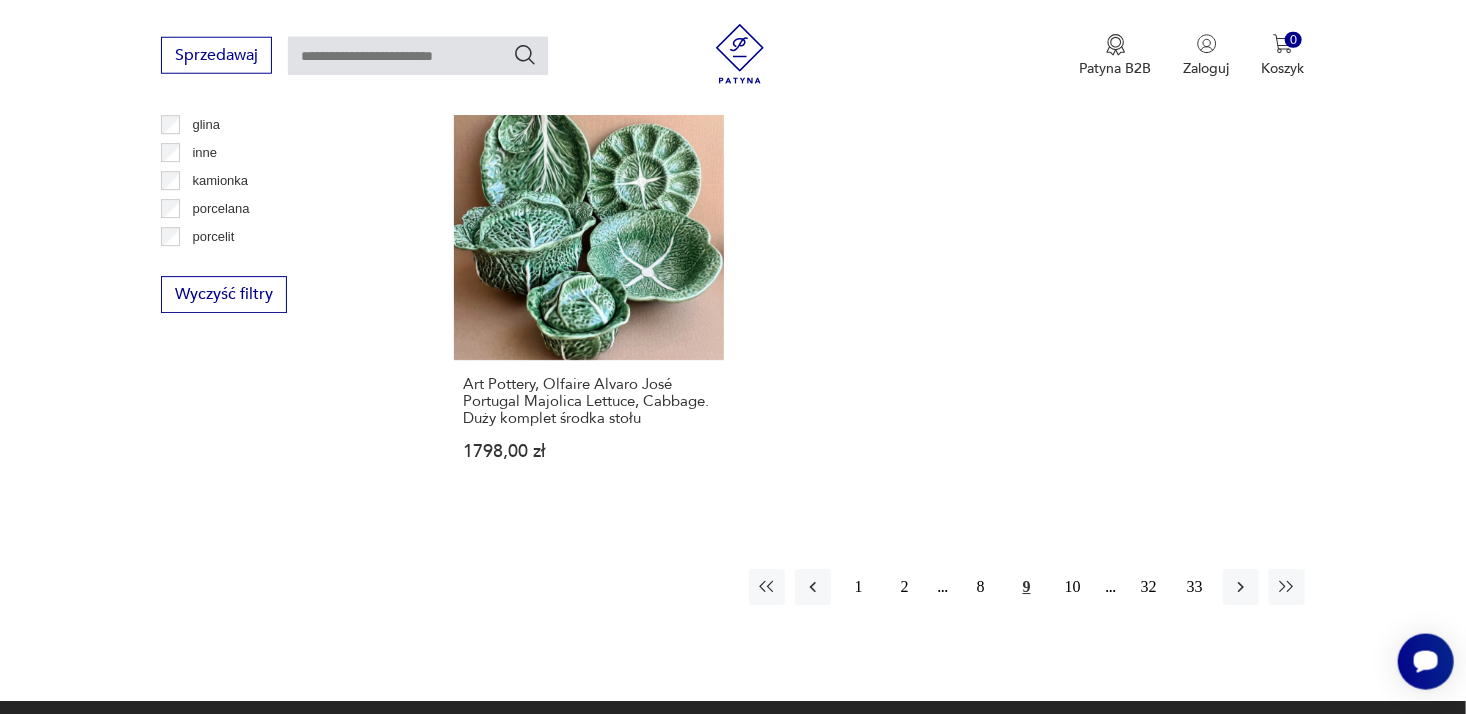scroll, scrollTop: 2976, scrollLeft: 0, axis: vertical 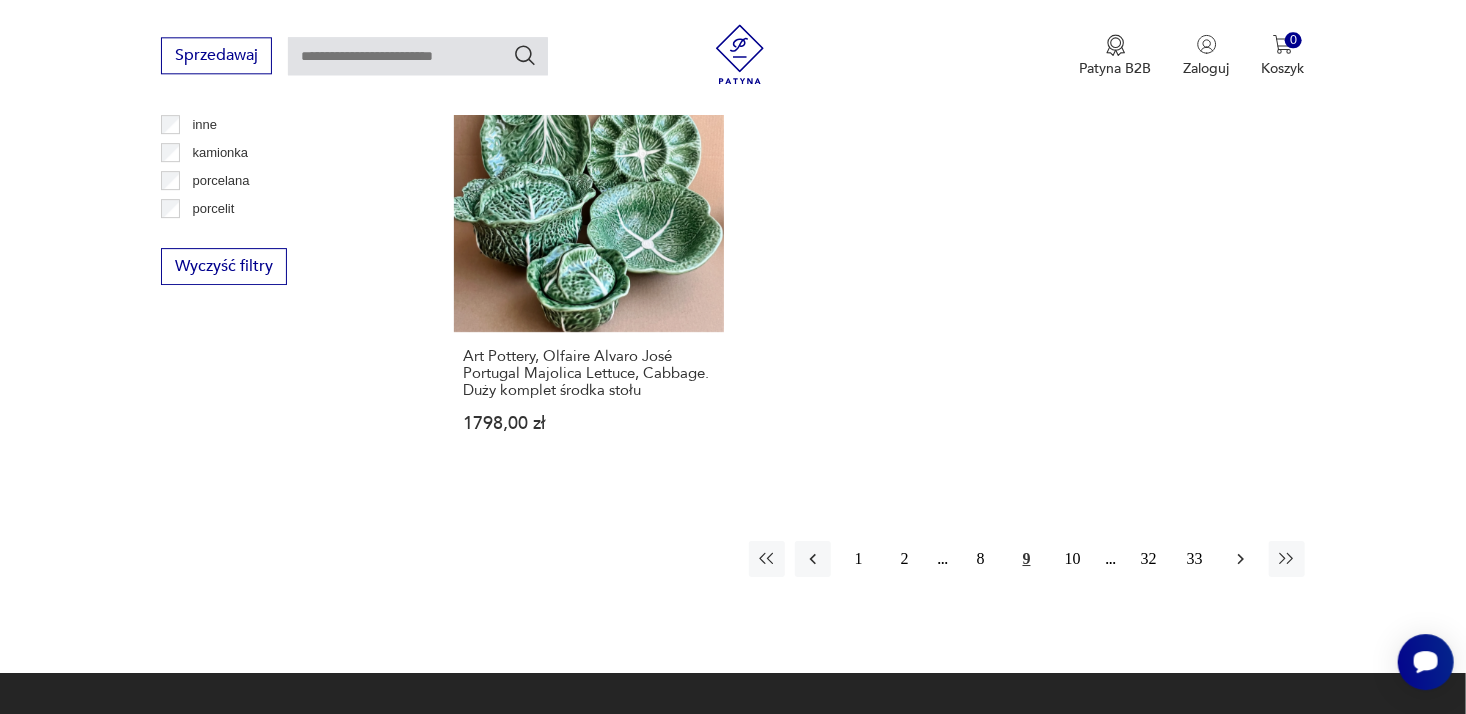 click 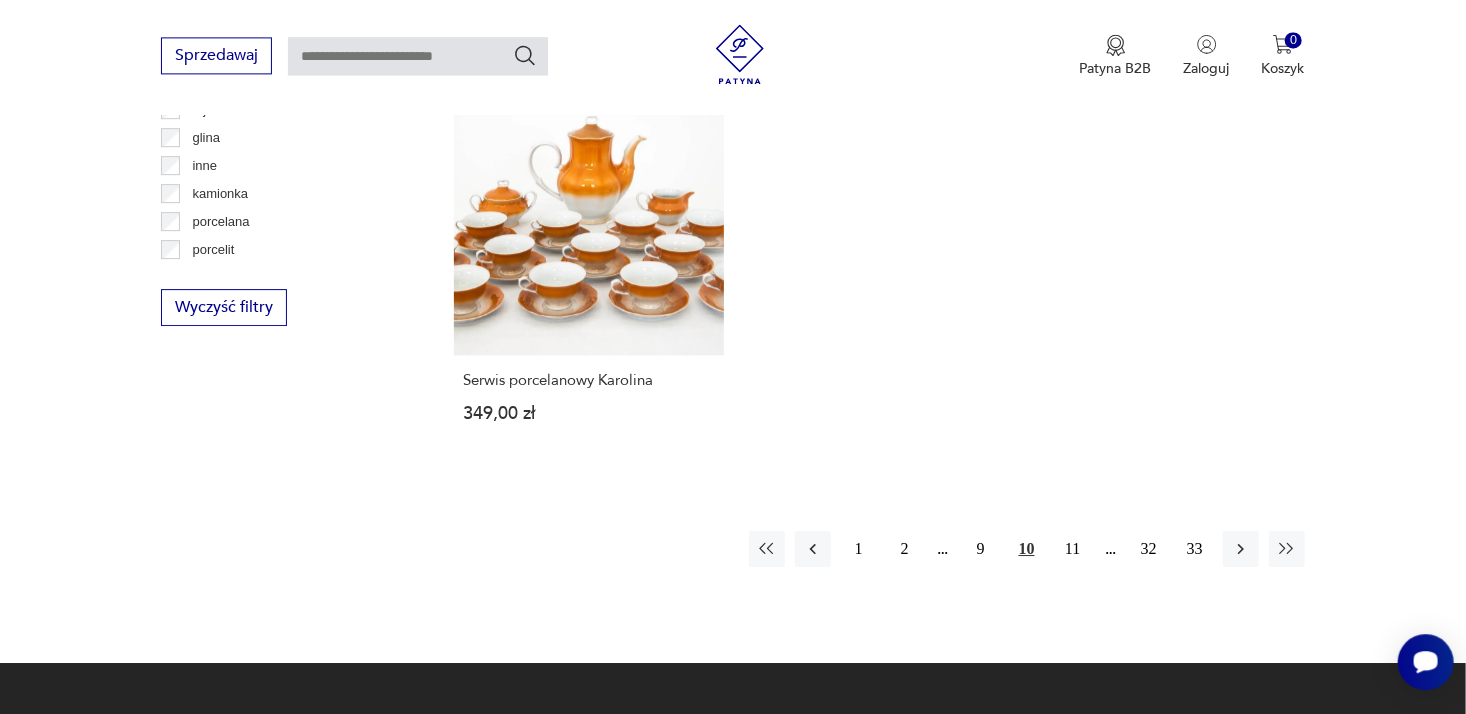 scroll, scrollTop: 2936, scrollLeft: 0, axis: vertical 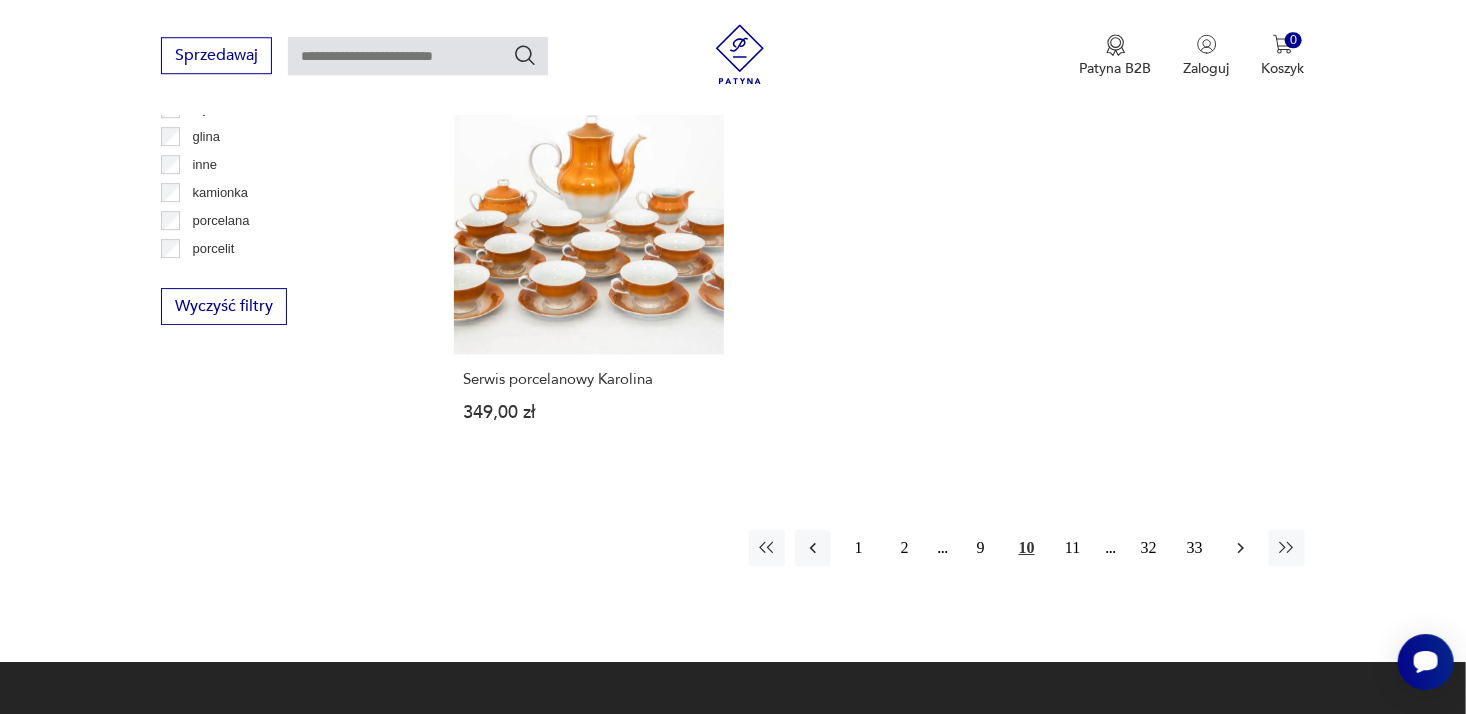 click 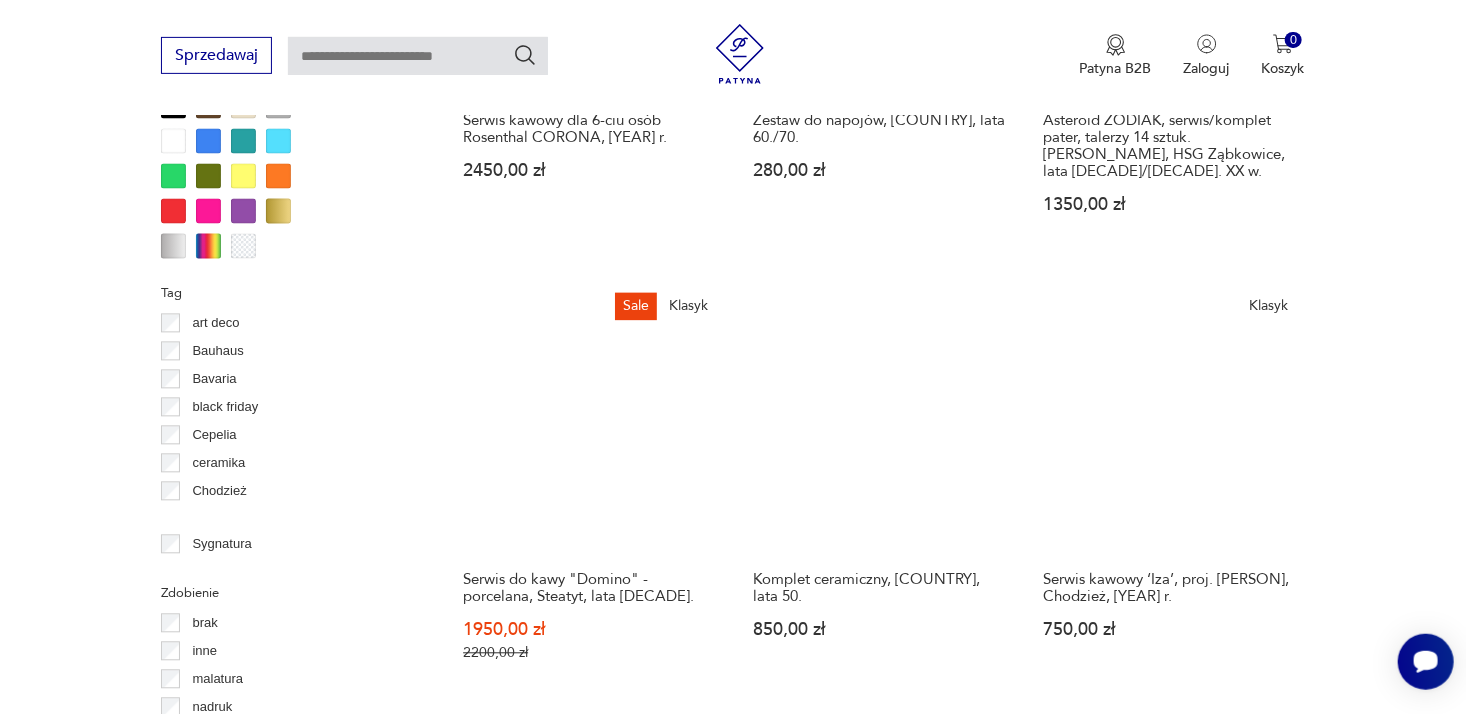 scroll, scrollTop: 1963, scrollLeft: 0, axis: vertical 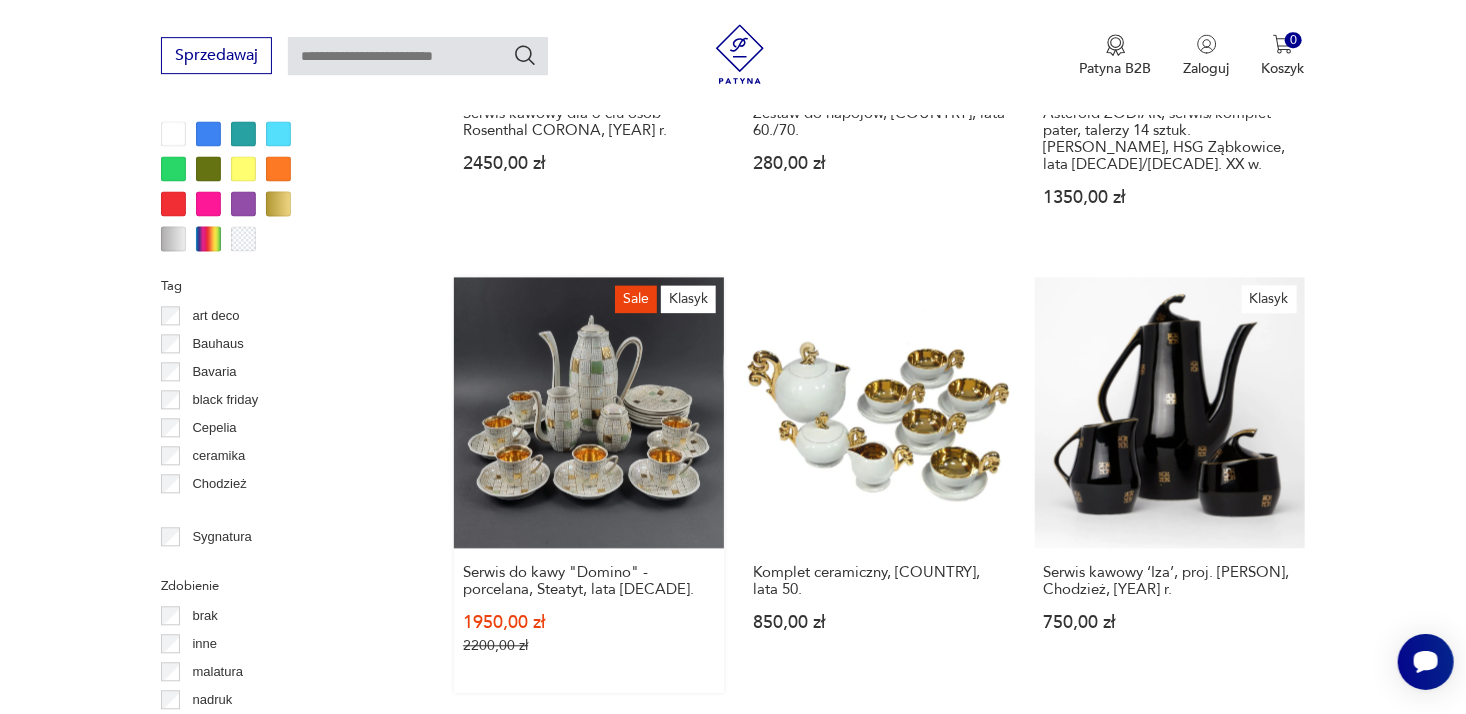 click on "Sale Klasyk Serwis do kawy "Domino" - porcelana, Steatyt, lata 60. [YEAR] [YEAR]" at bounding box center (589, 484) 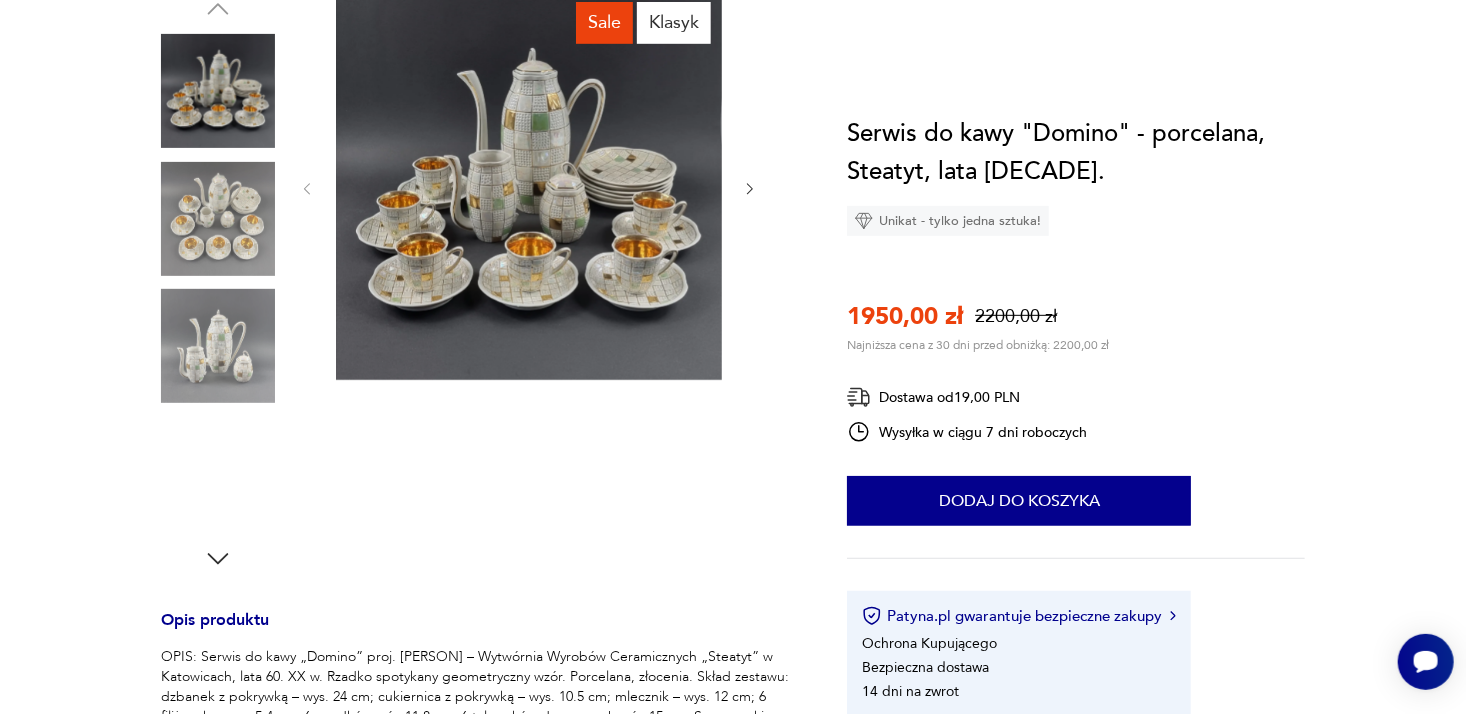 scroll, scrollTop: 0, scrollLeft: 0, axis: both 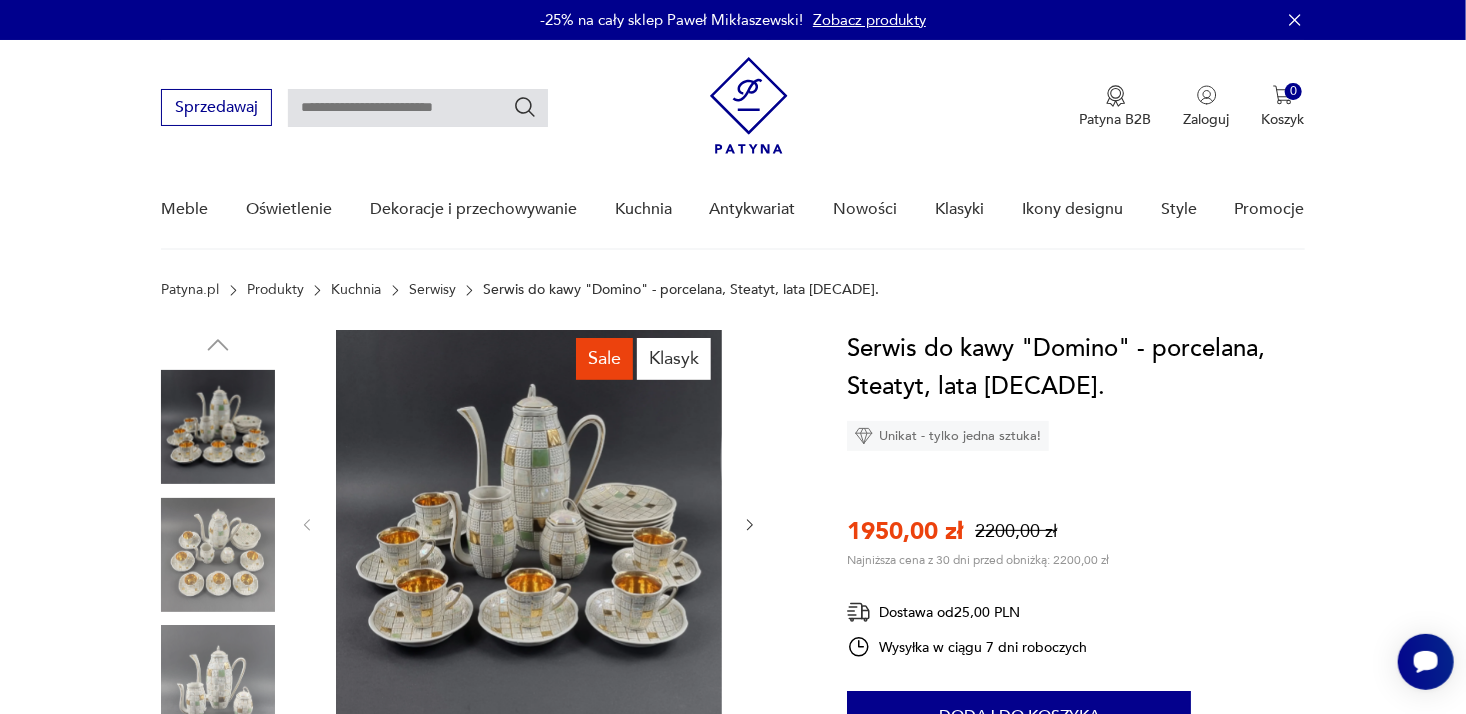 click at bounding box center [529, 523] 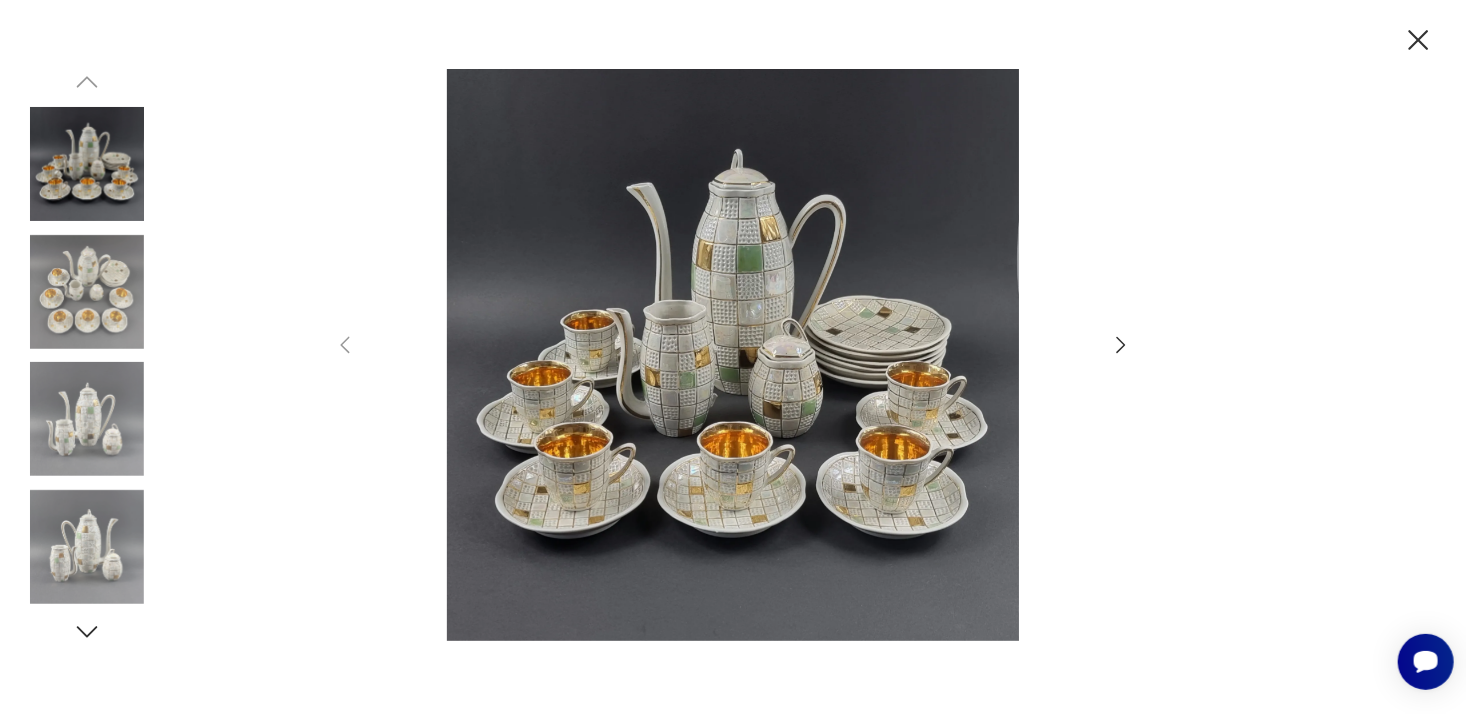 click 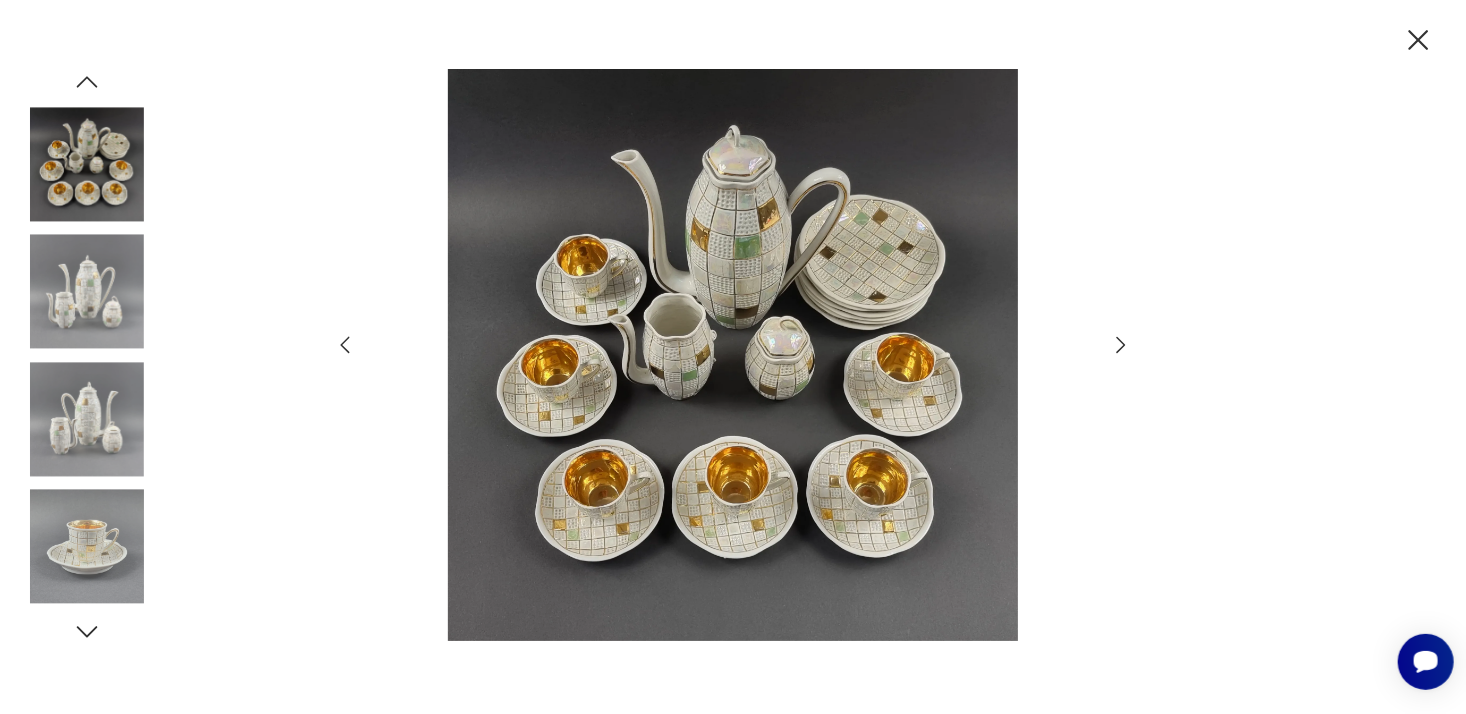 click 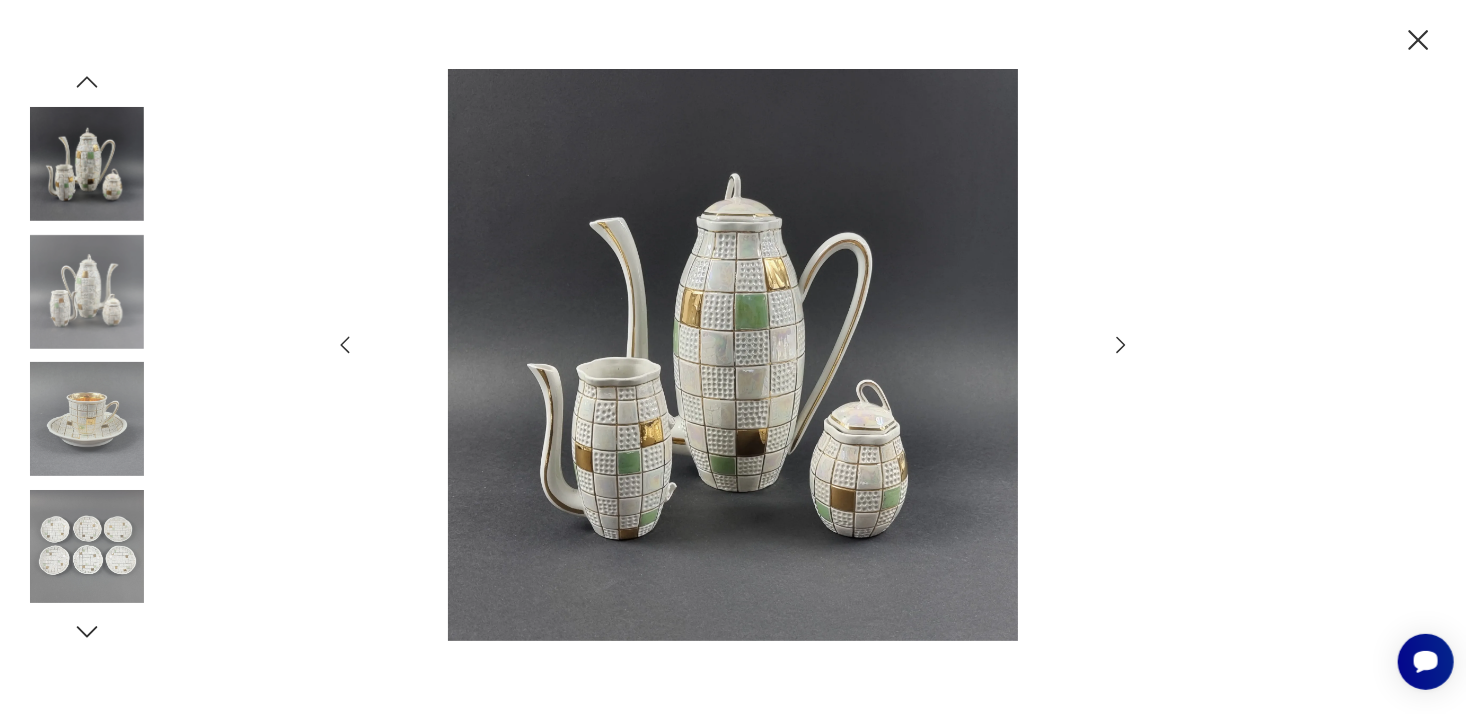 click 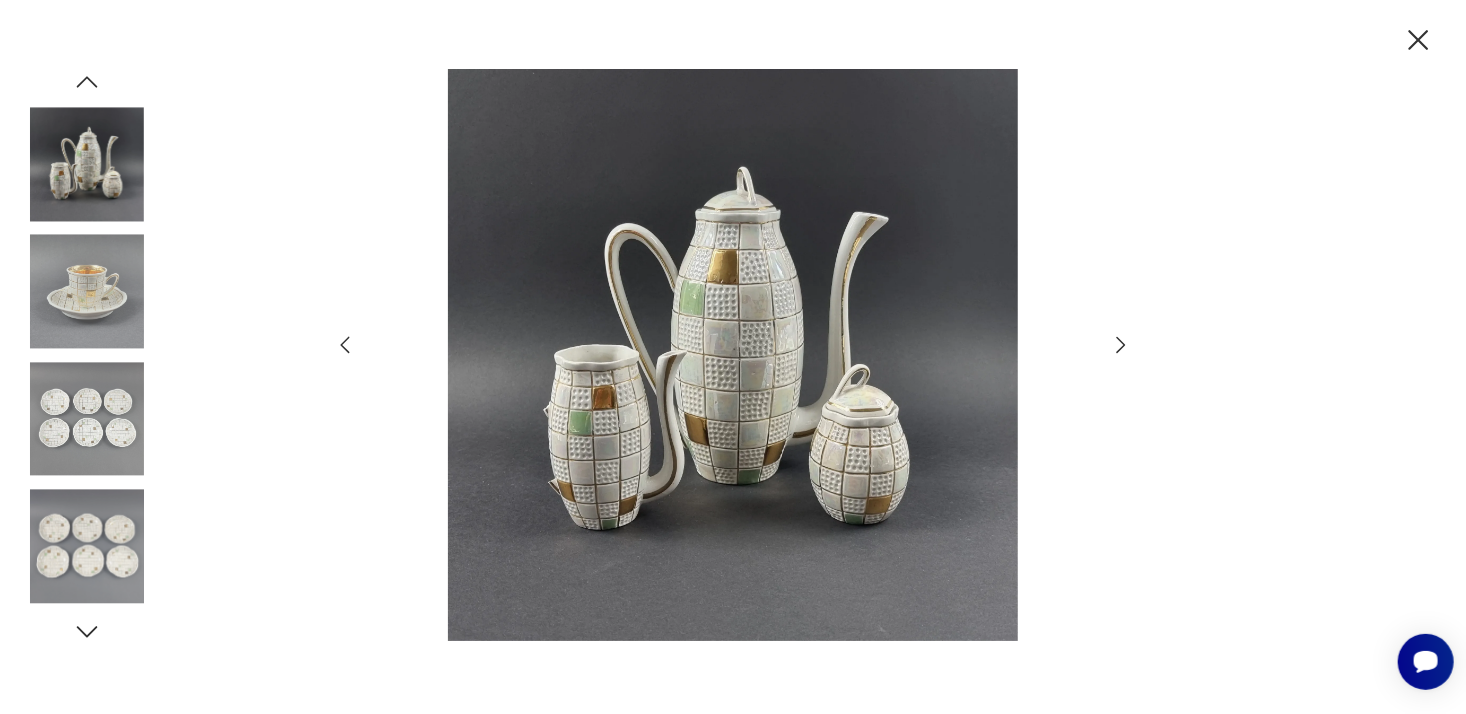 click 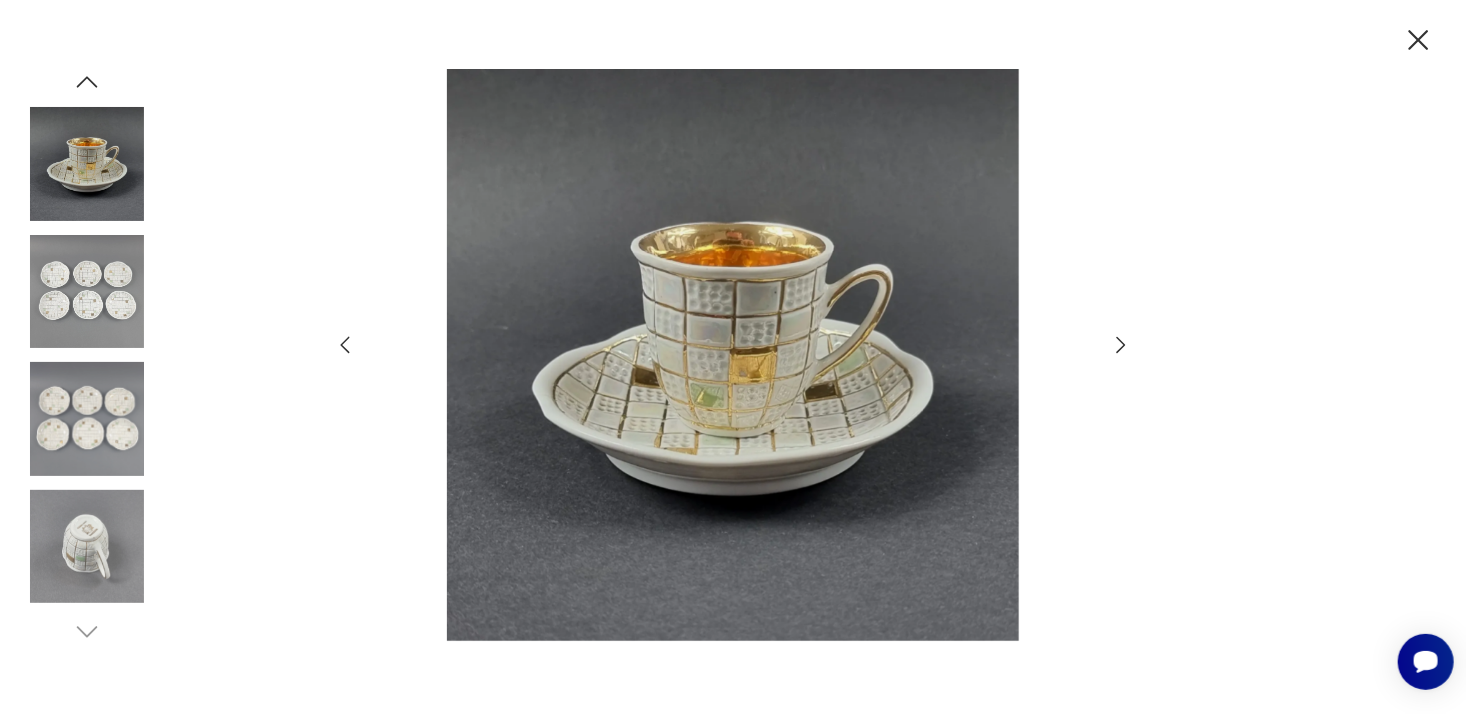 click 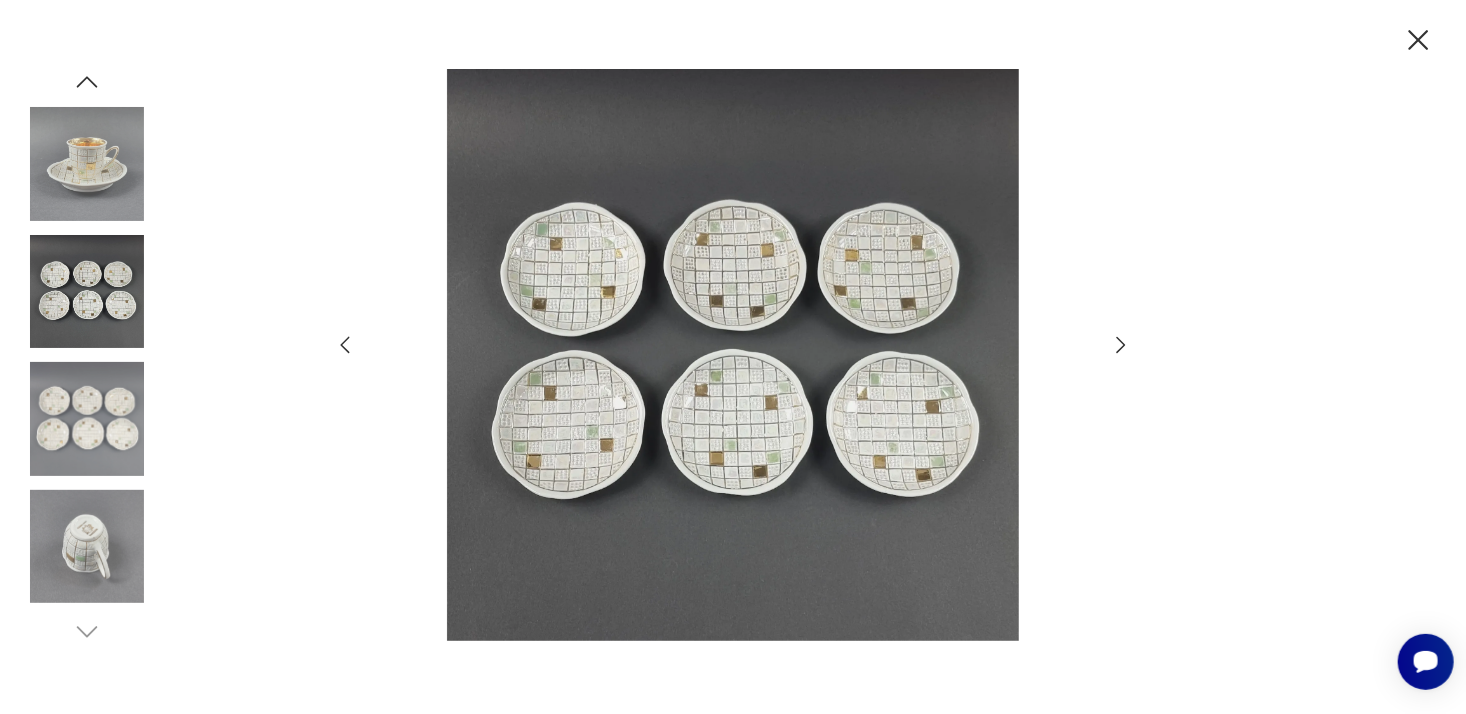click 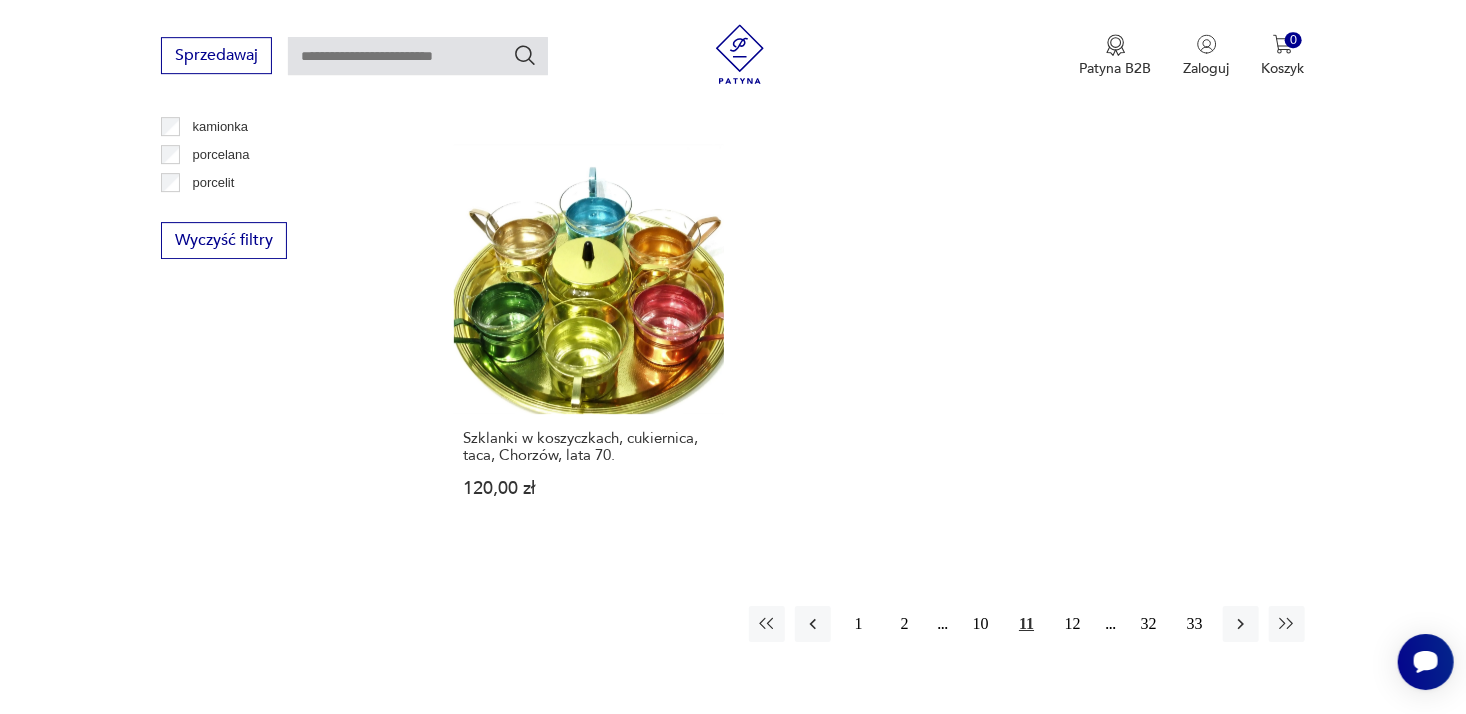 scroll, scrollTop: 3017, scrollLeft: 0, axis: vertical 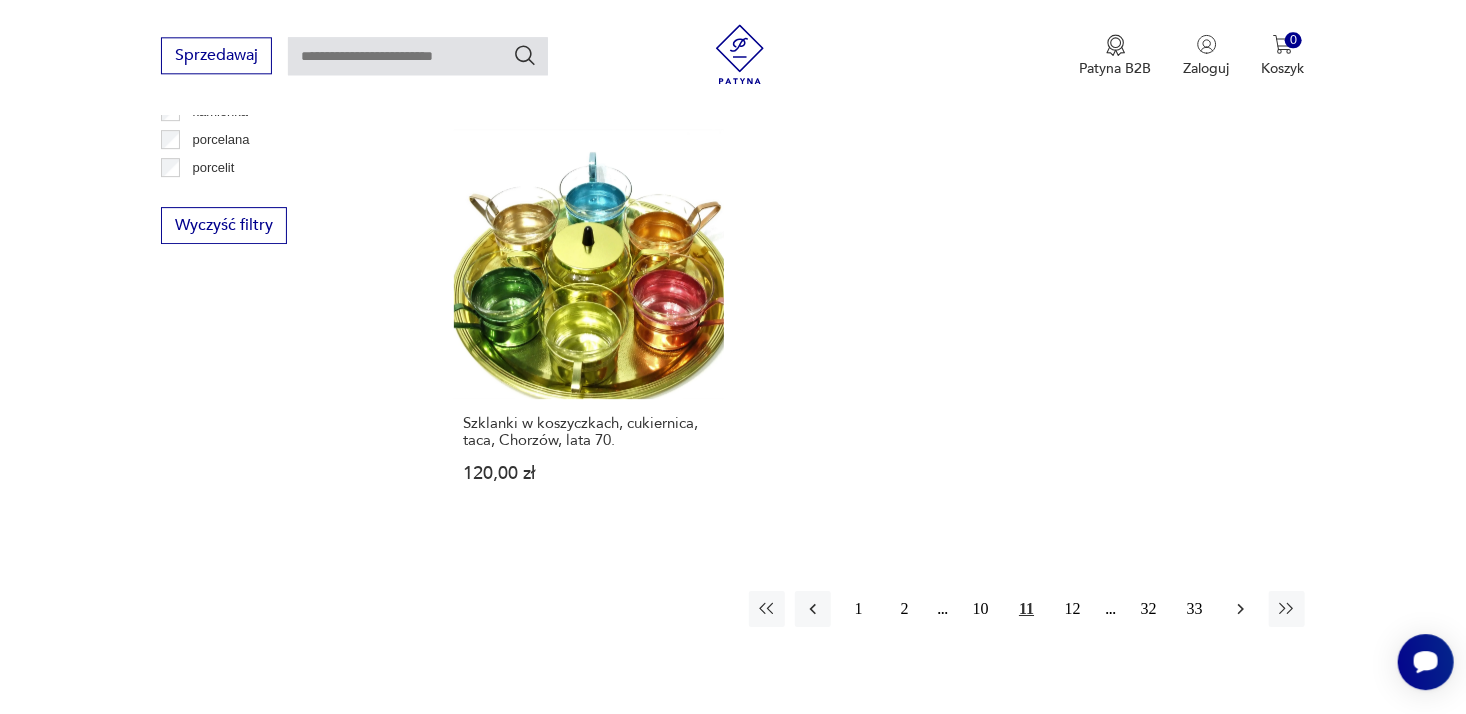 click 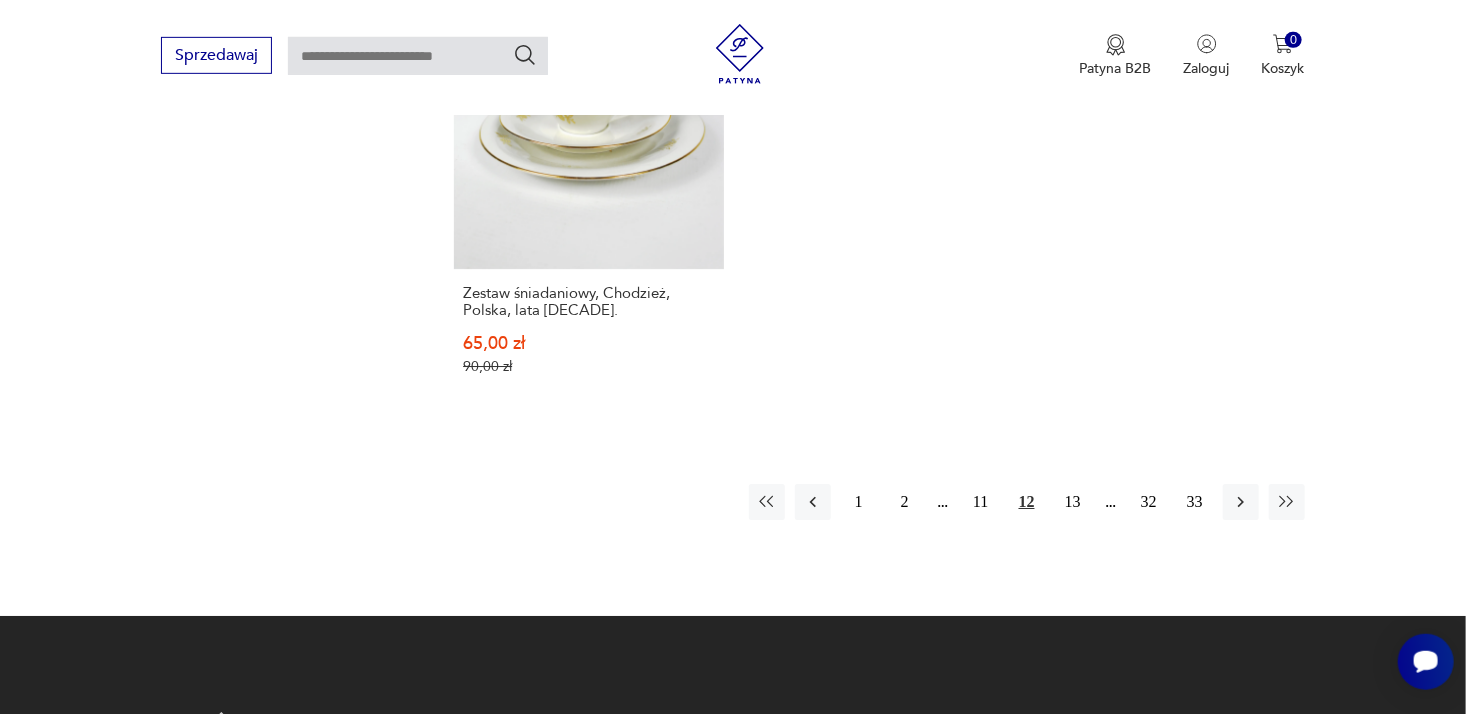 scroll, scrollTop: 3199, scrollLeft: 0, axis: vertical 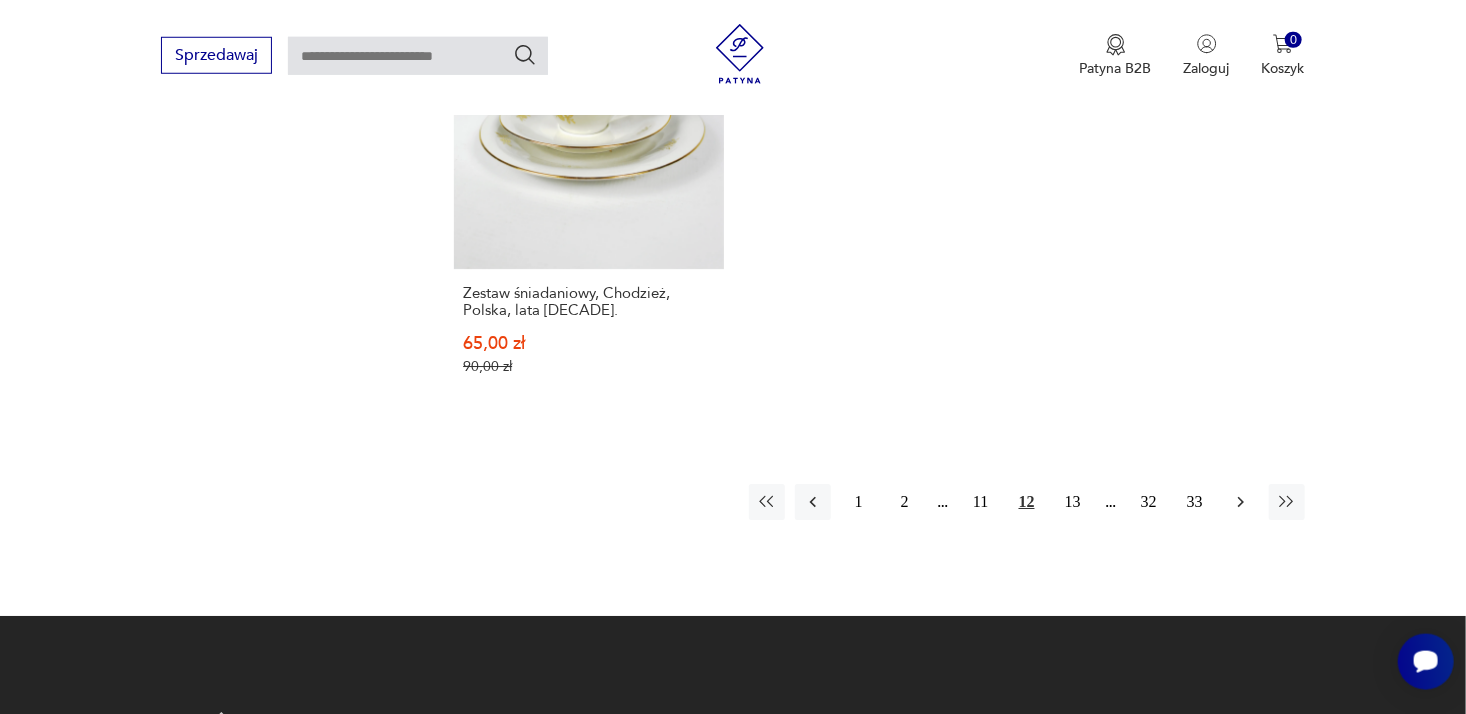 click 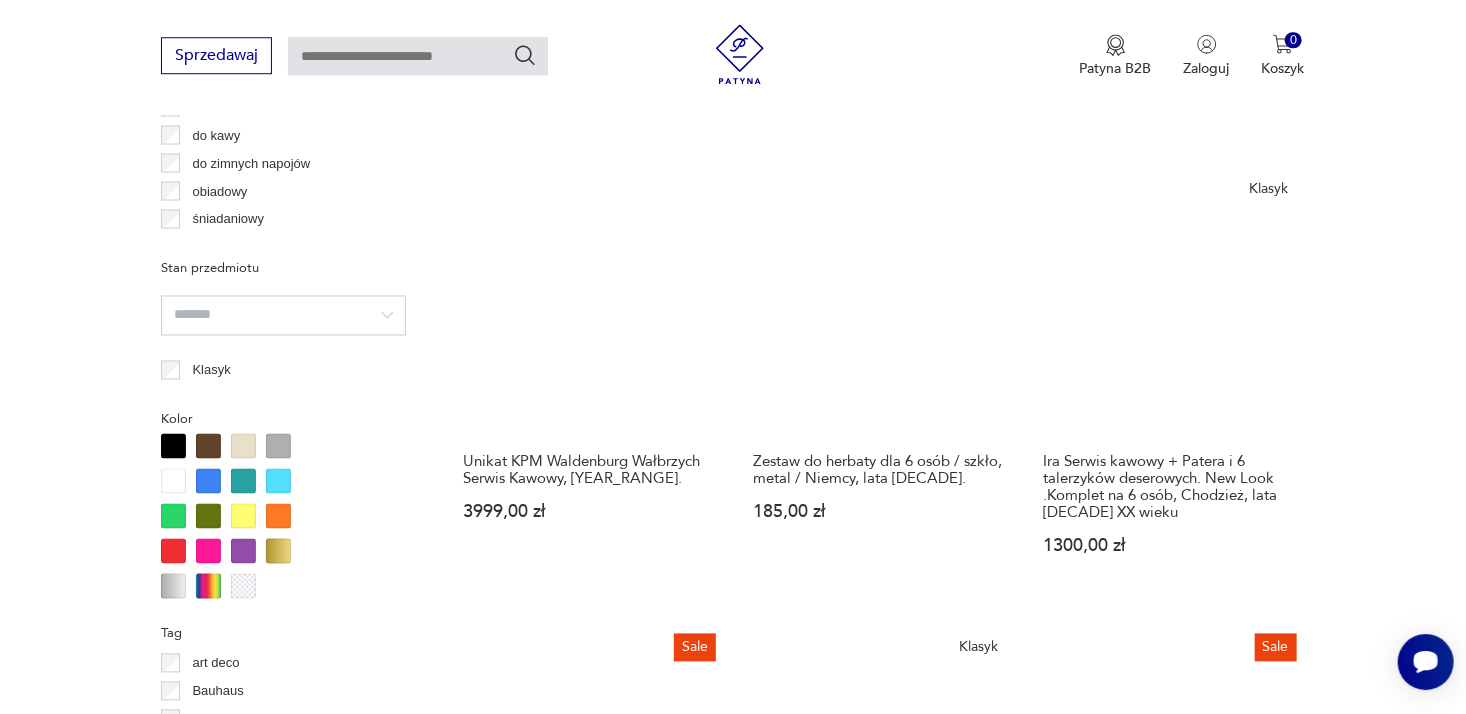 scroll, scrollTop: 1619, scrollLeft: 0, axis: vertical 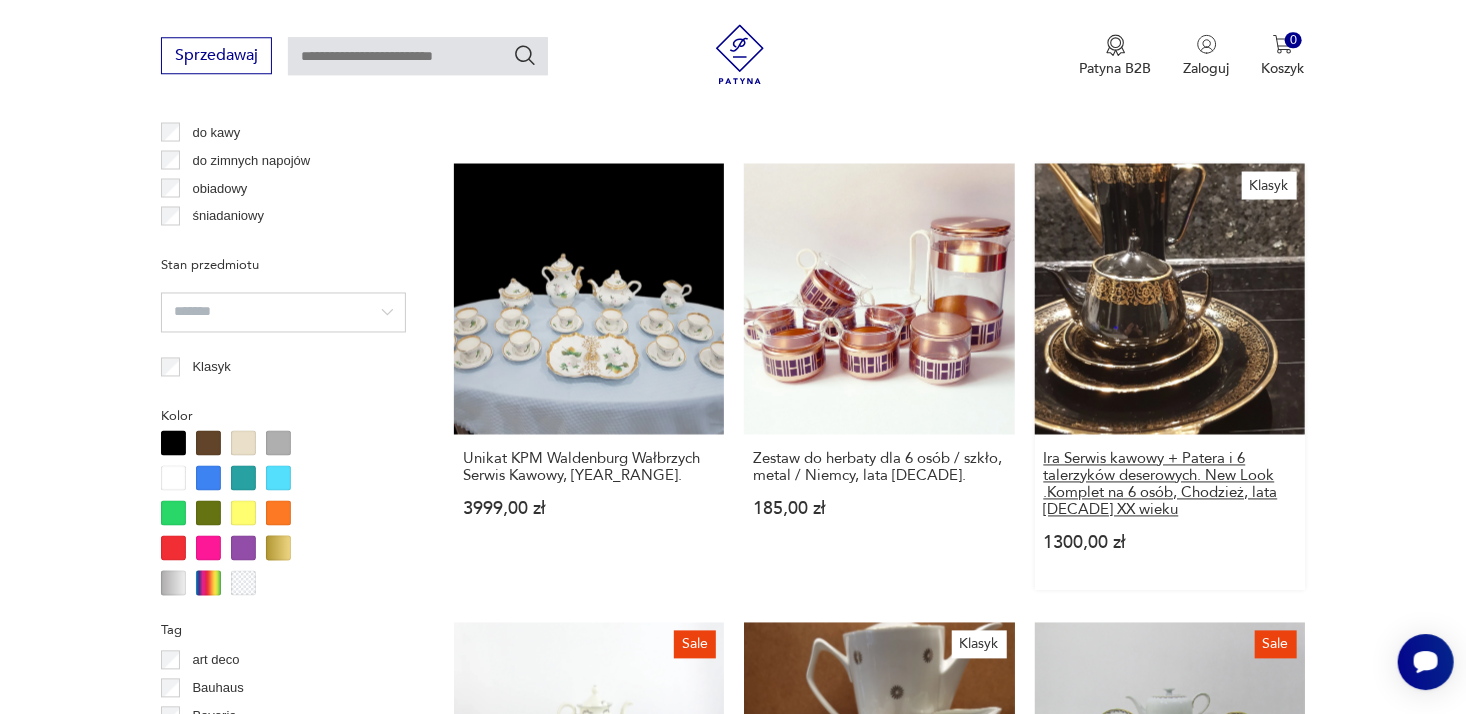 click on "Ira Serwis kawowy + Patera i 6 talerzyków deserowych. New Look .Komplet na 6 osób, Chodzież, lata [DECADE] XX wieku" at bounding box center [1170, 484] 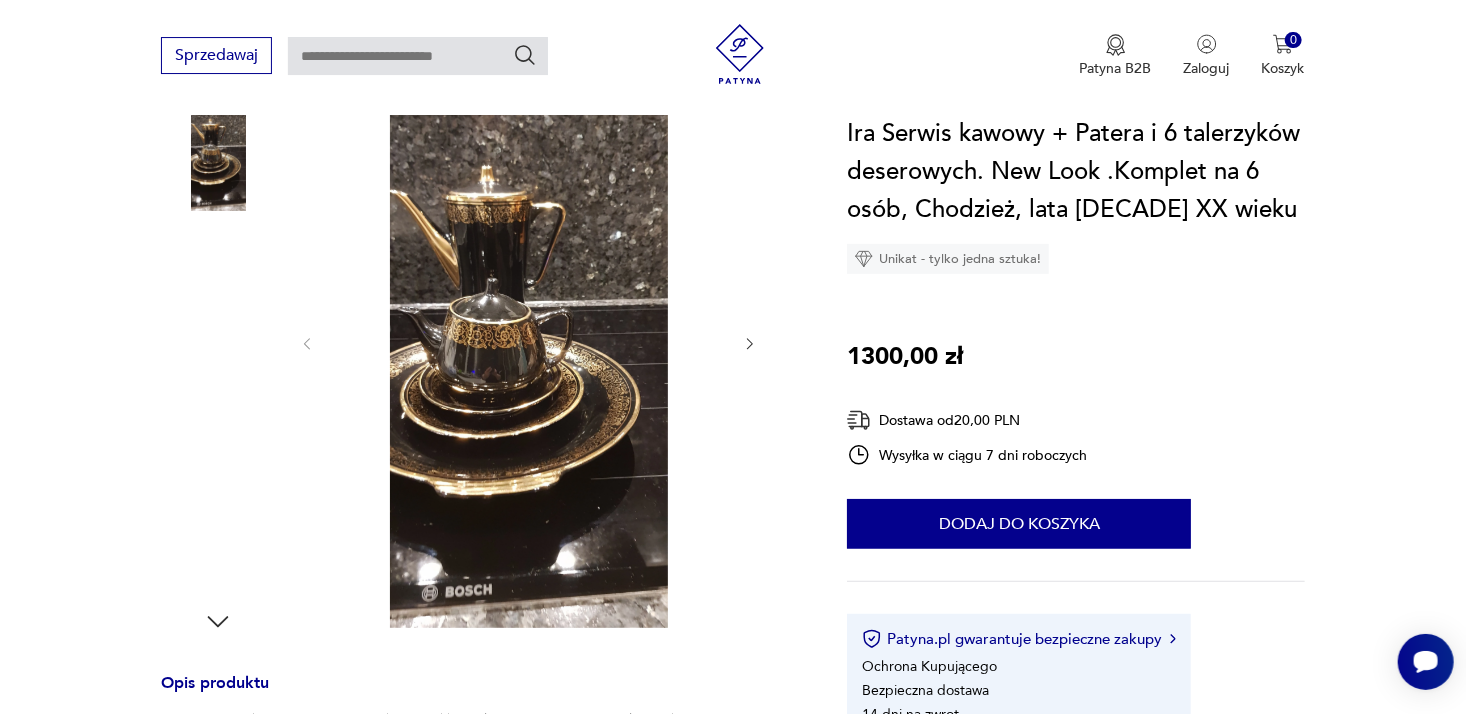 scroll, scrollTop: 276, scrollLeft: 0, axis: vertical 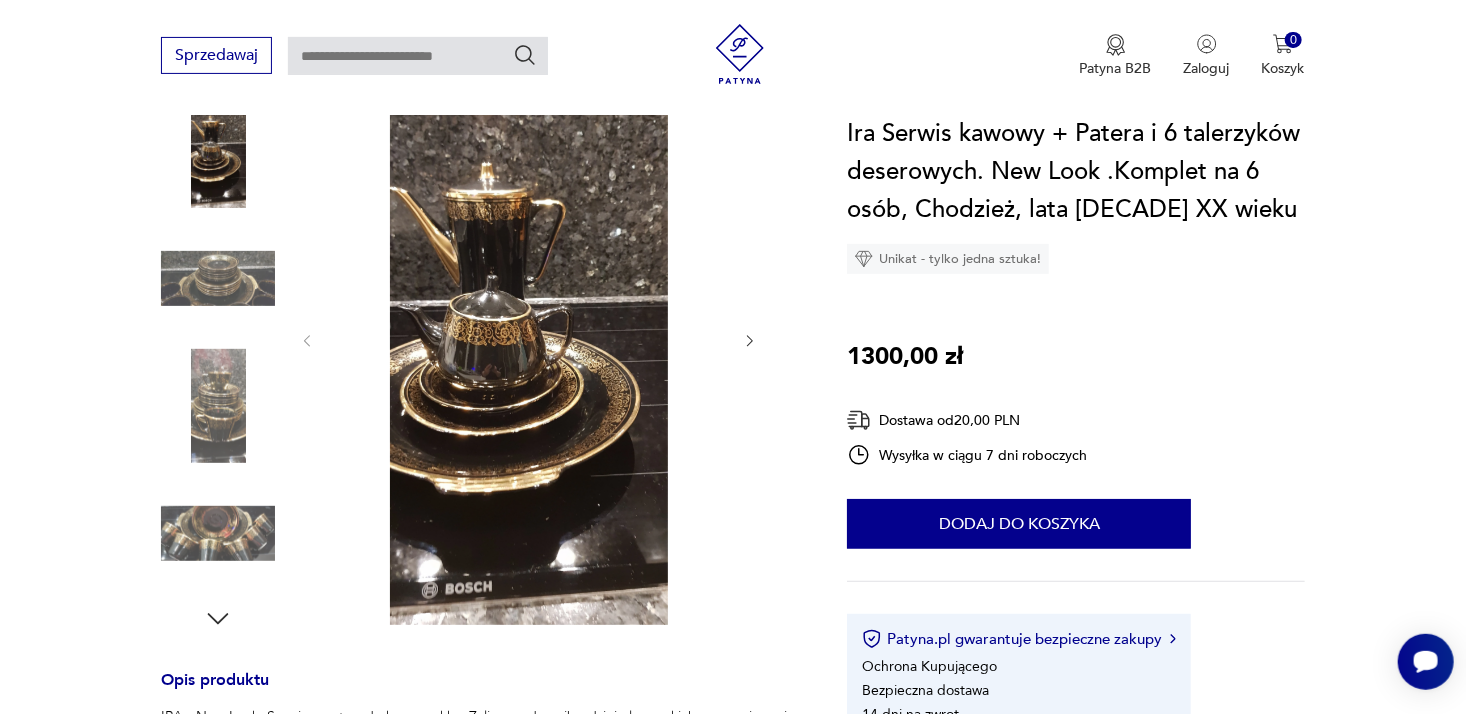 click at bounding box center [529, 339] 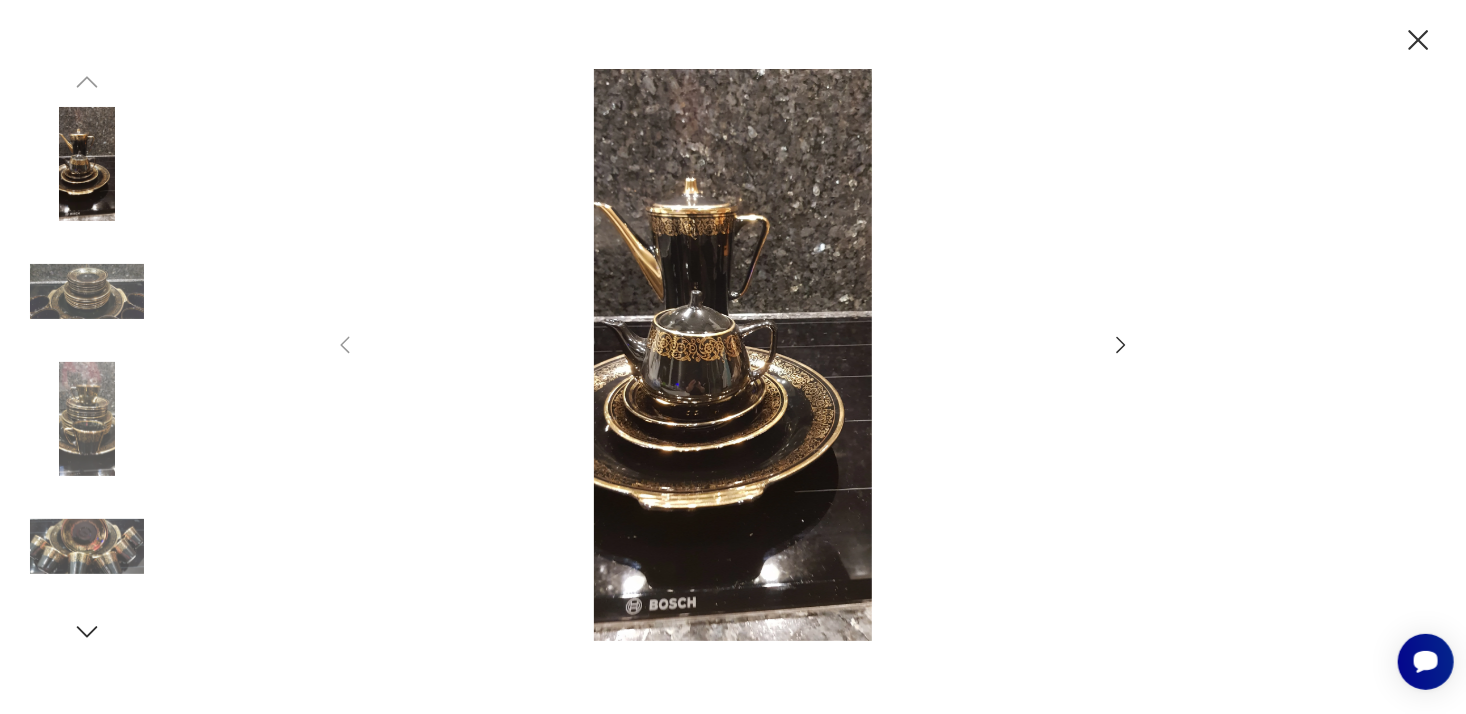 click 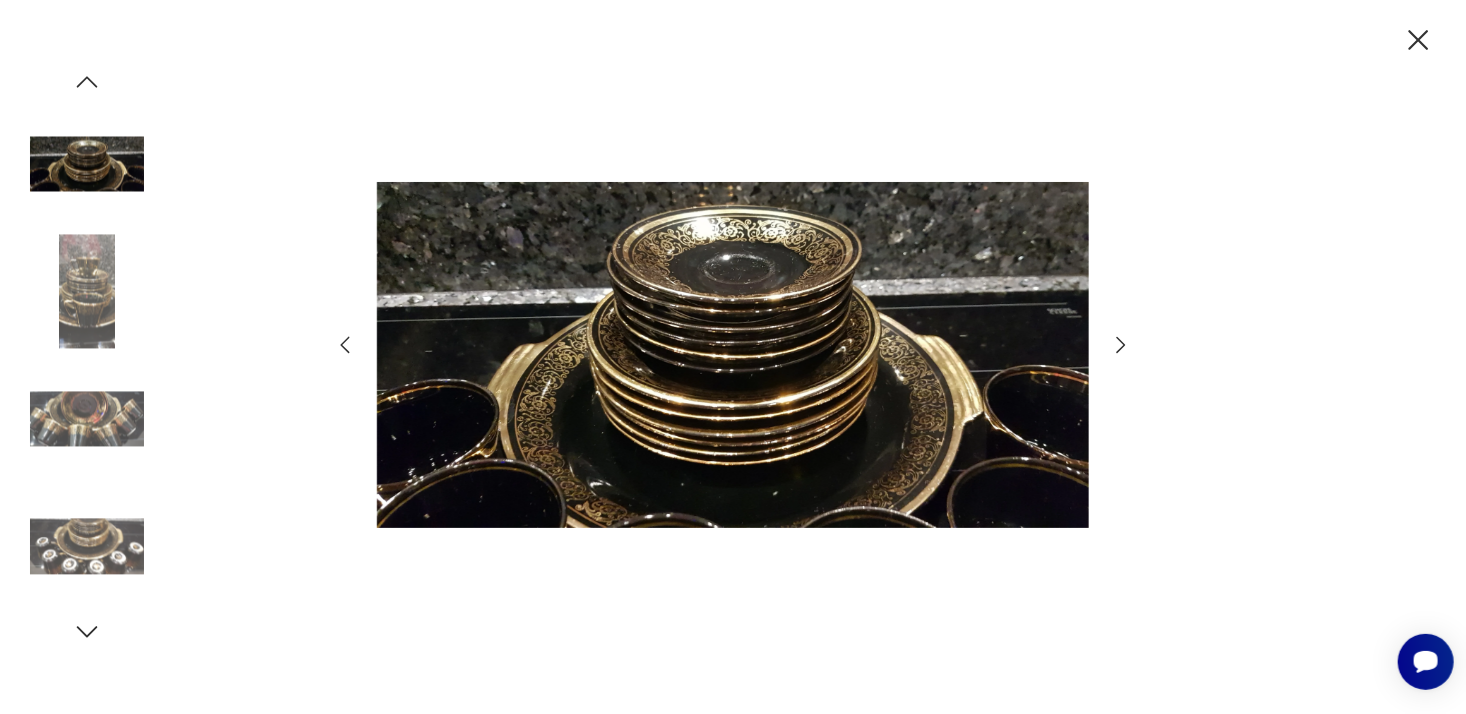 click 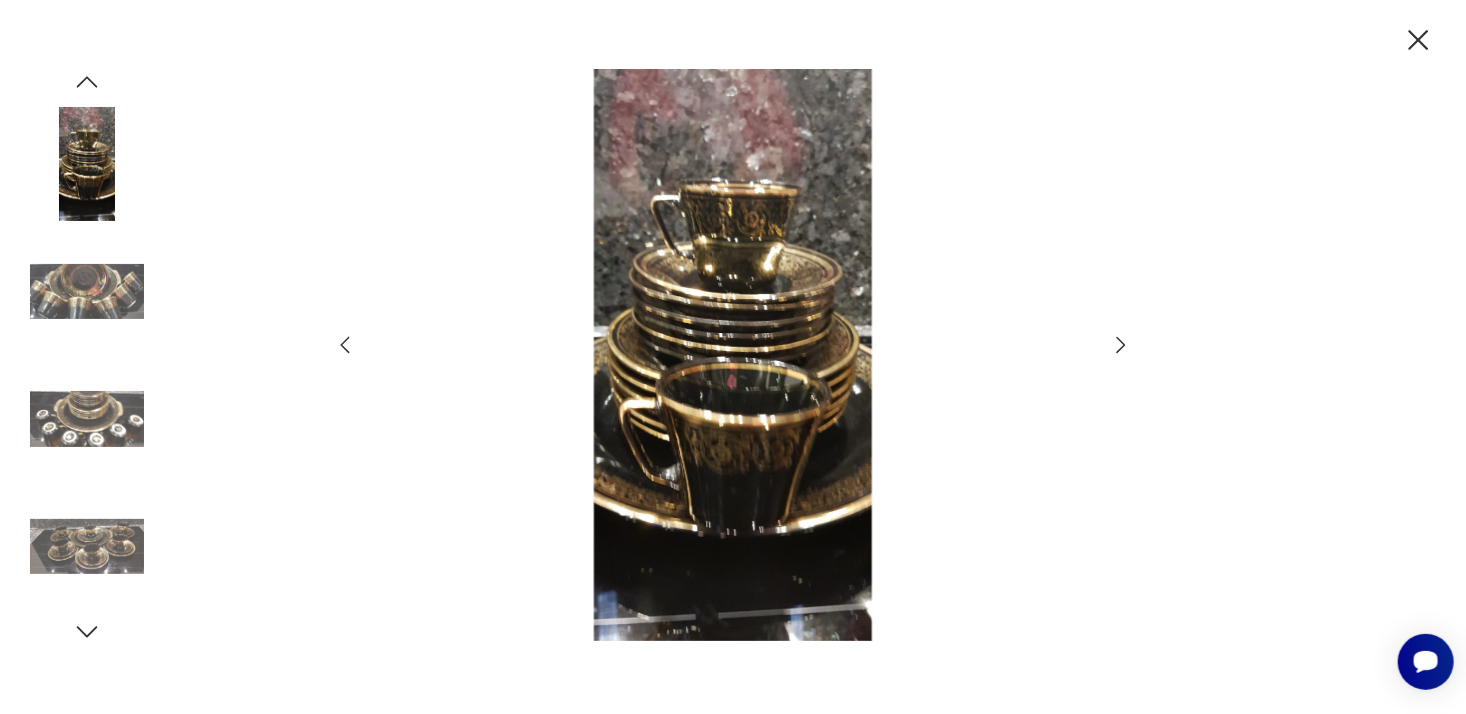 click 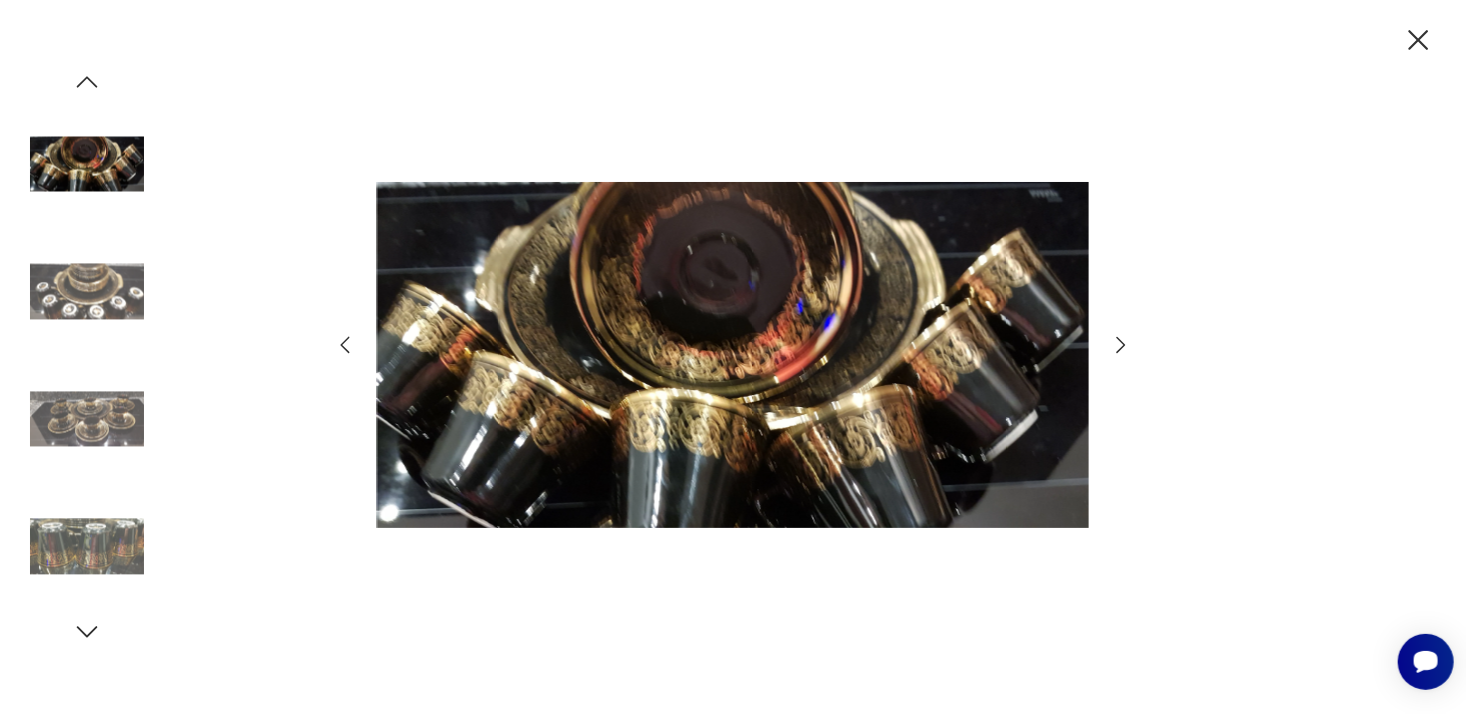 click 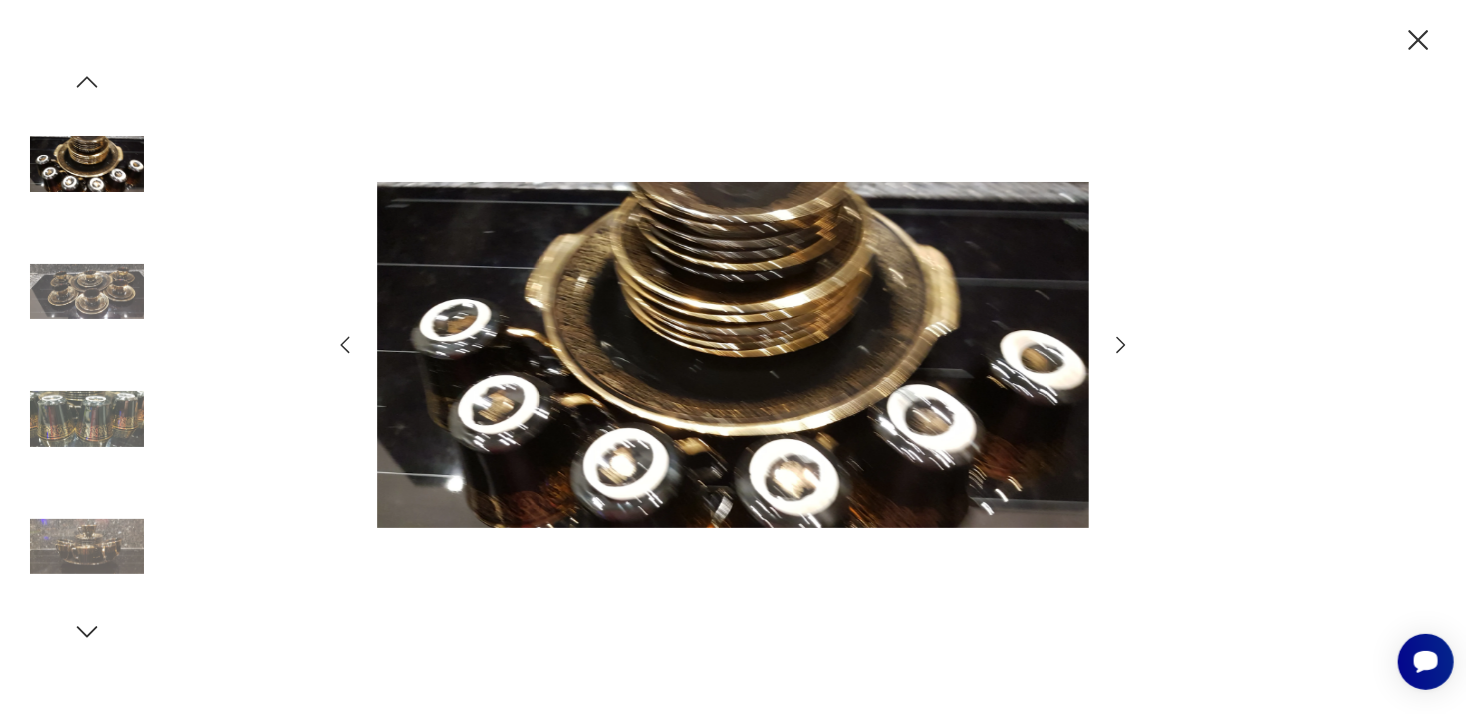 click 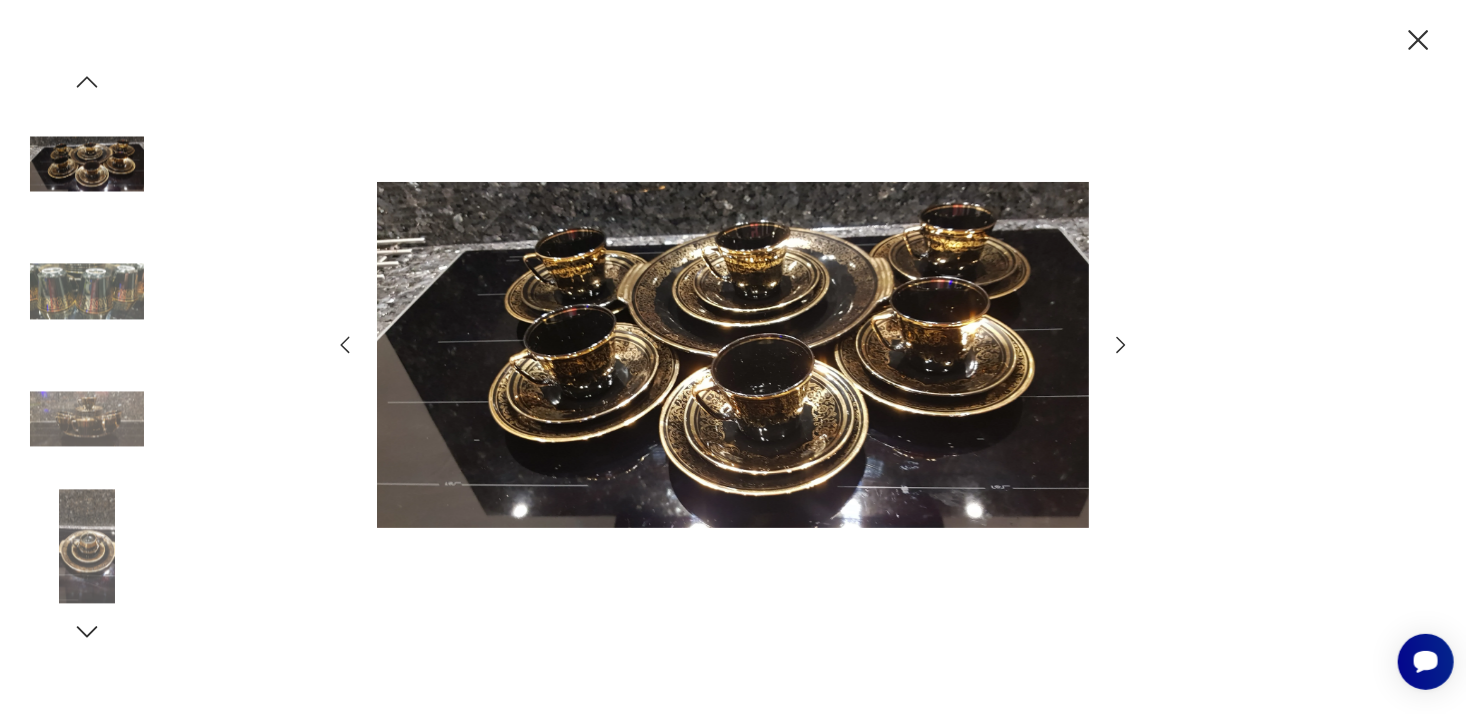 click at bounding box center [733, 357] 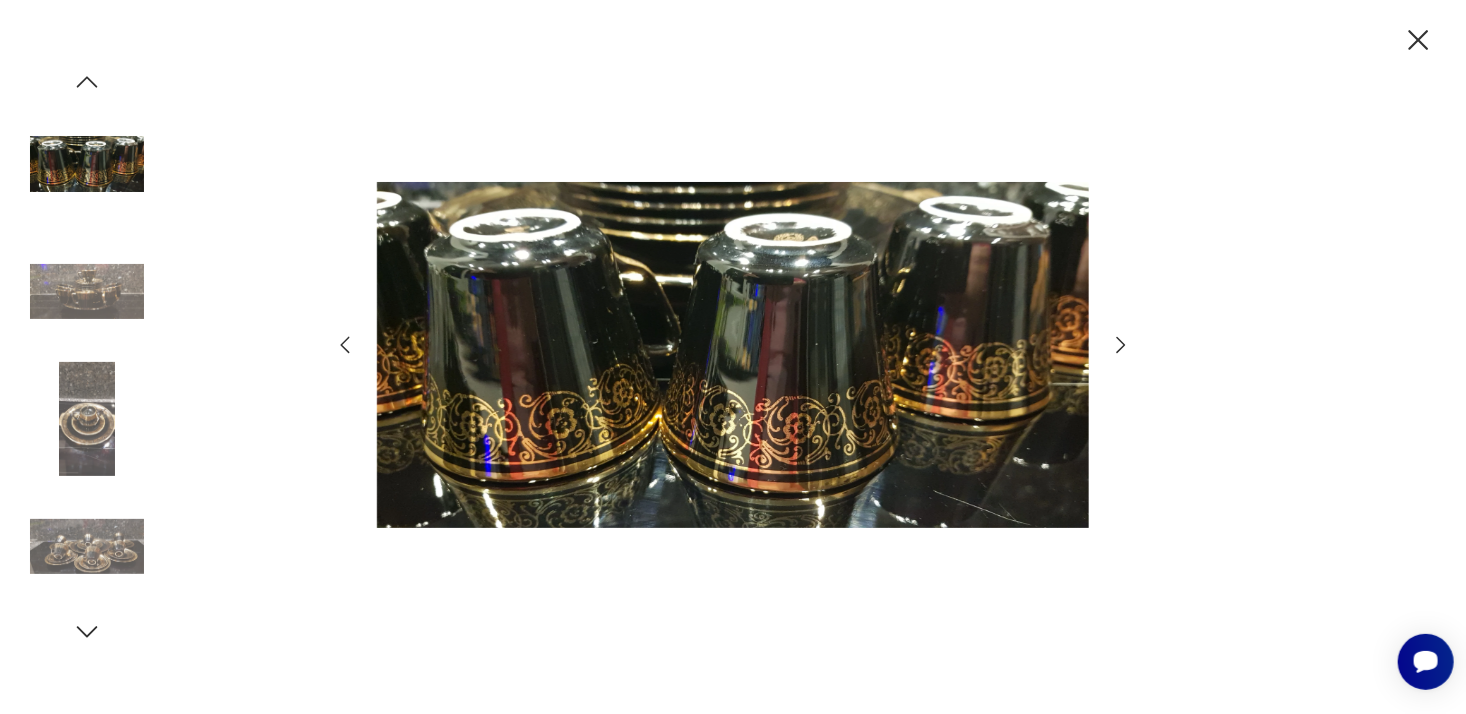 click 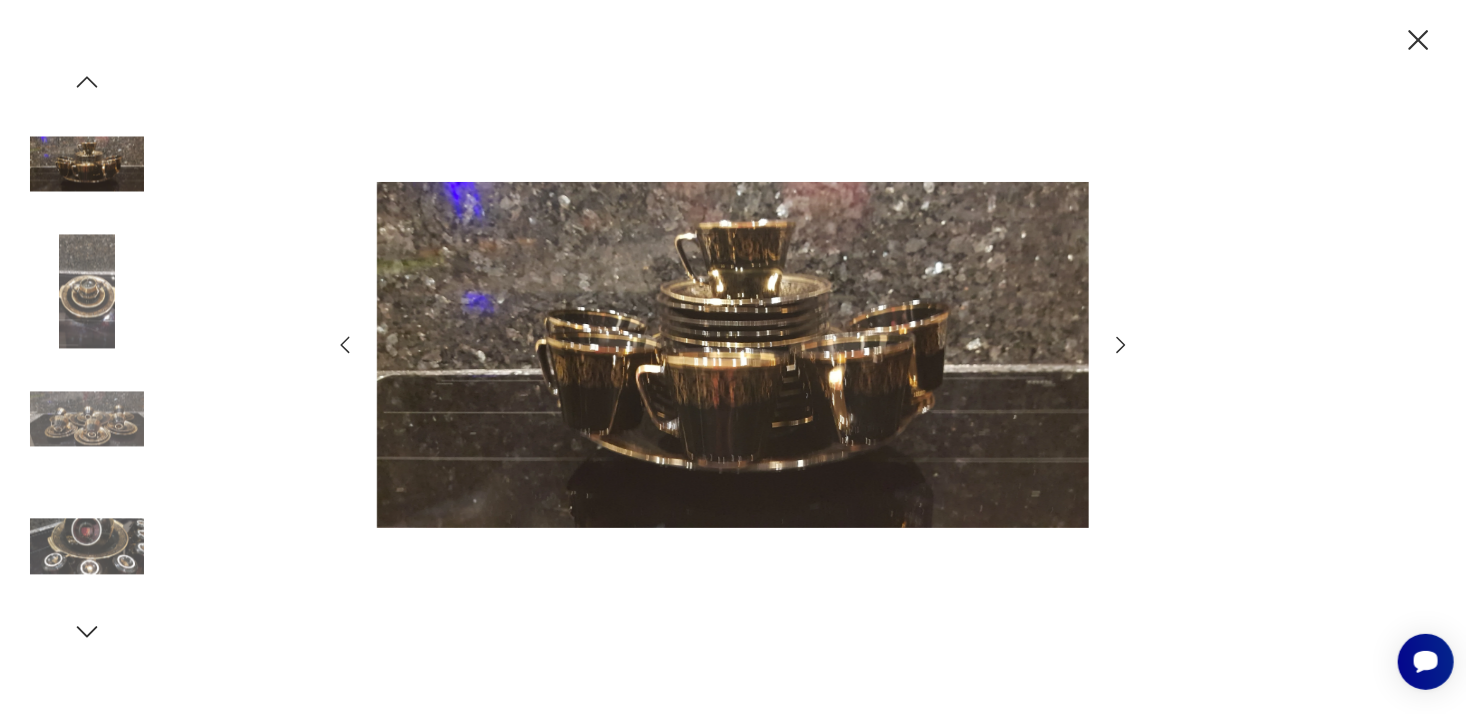 click 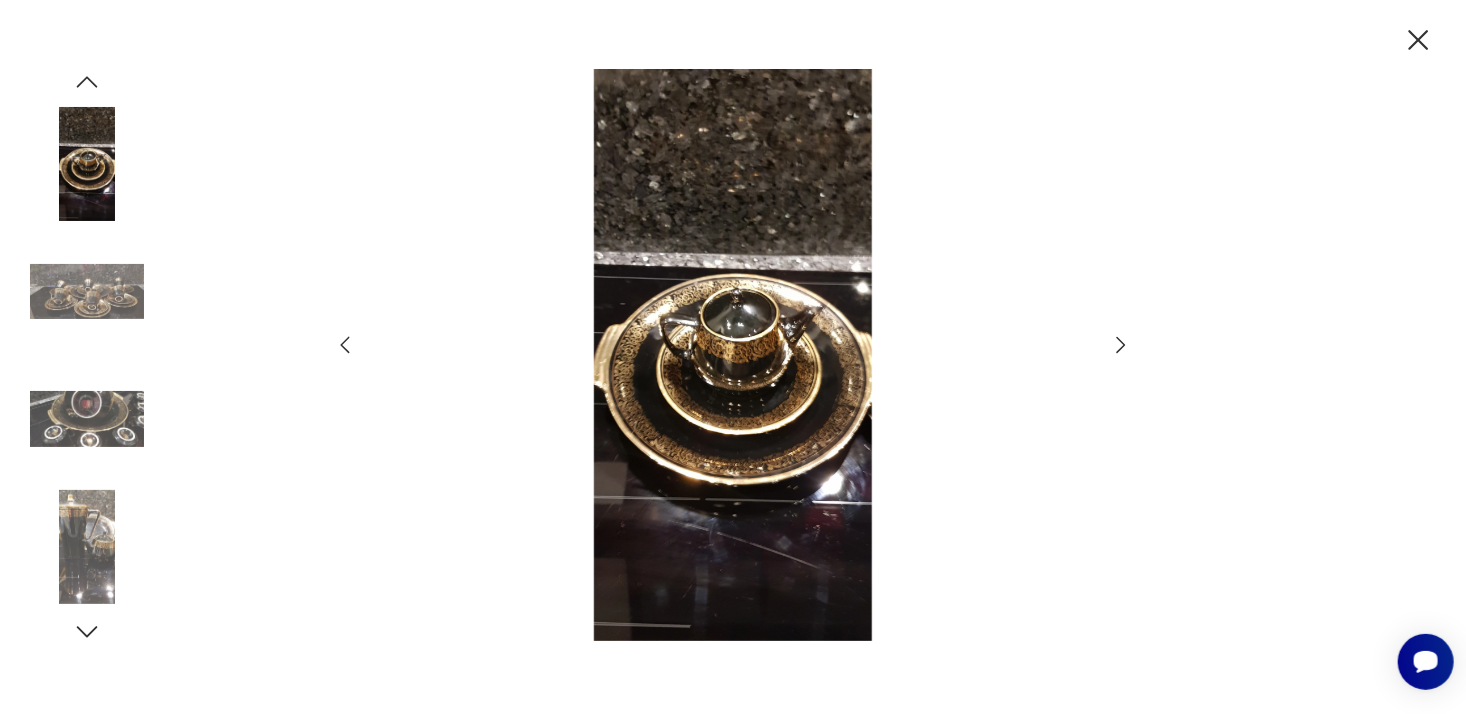 click 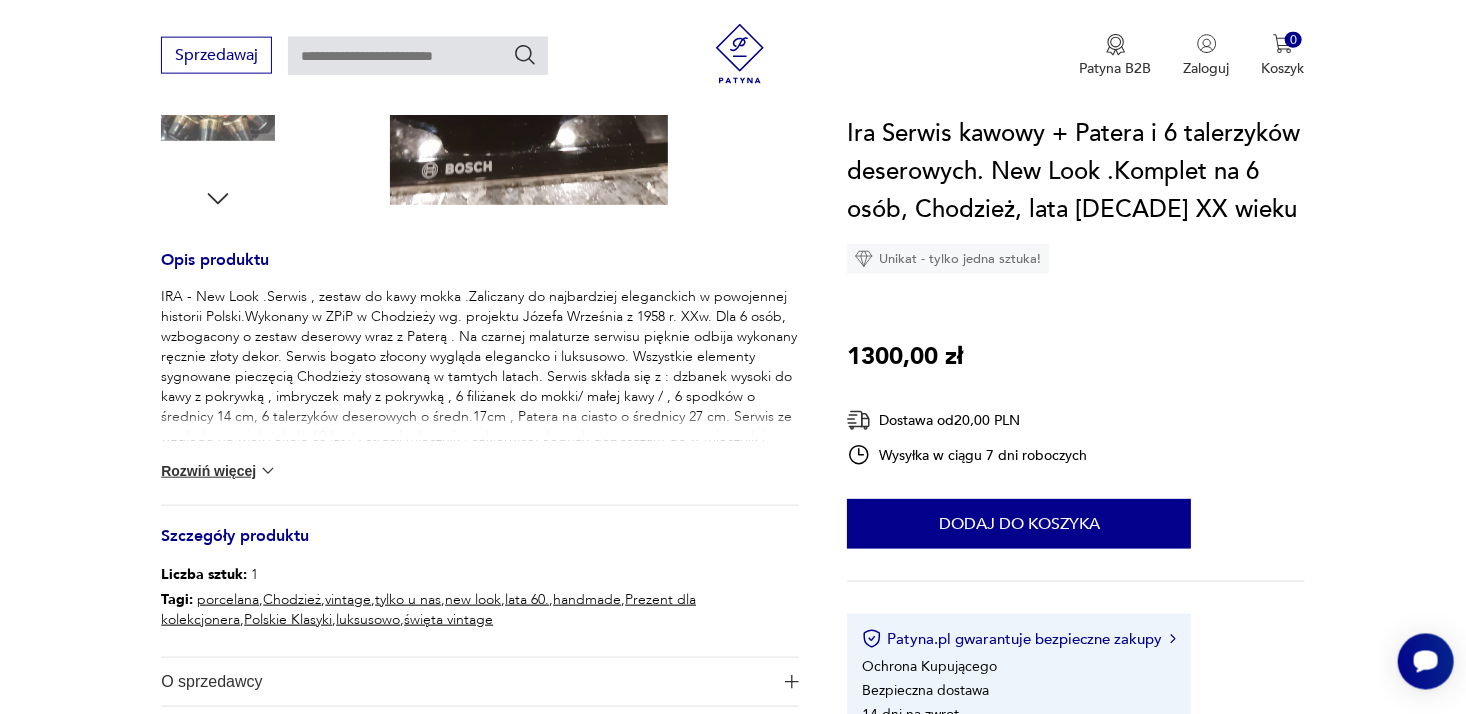 scroll, scrollTop: 712, scrollLeft: 0, axis: vertical 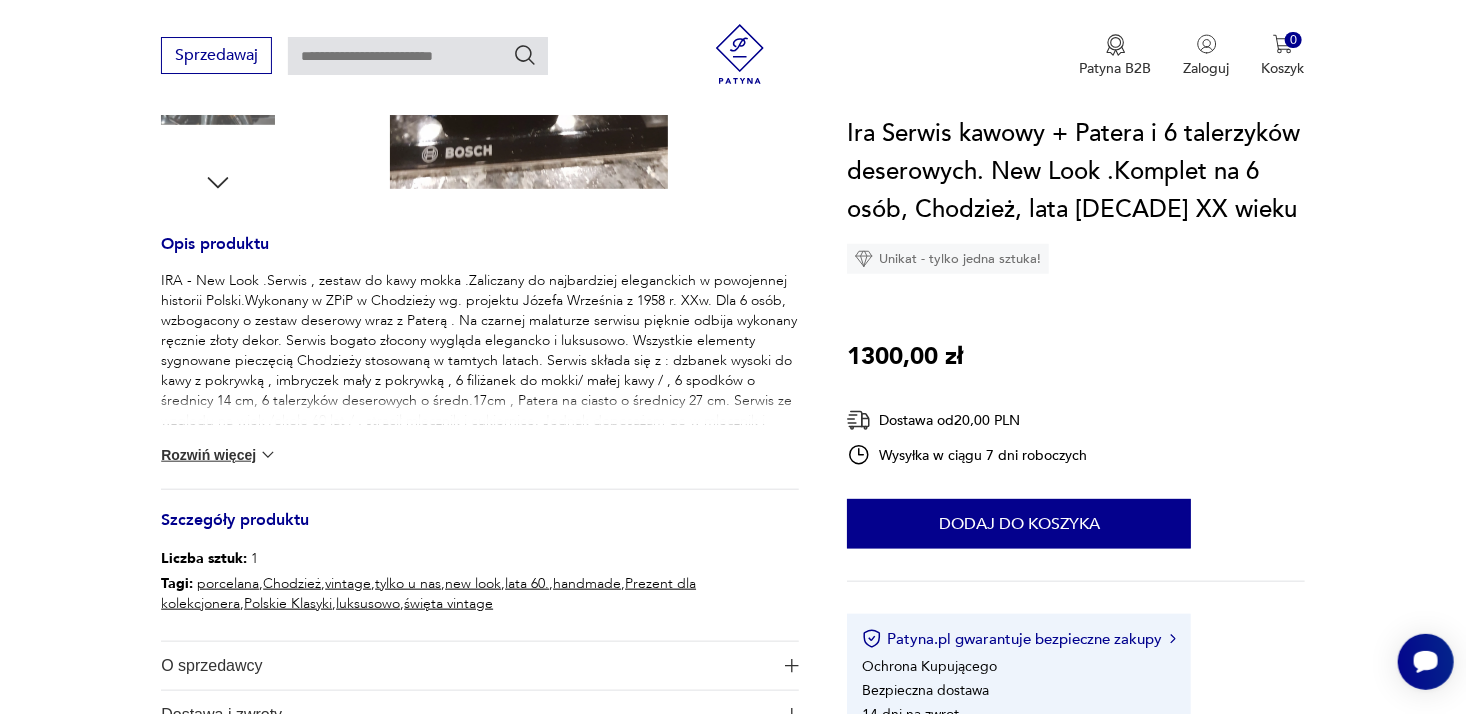 click on "Rozwiń więcej" at bounding box center [219, 455] 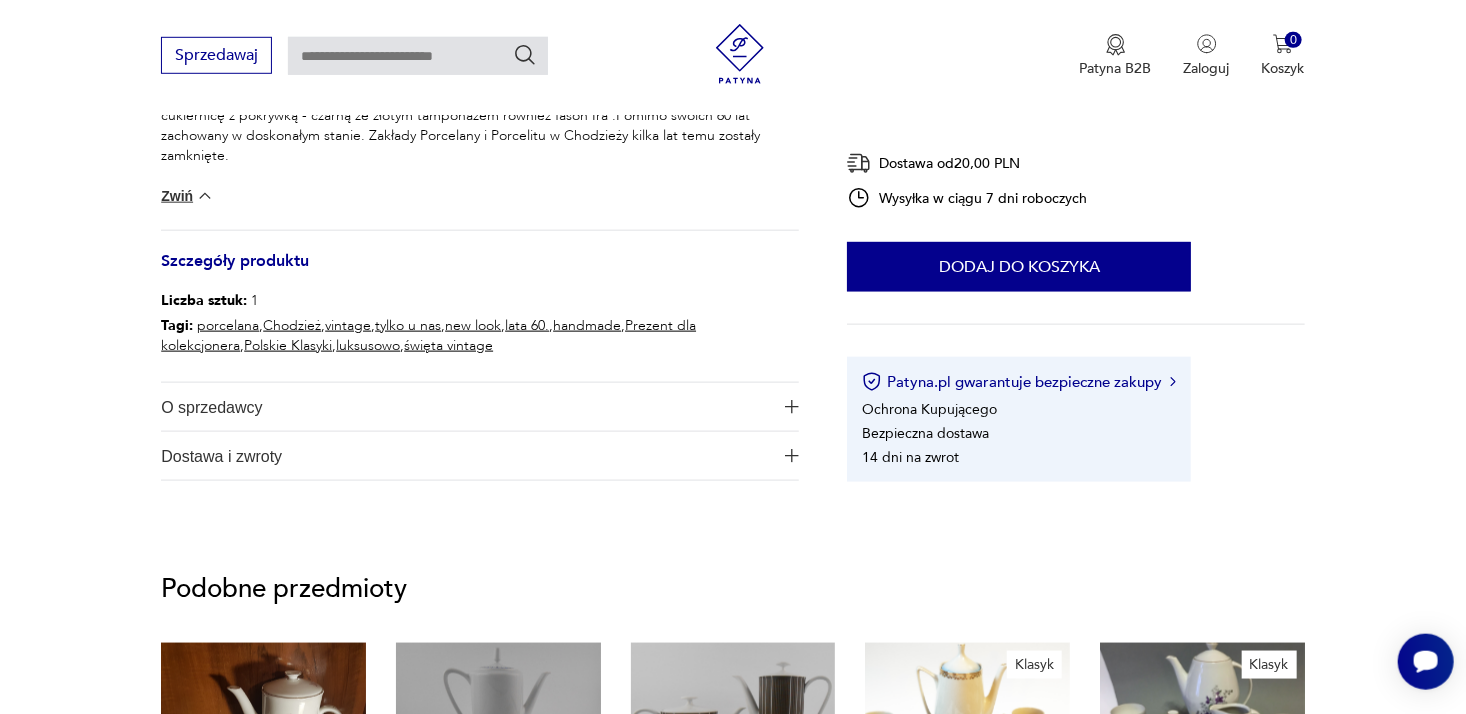 scroll, scrollTop: 1039, scrollLeft: 0, axis: vertical 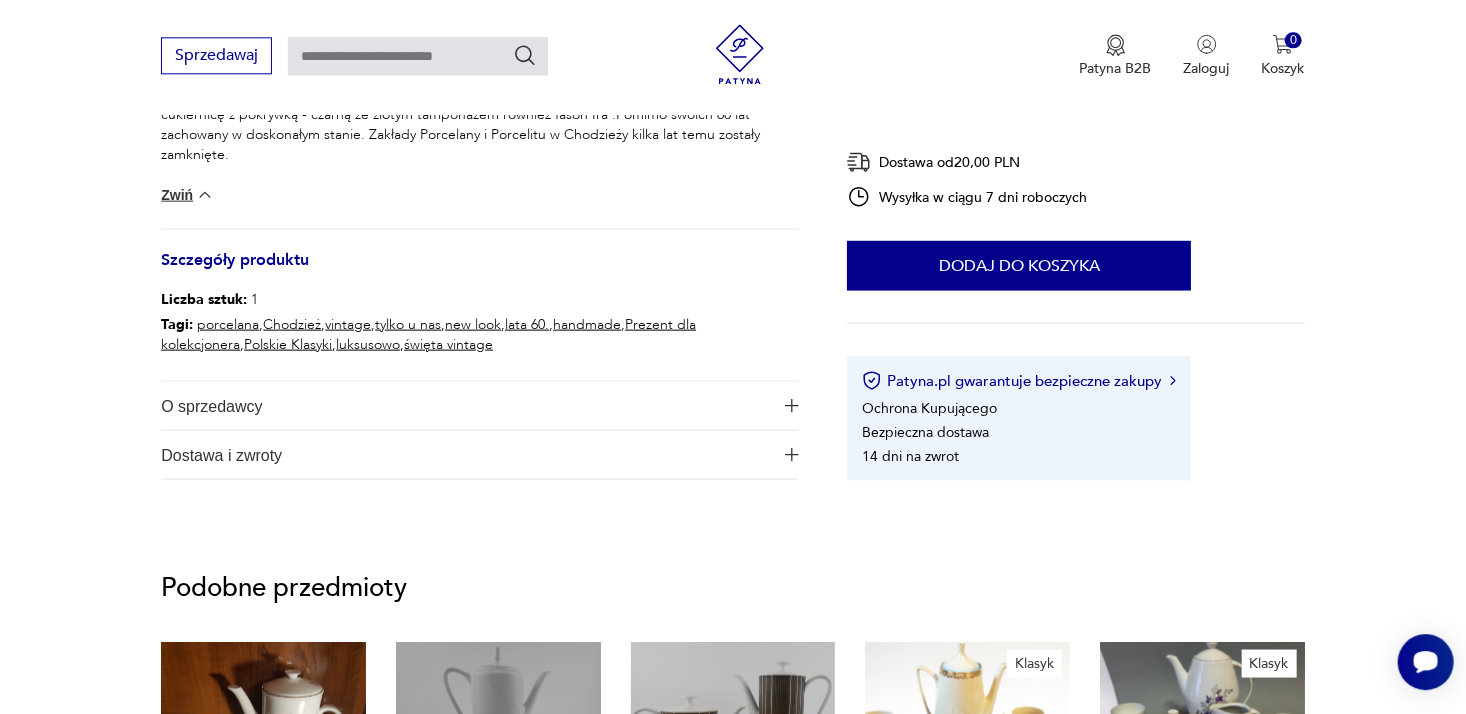 click at bounding box center [792, 405] 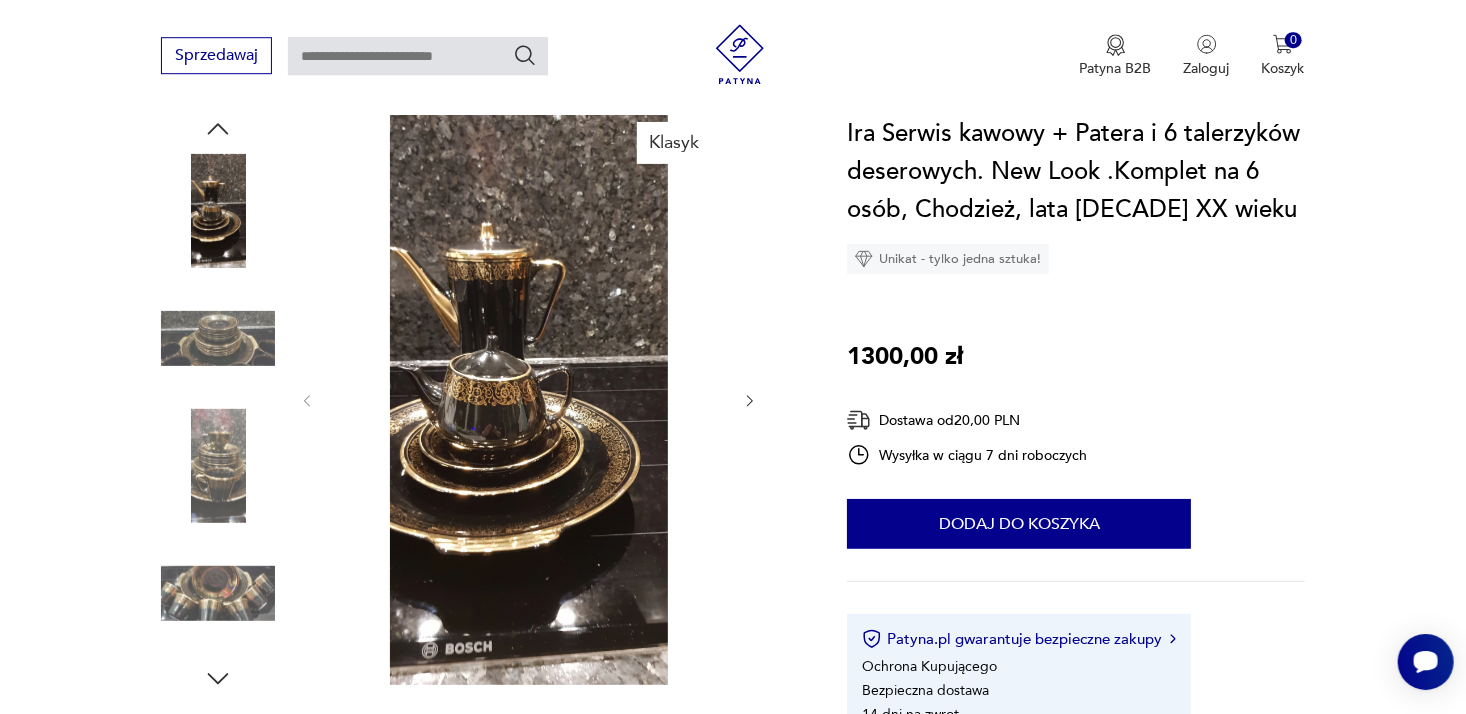scroll, scrollTop: 214, scrollLeft: 0, axis: vertical 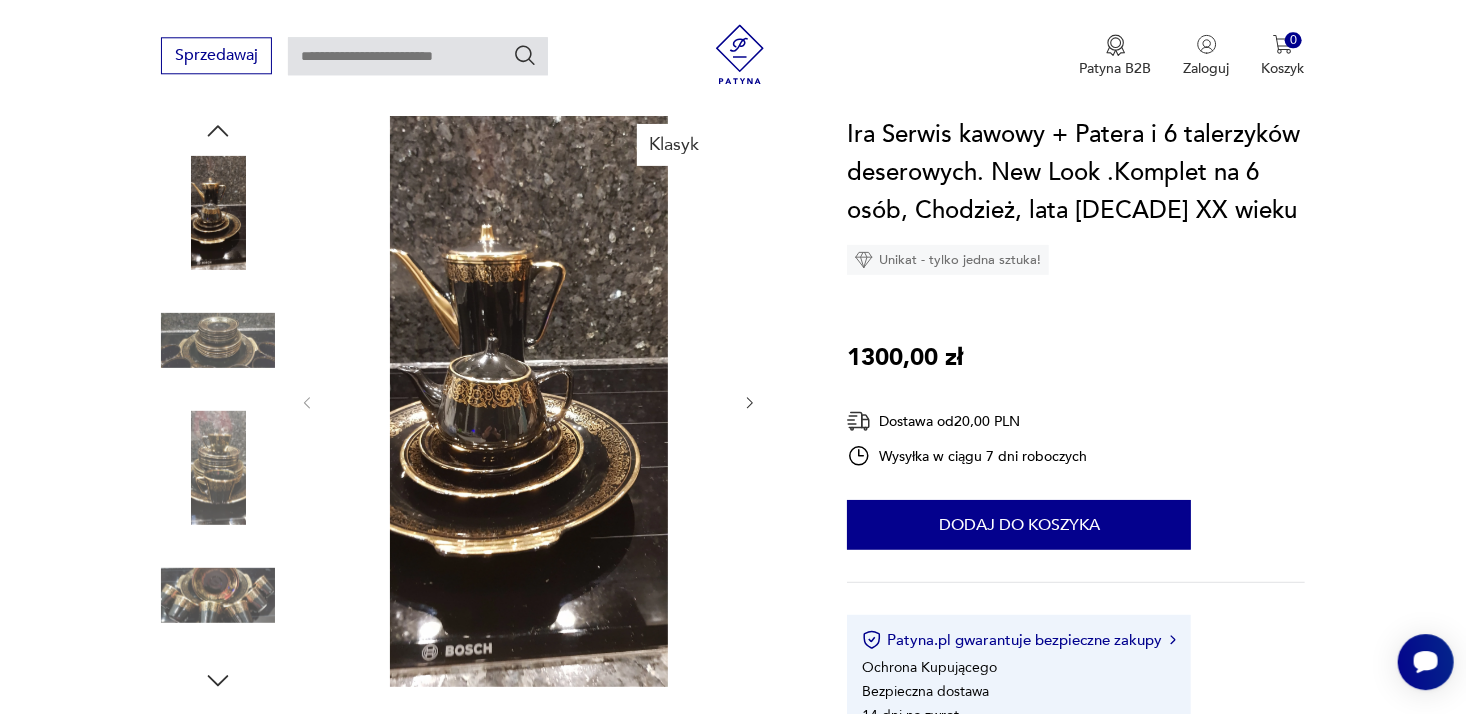 click at bounding box center (529, 401) 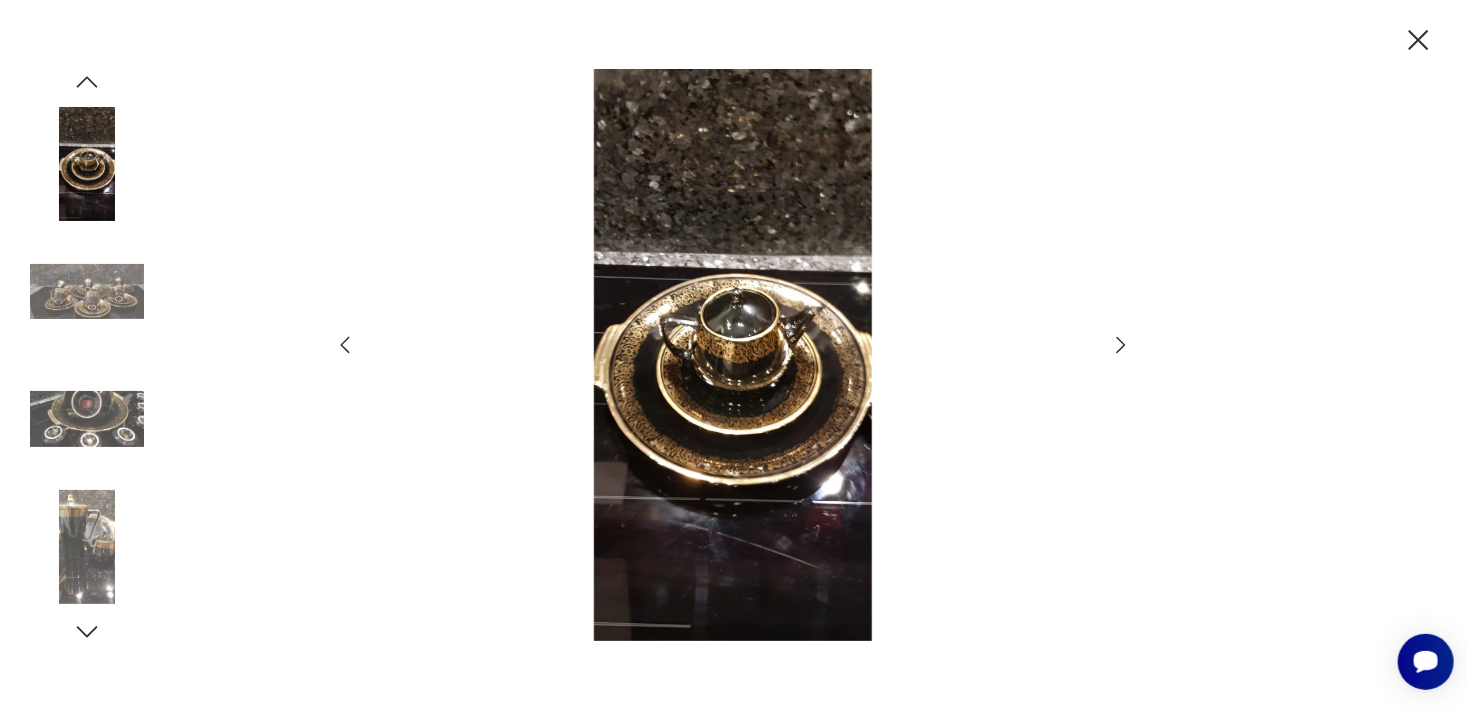 click at bounding box center (733, 354) 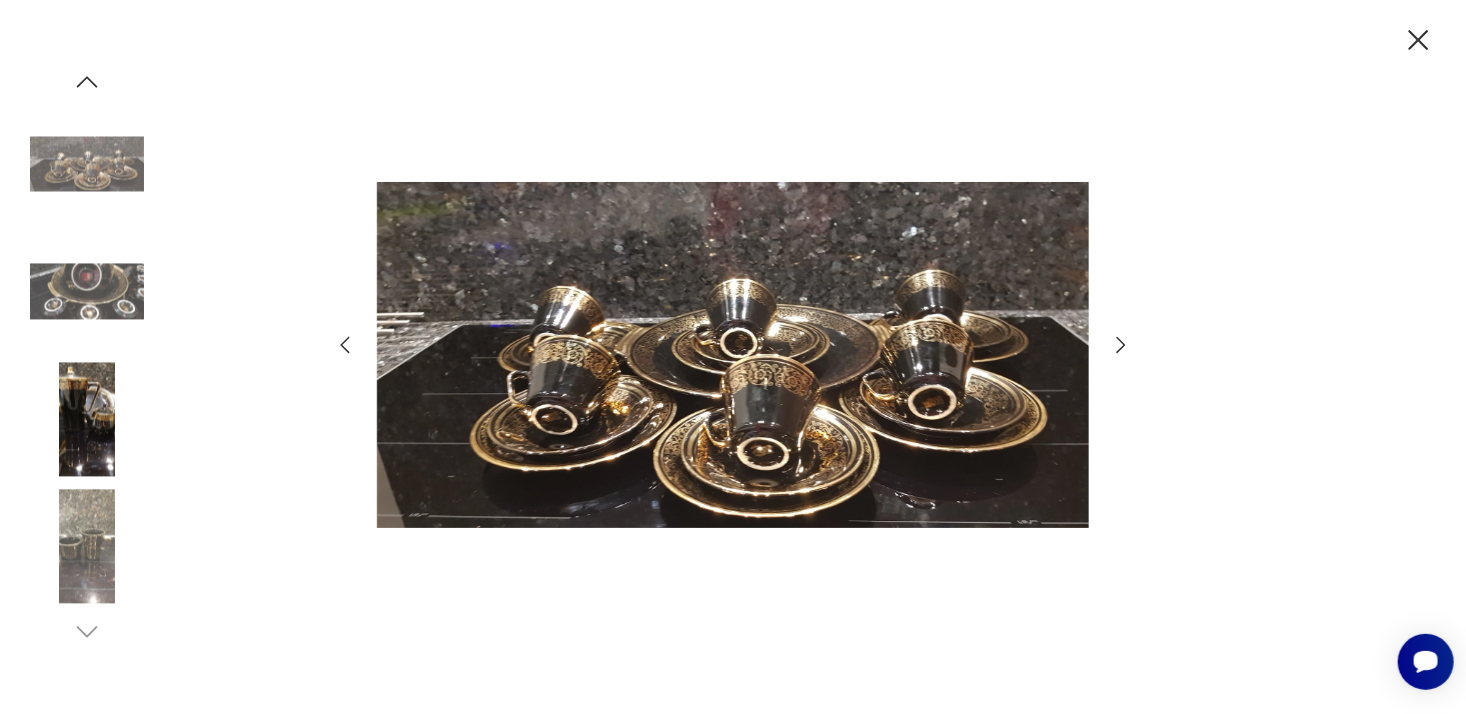 click 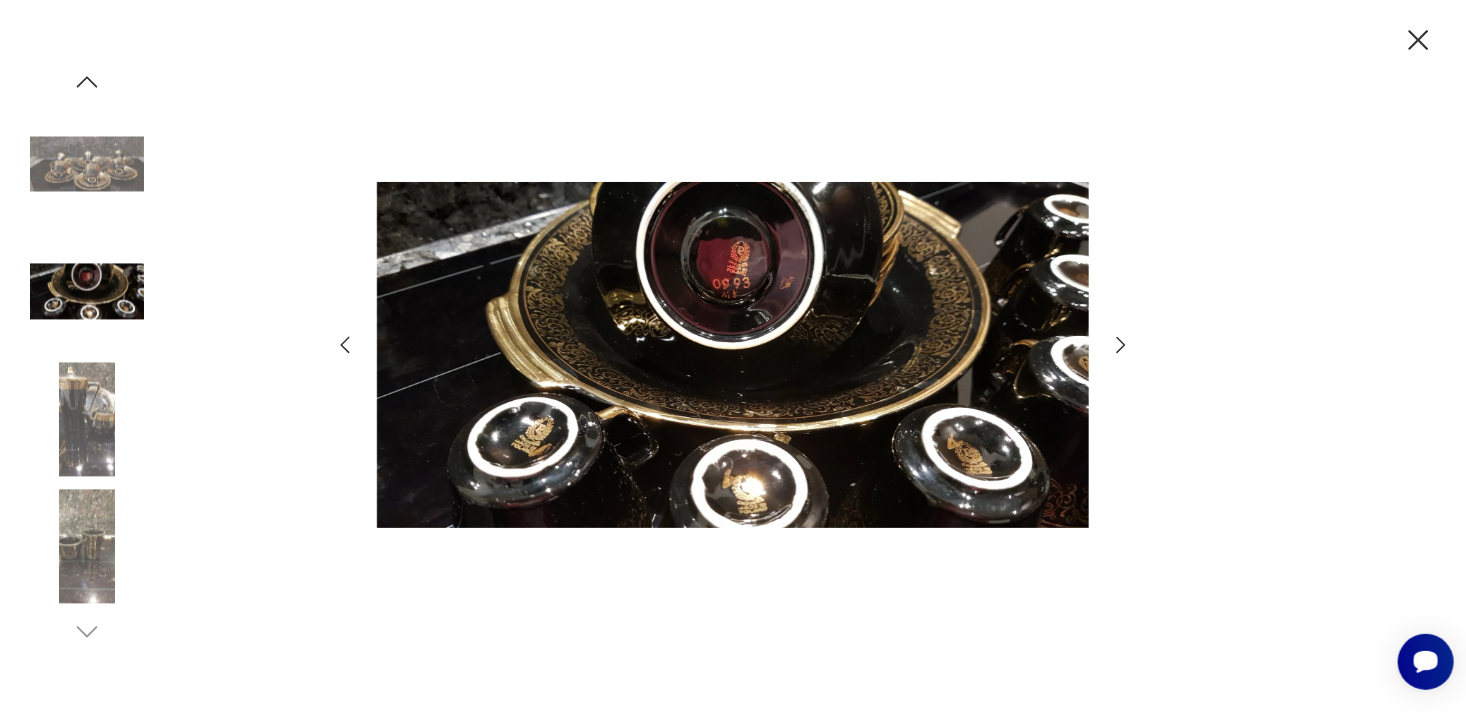 click 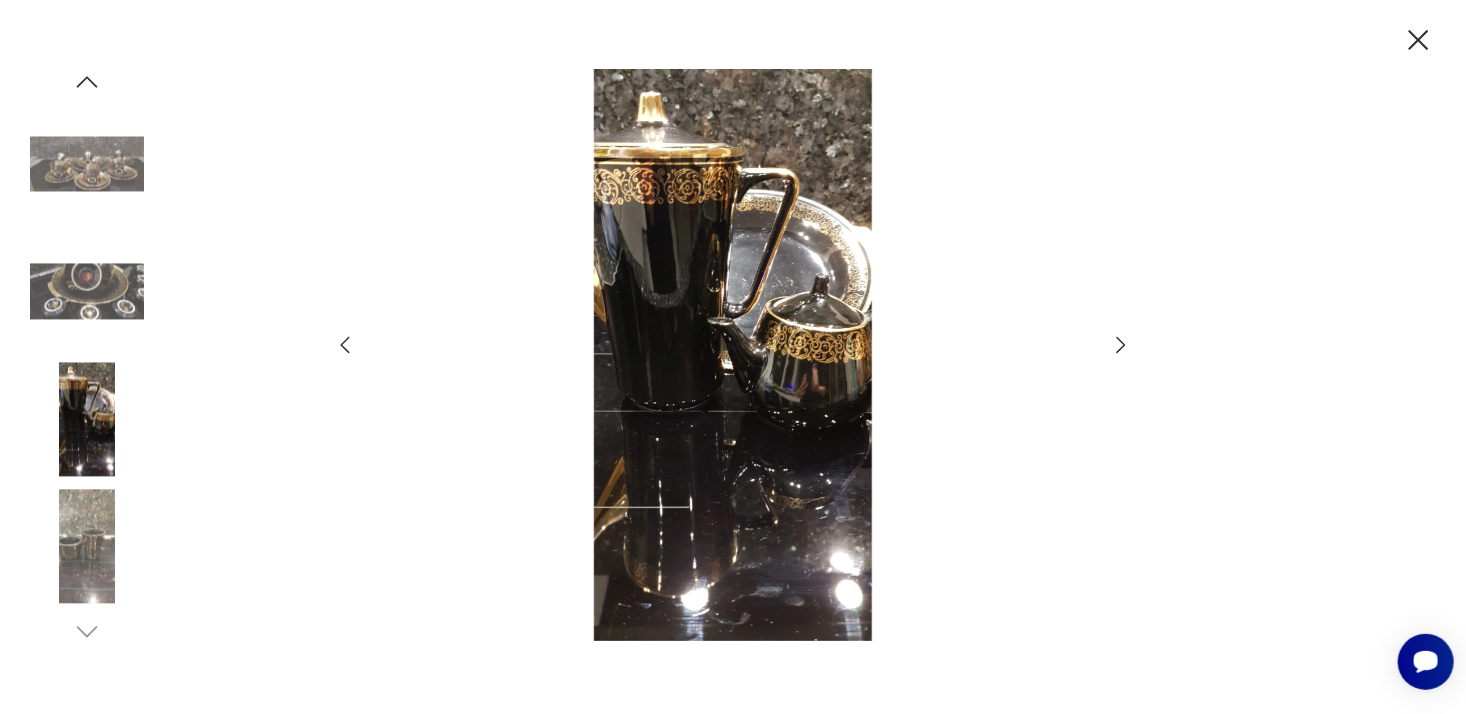 click 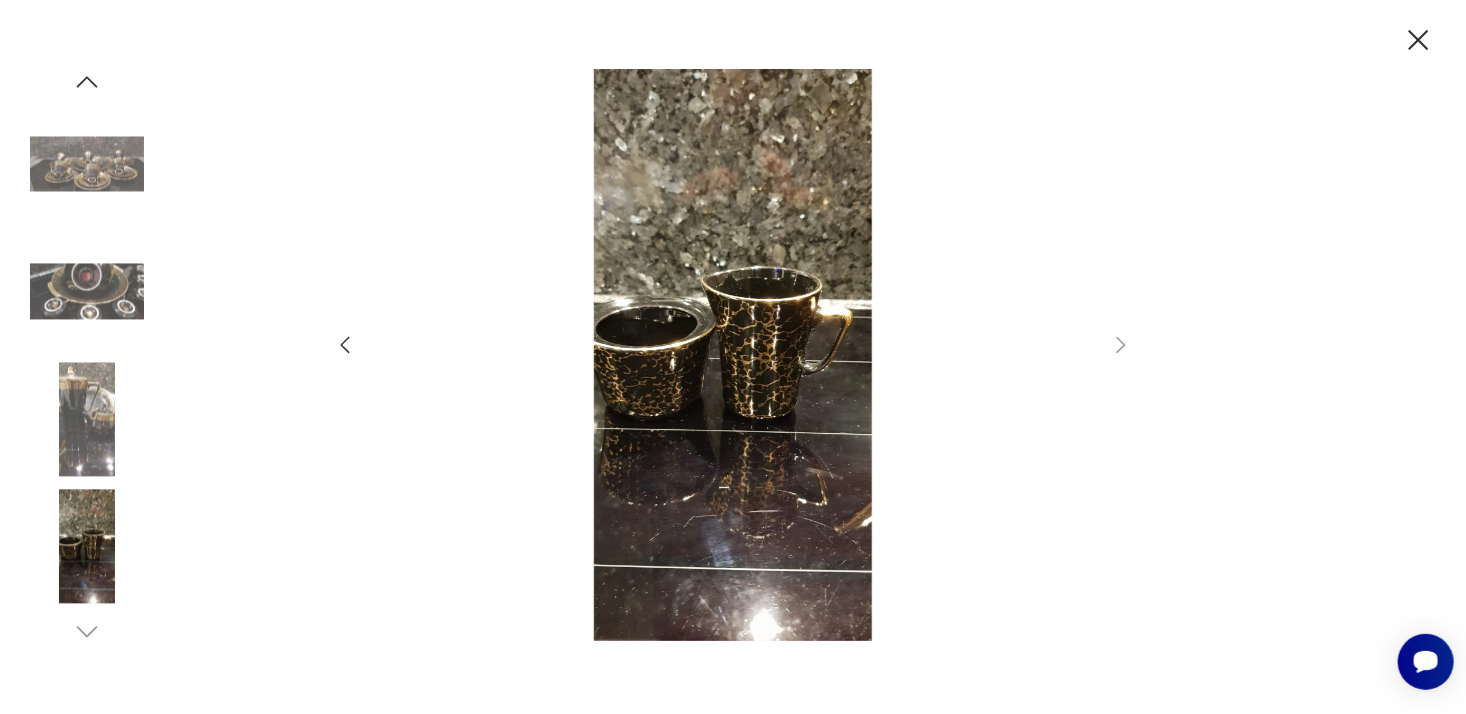 click 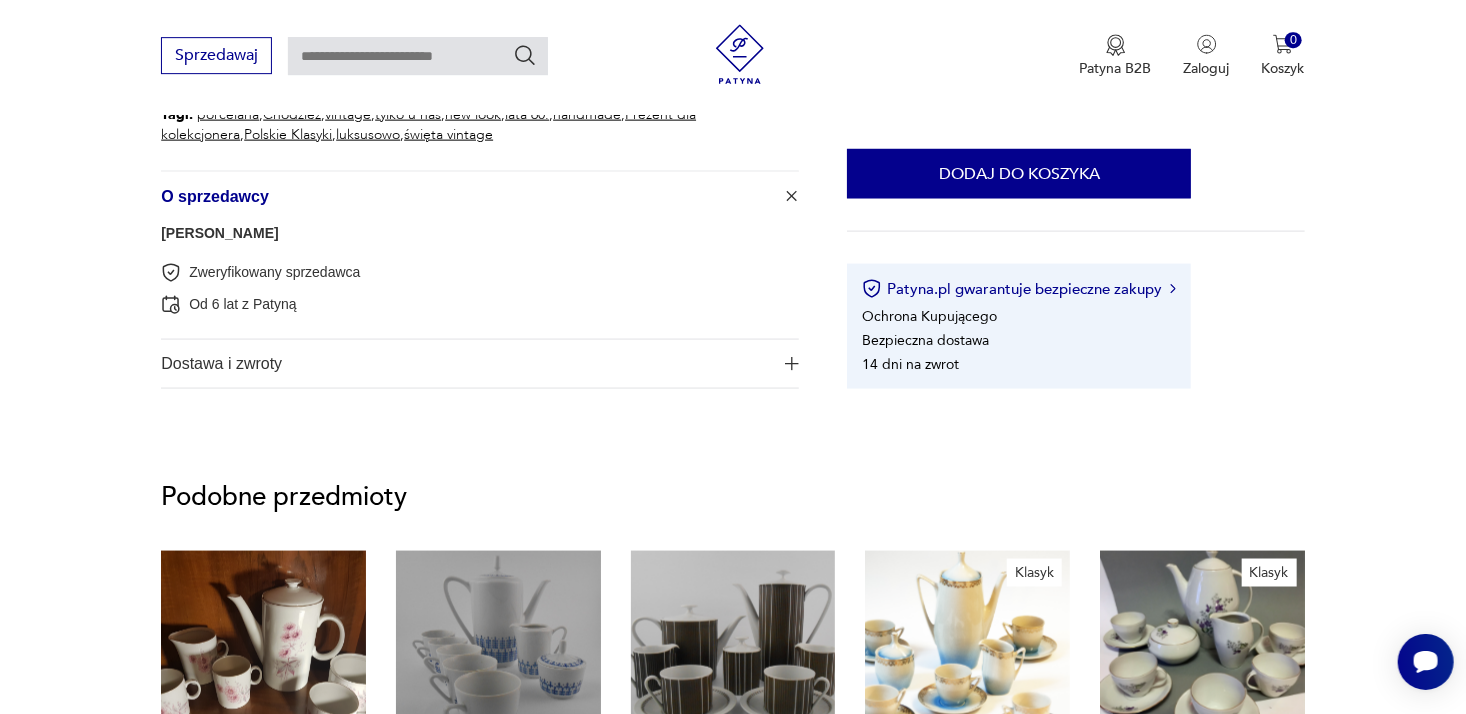 scroll, scrollTop: 1248, scrollLeft: 0, axis: vertical 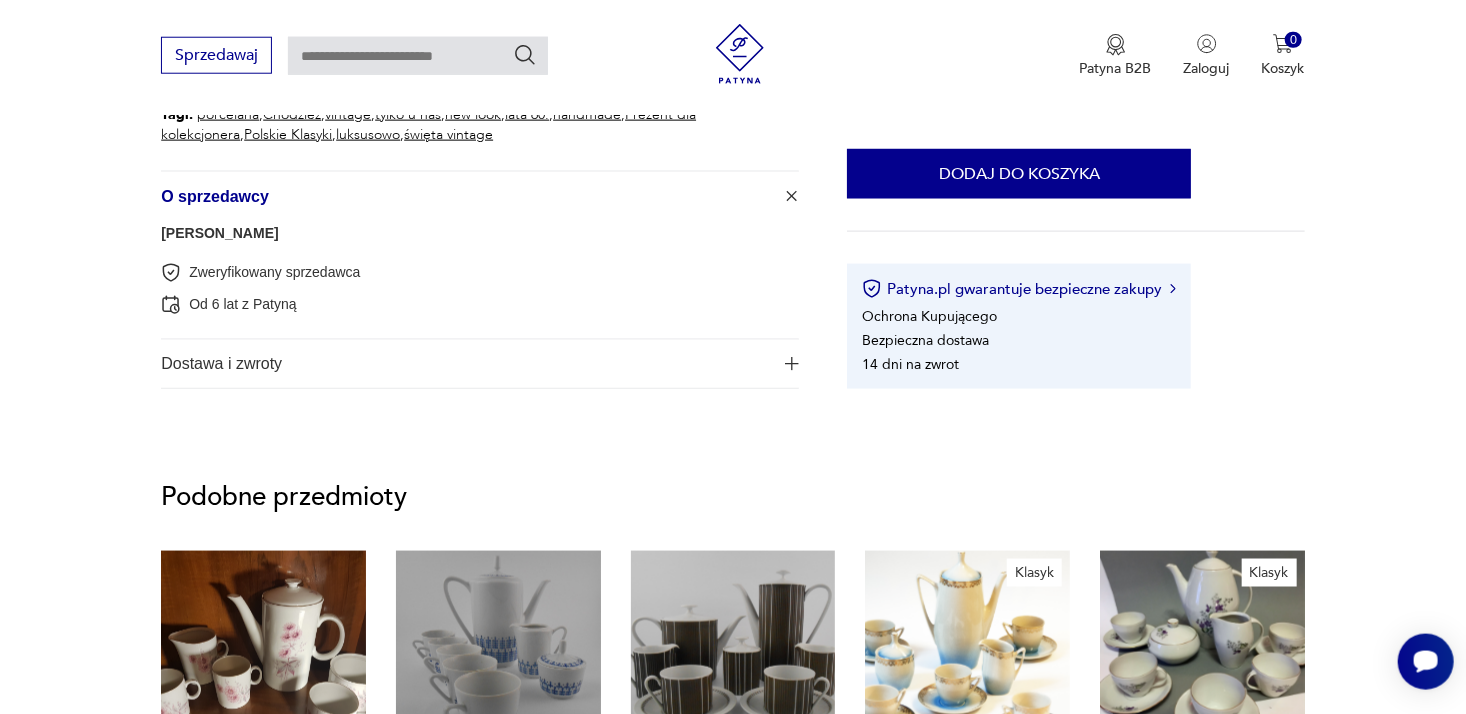 click at bounding box center [792, 364] 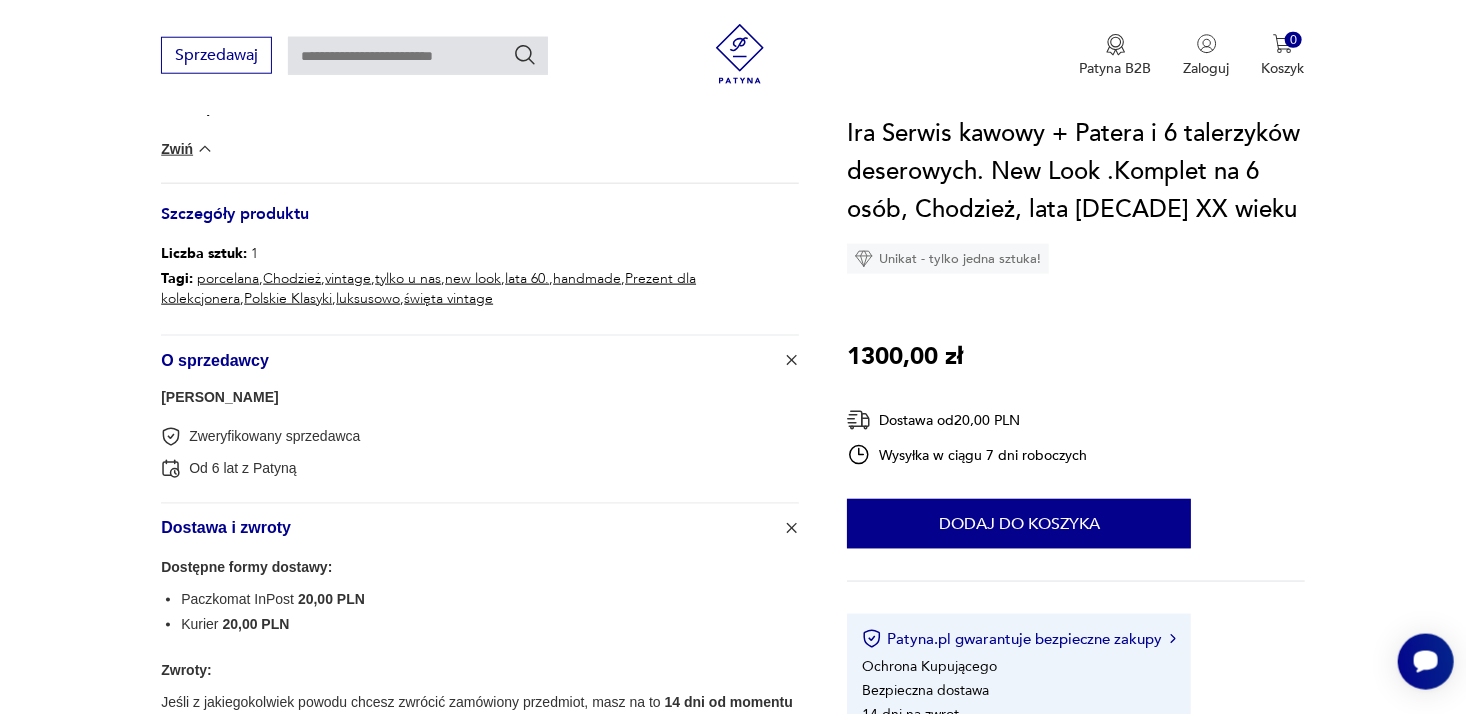 scroll, scrollTop: 1084, scrollLeft: 0, axis: vertical 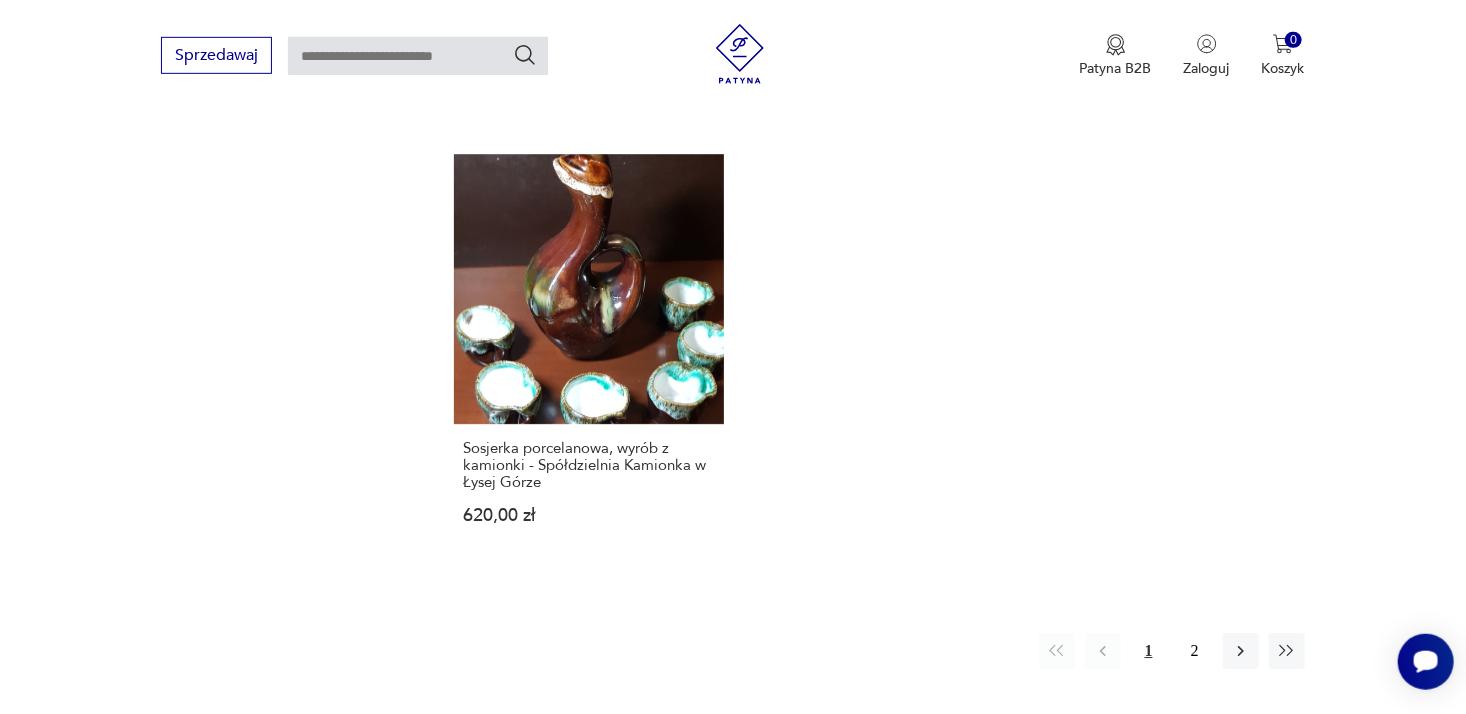 click on "Filtruj produkty Meble (7455) Antykwariat (1713) Dekoracje (8089) Kuchnia (4916) Elektronika (412) Pozostałe (498) Oświetlenie (4849) Tekstylia (149) Dla dzieci (83) Talerze i patery (49) Cena MIN MAX OK Promocja Klasyk Tag art deco Bauhaus Bavaria black friday Cepelia ceramika Chodzież Ćmielów Wyczyść filtry" at bounding box center (283, -746) 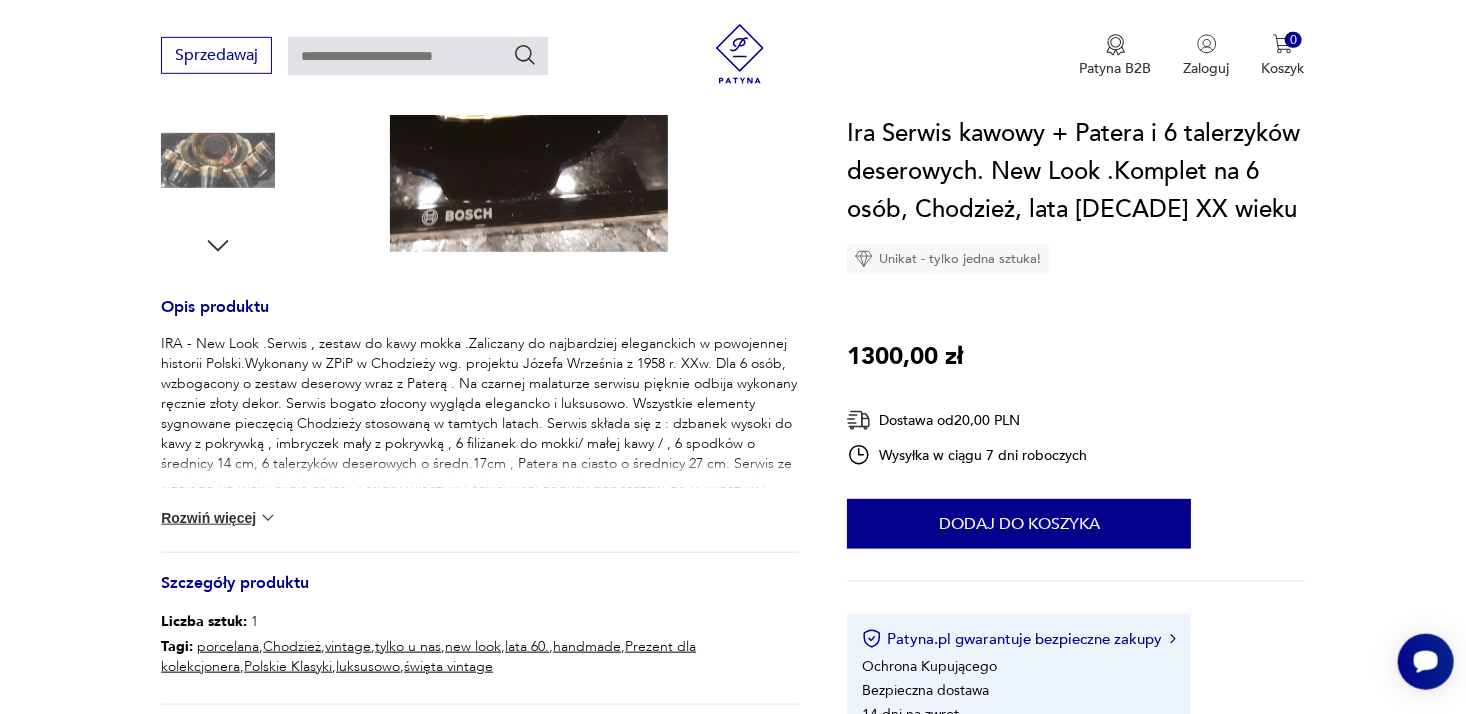scroll, scrollTop: 650, scrollLeft: 0, axis: vertical 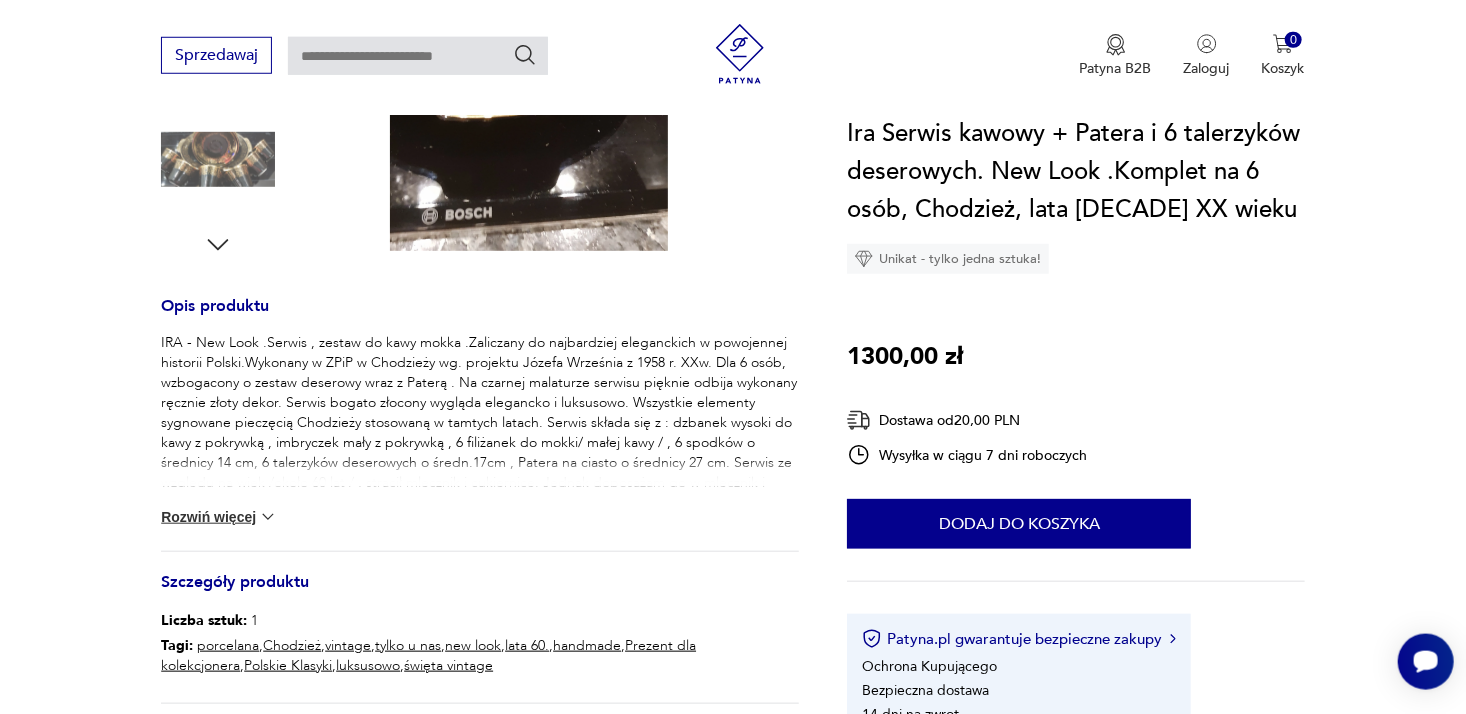 click on "Rozwiń więcej" at bounding box center (219, 517) 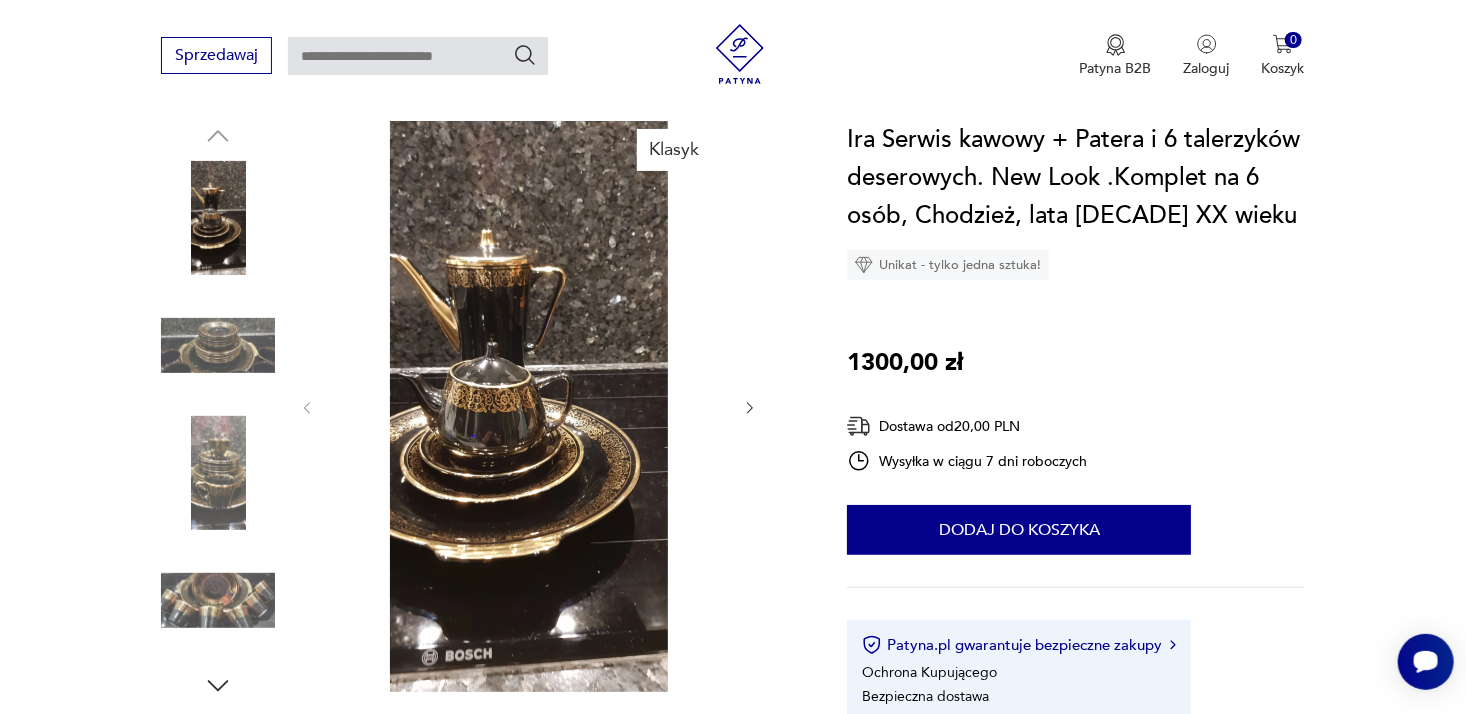 scroll, scrollTop: 209, scrollLeft: 0, axis: vertical 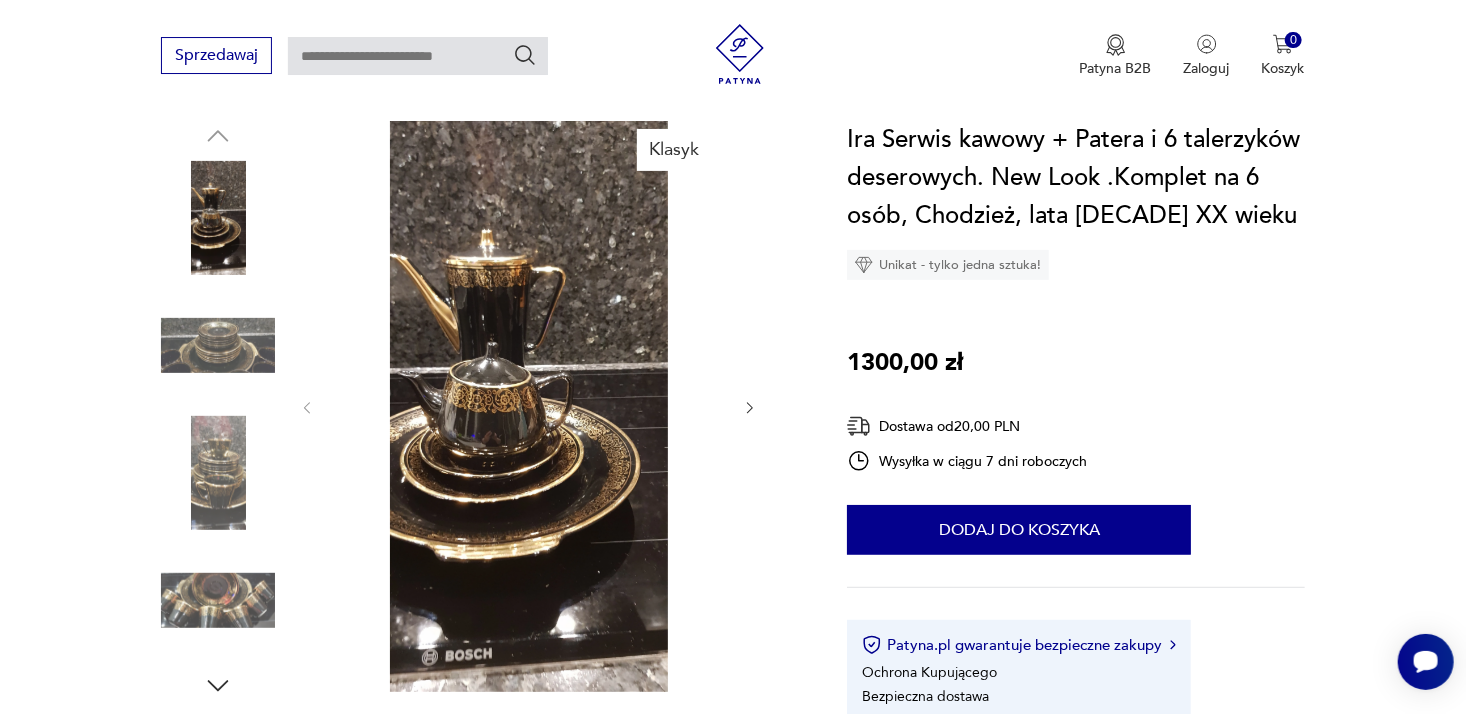 click 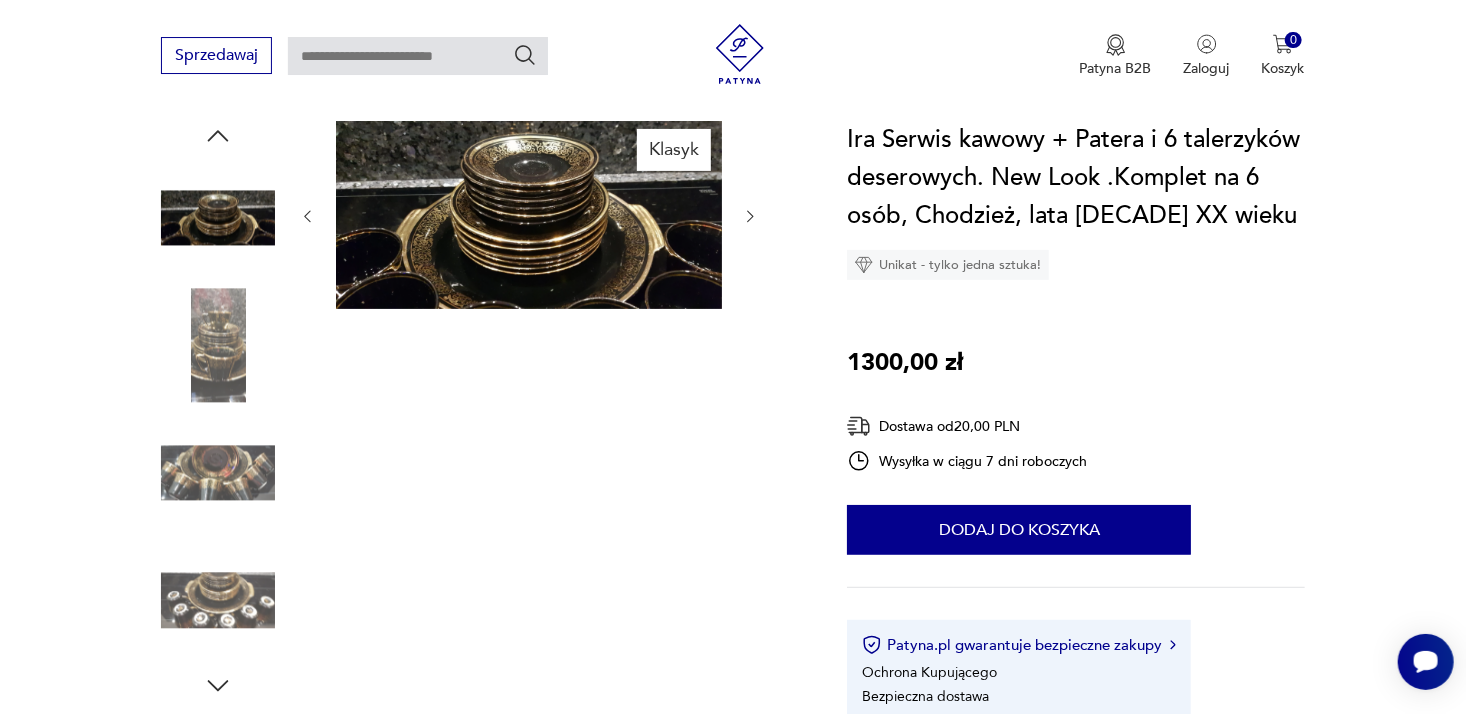 click on "Klasyk" at bounding box center [529, 411] 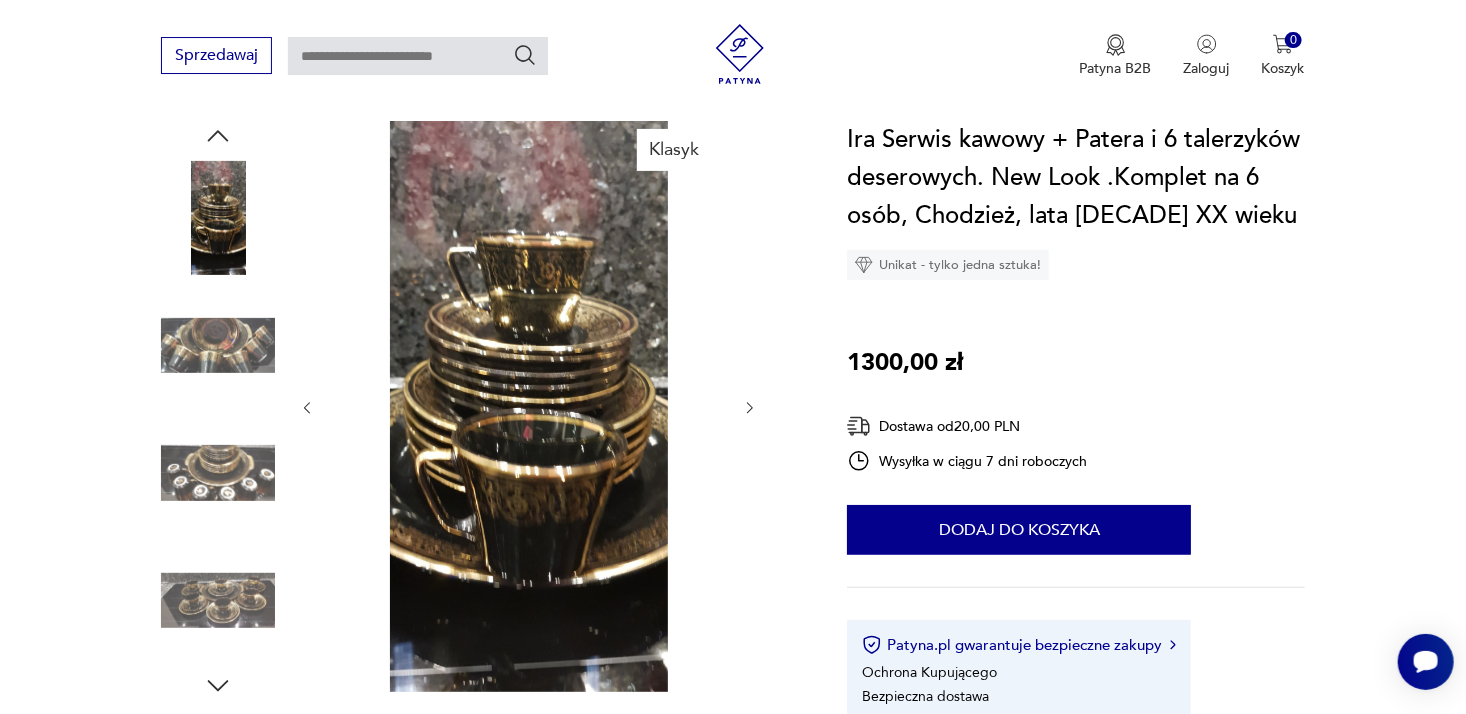 click 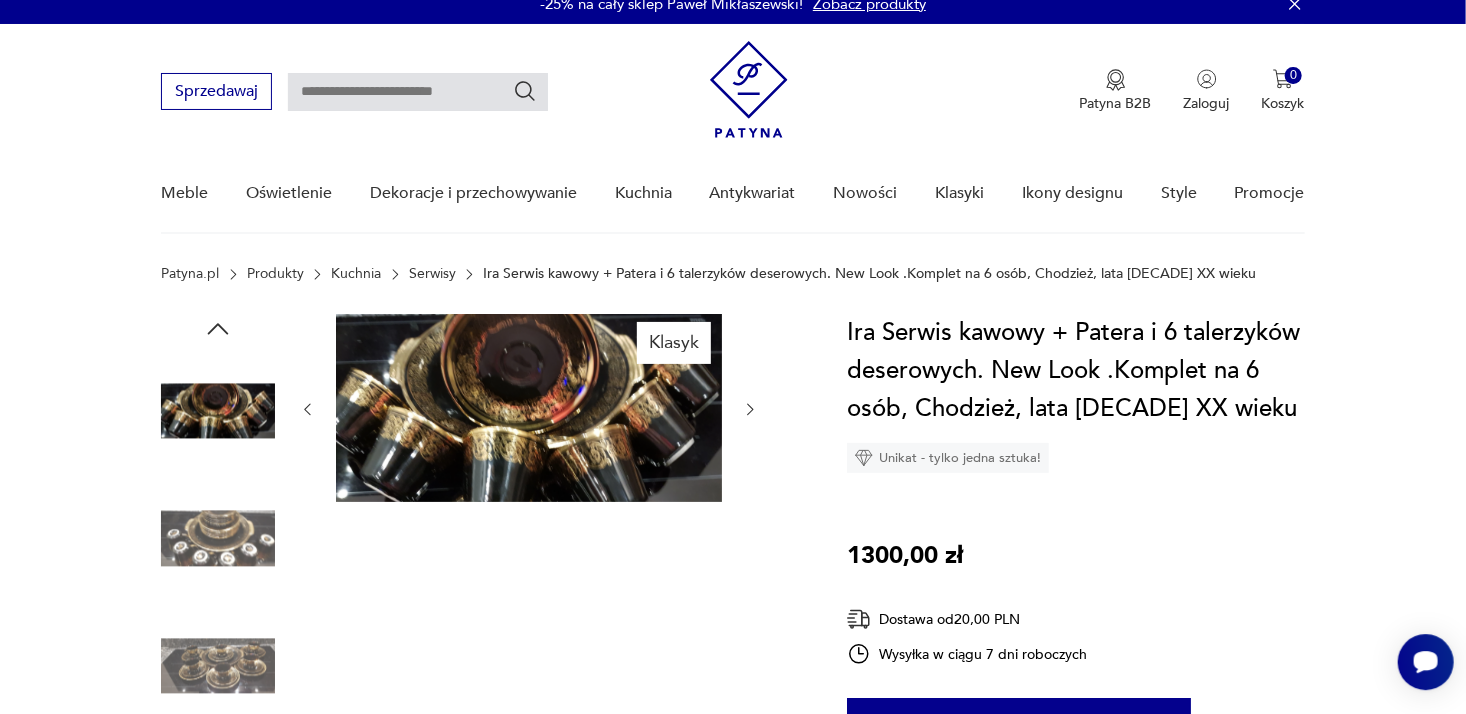 scroll, scrollTop: 9, scrollLeft: 0, axis: vertical 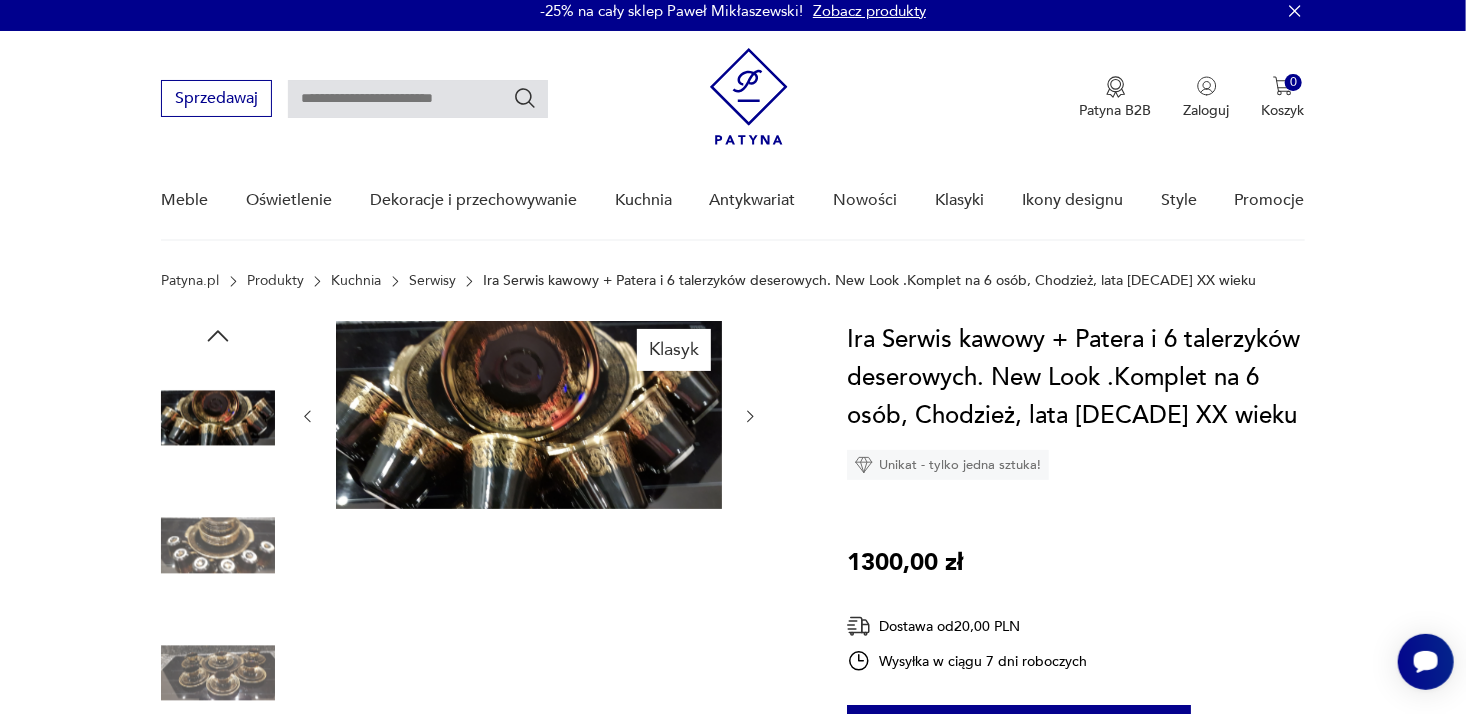 click 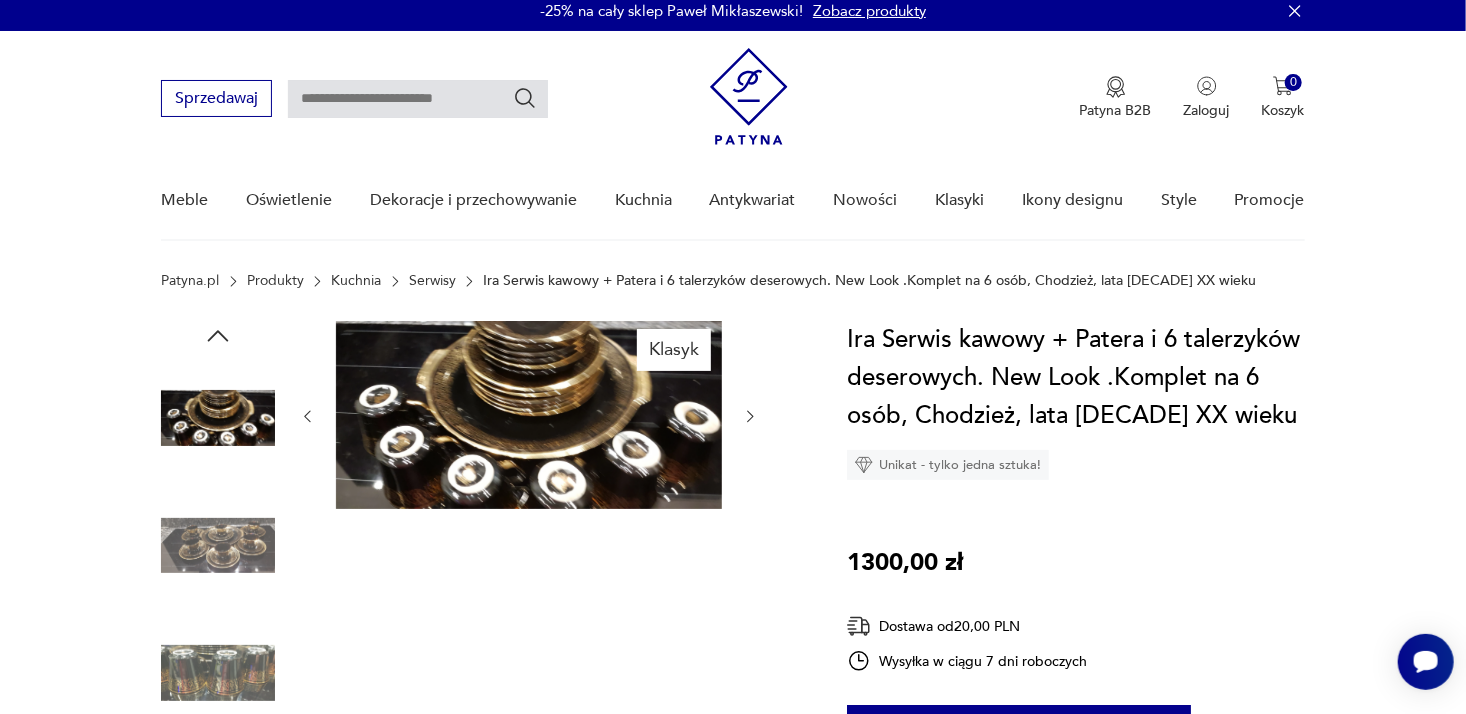 click 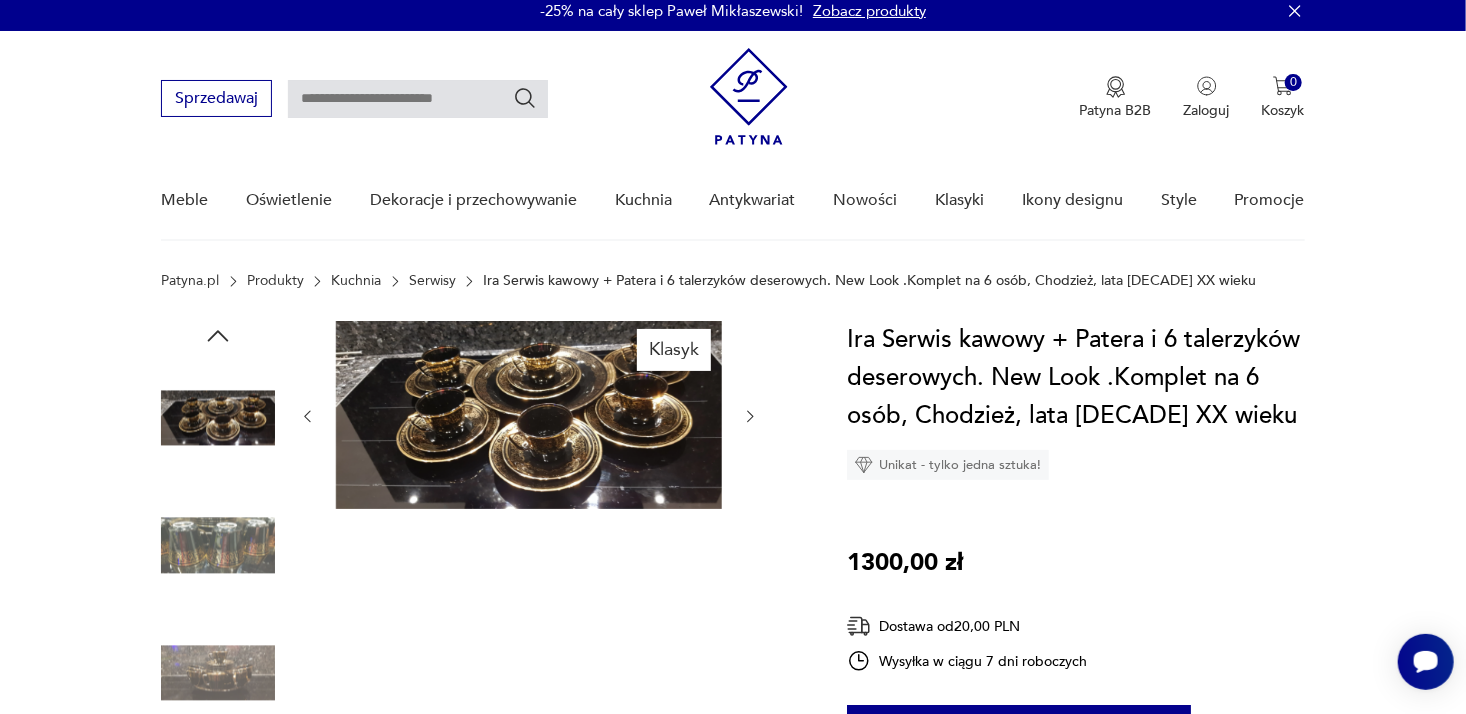click at bounding box center [750, 417] 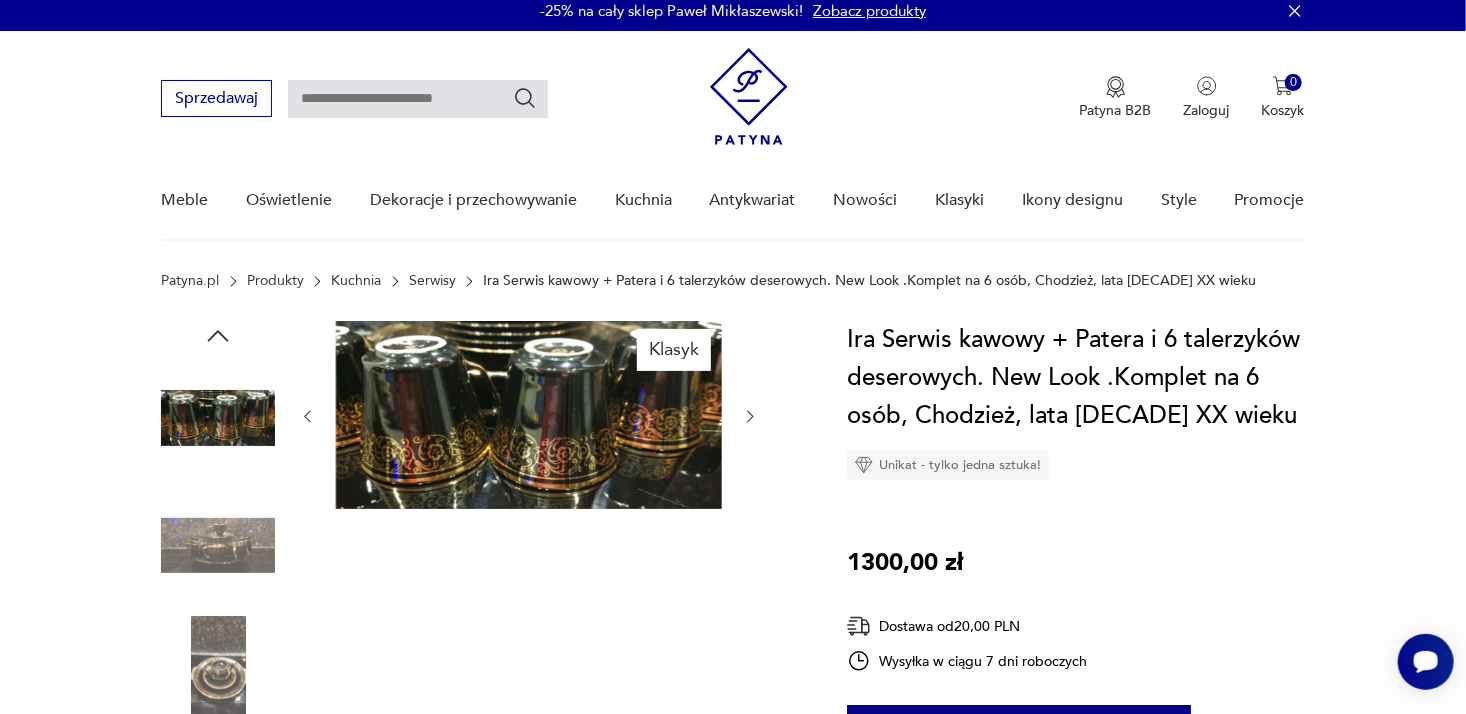 click at bounding box center [750, 417] 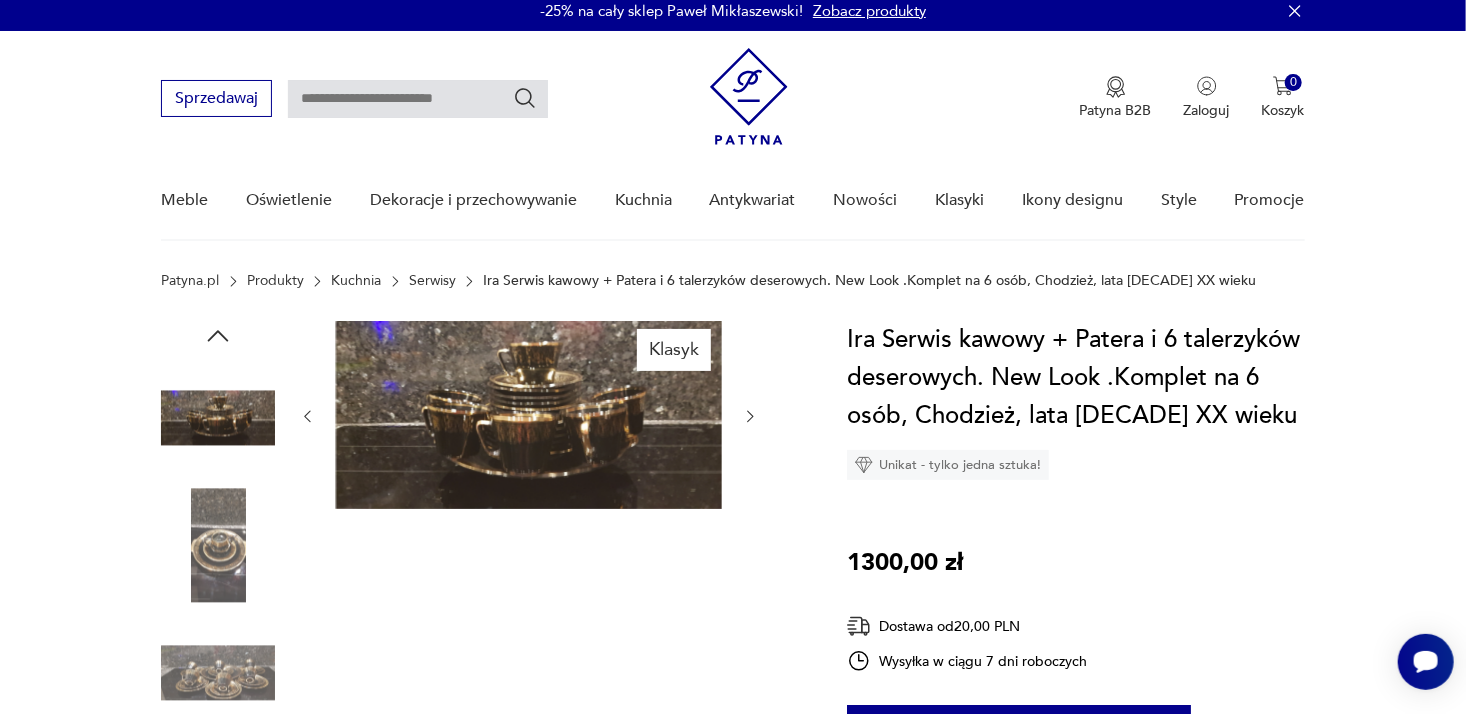 click at bounding box center (750, 417) 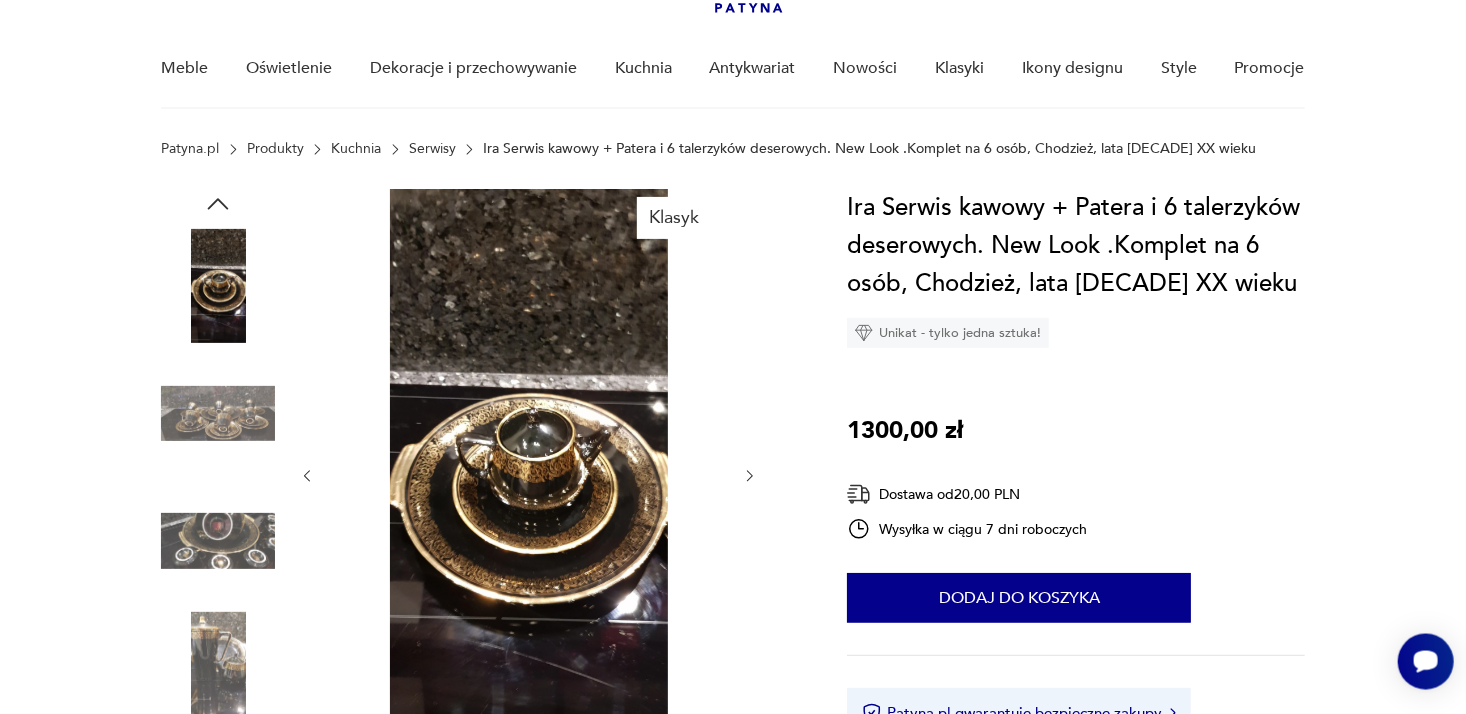 scroll, scrollTop: 157, scrollLeft: 0, axis: vertical 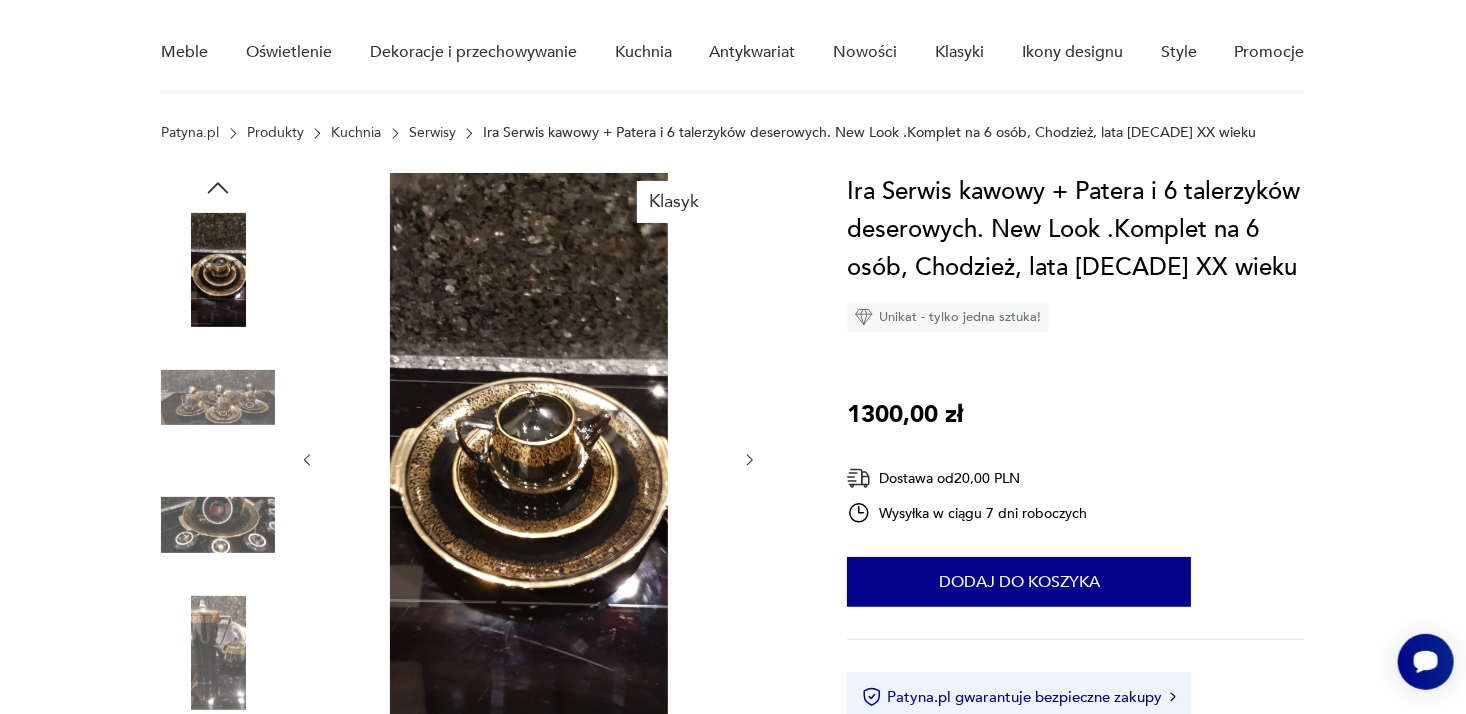 click 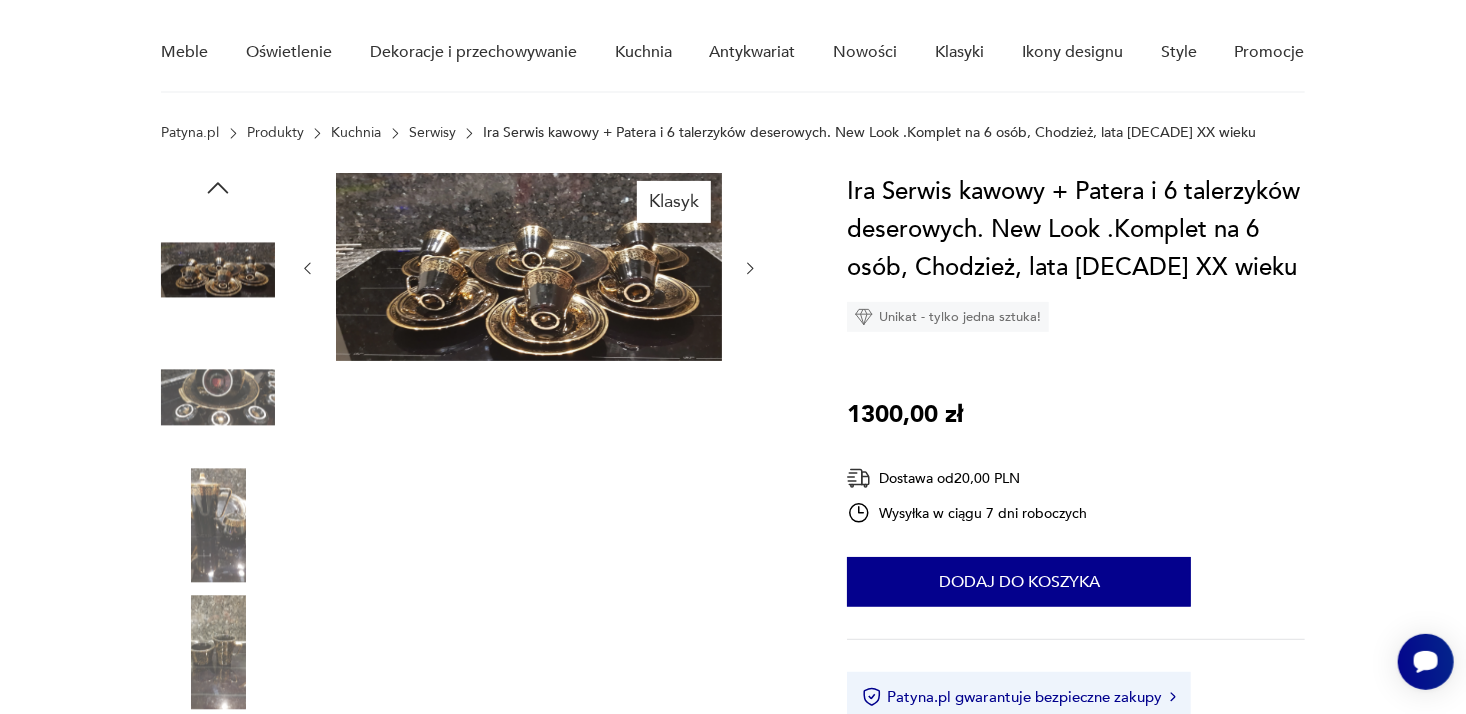 click 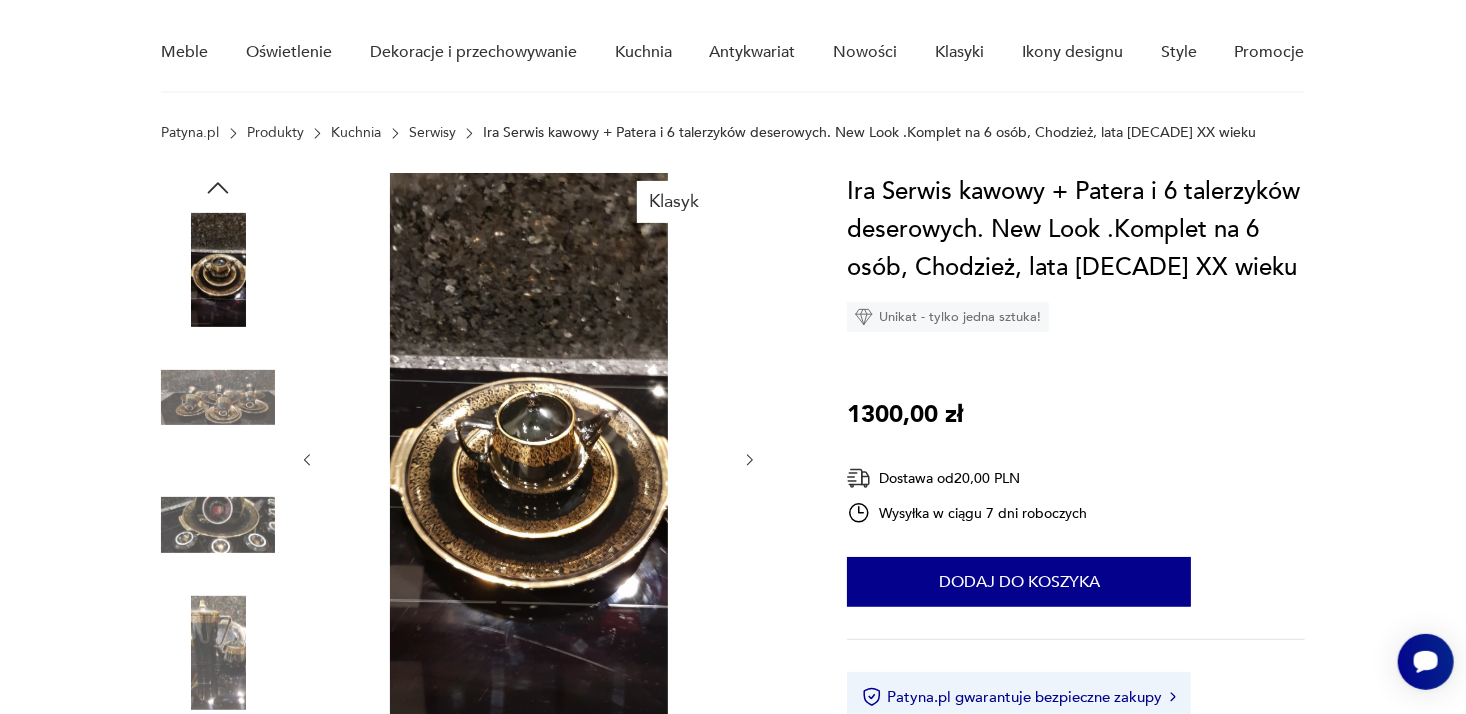 click 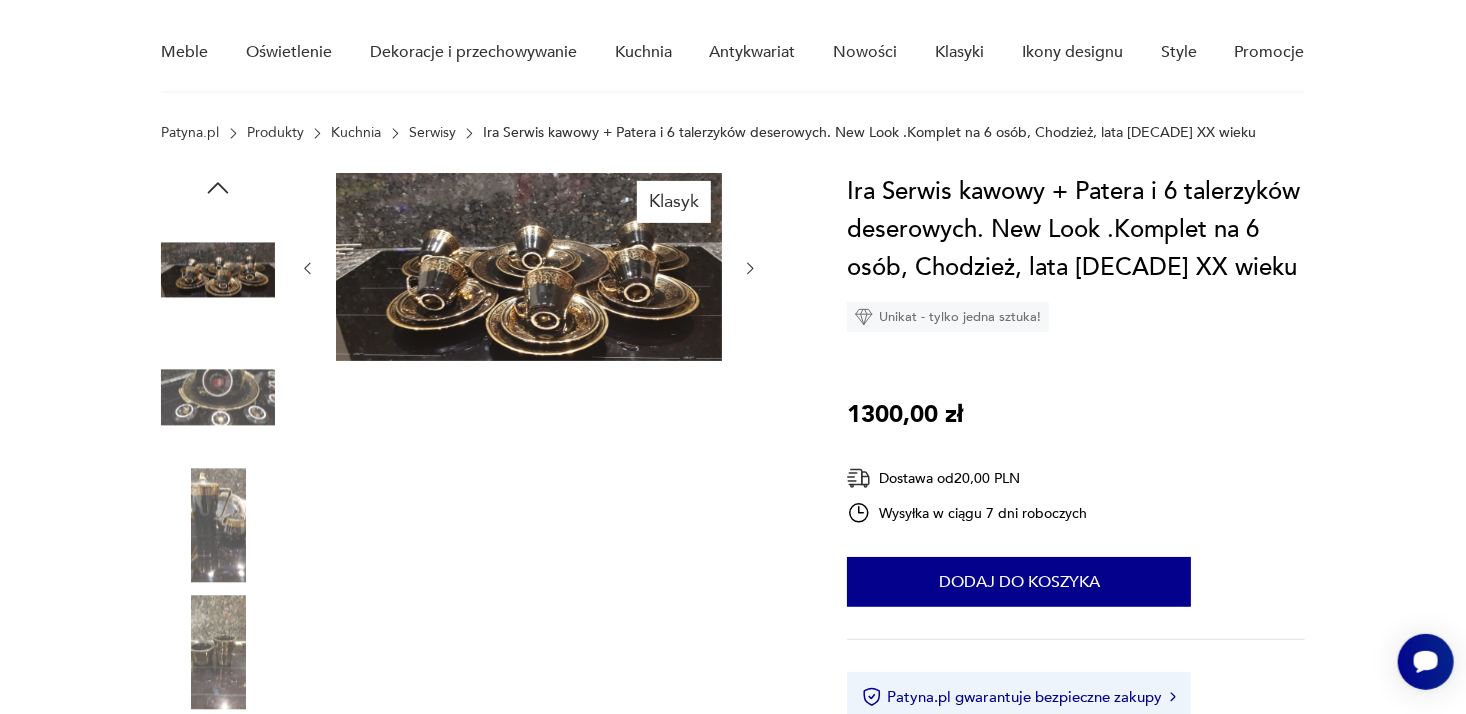 click 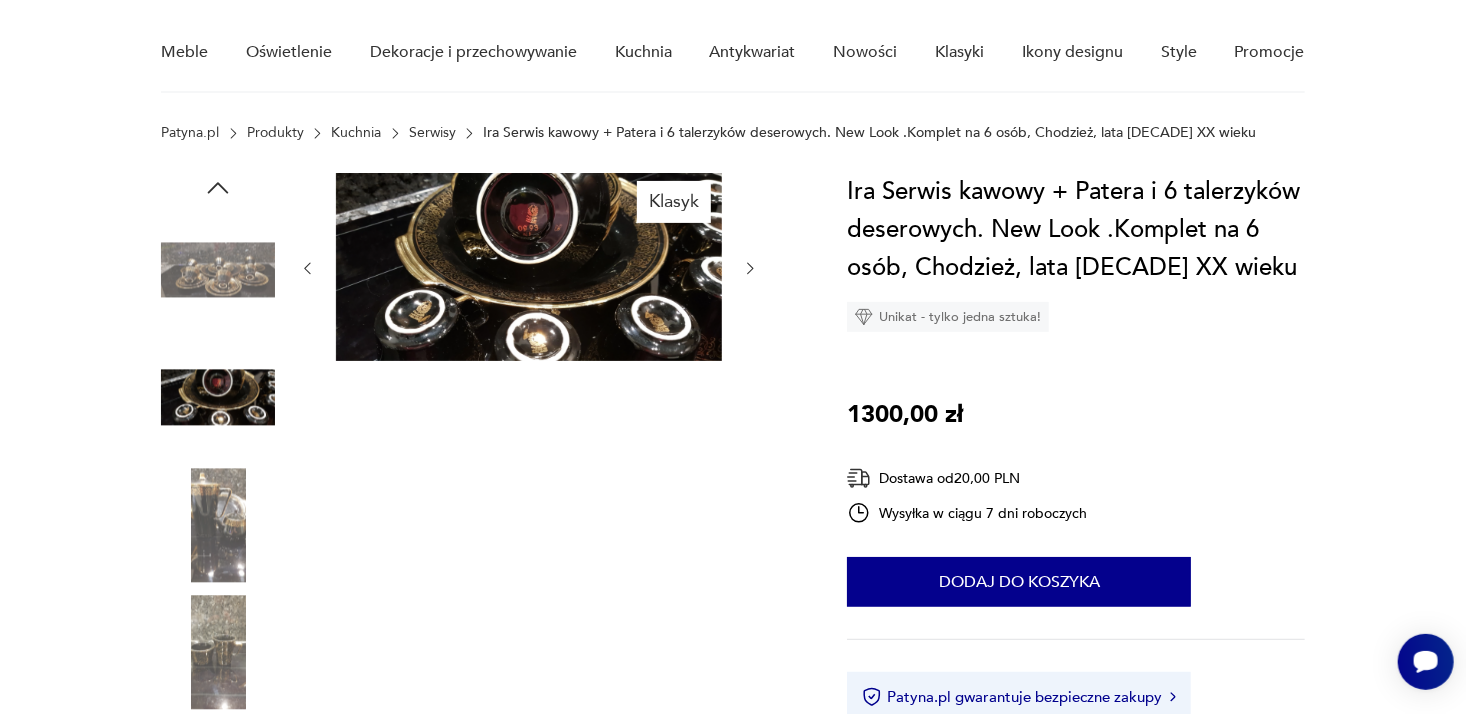 click 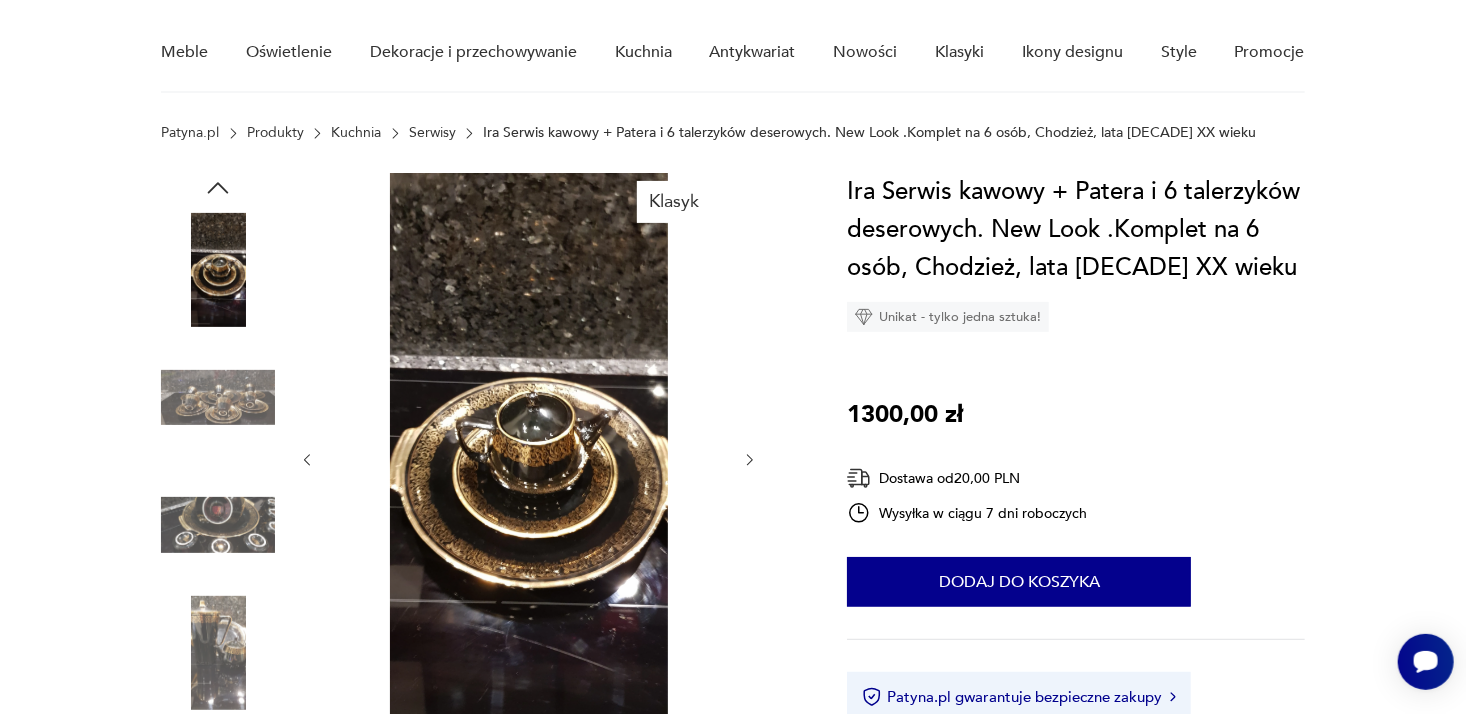 click 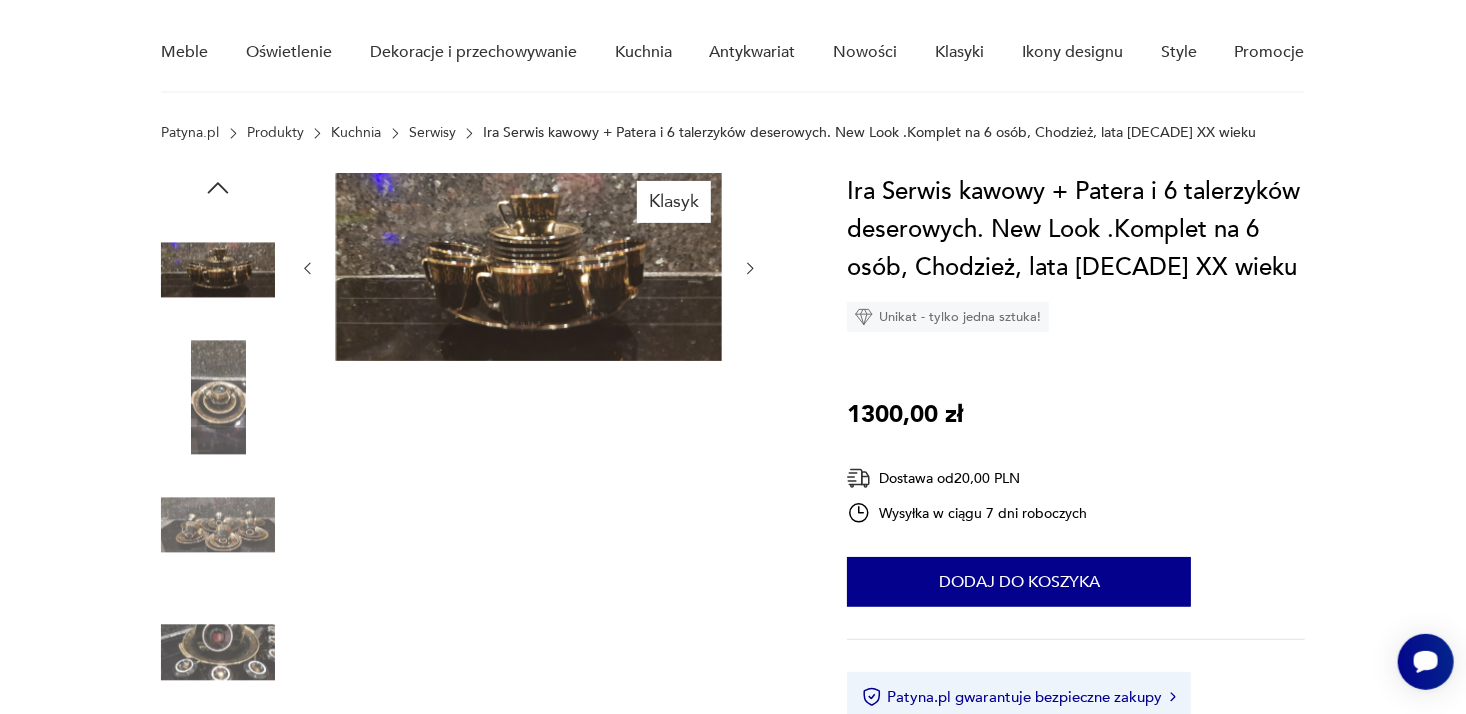 click 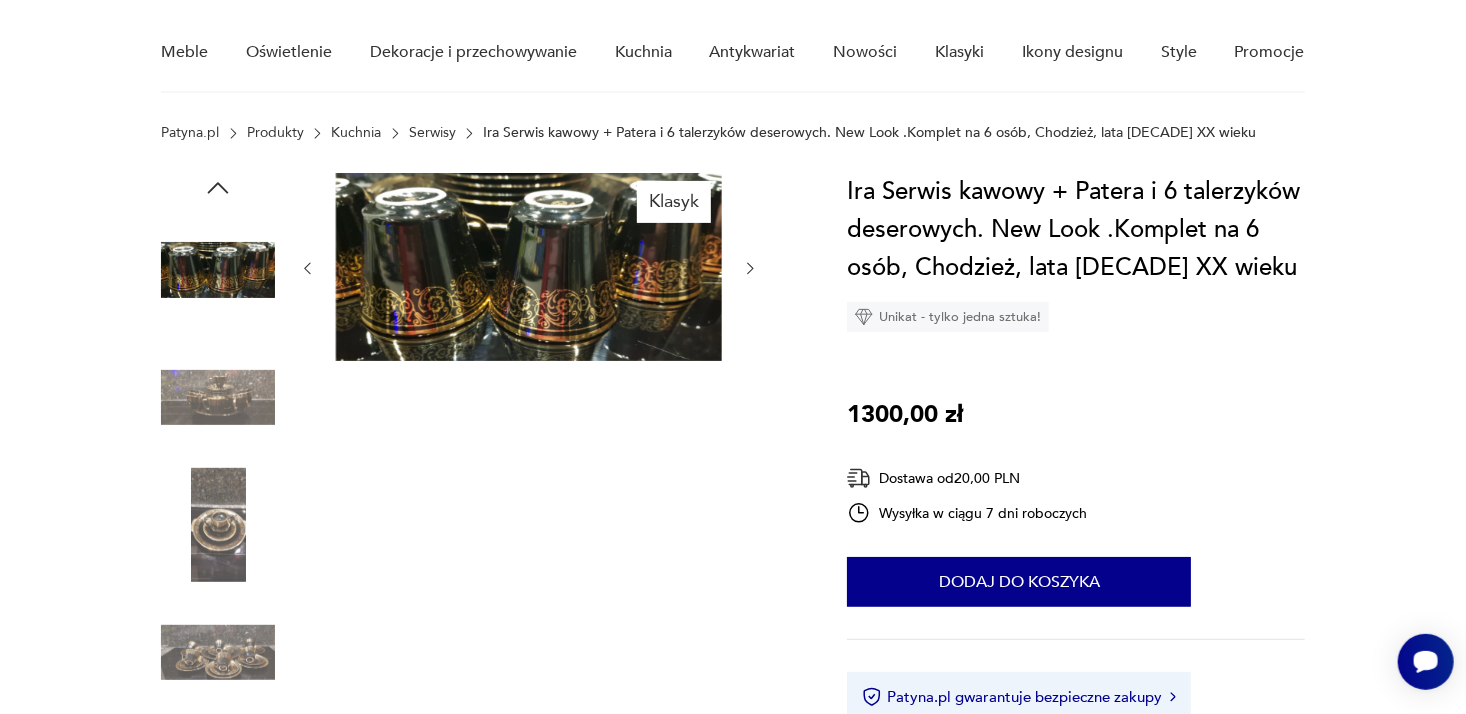click 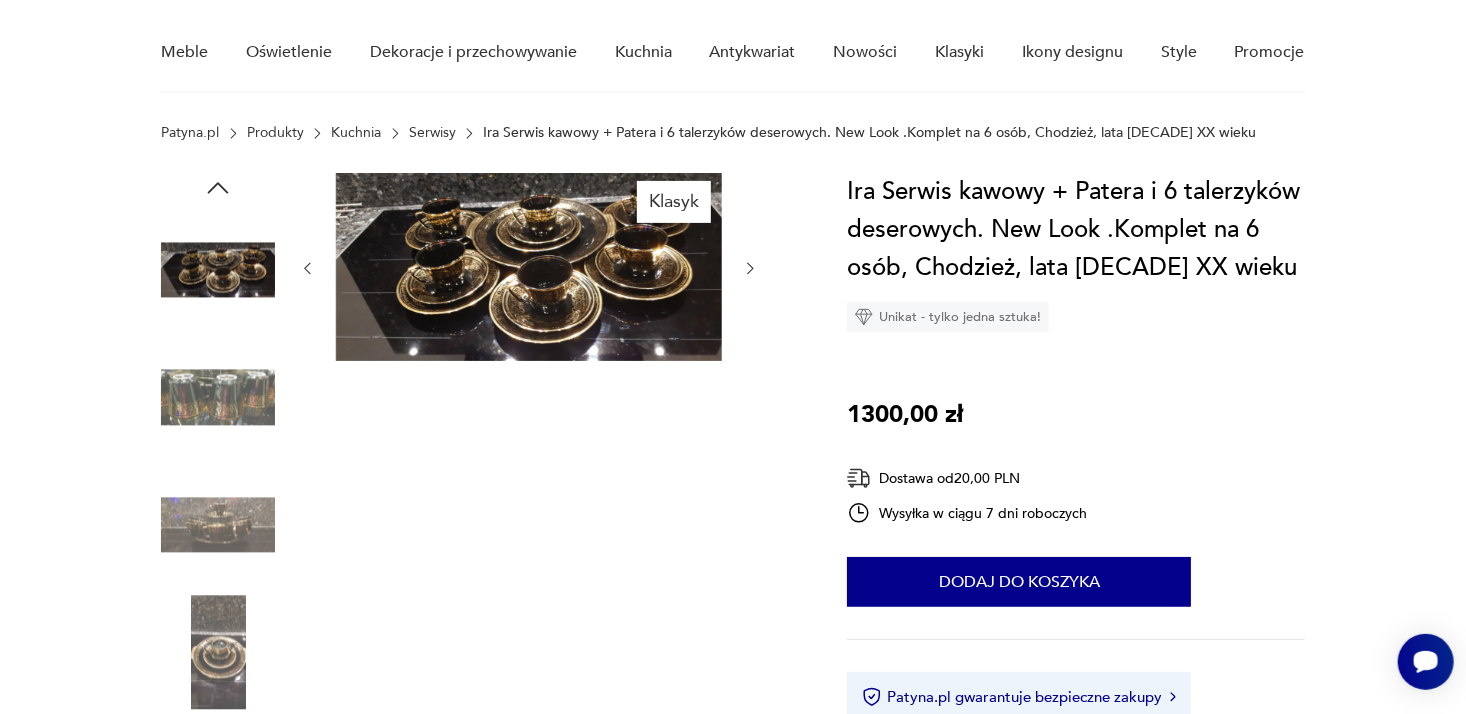click 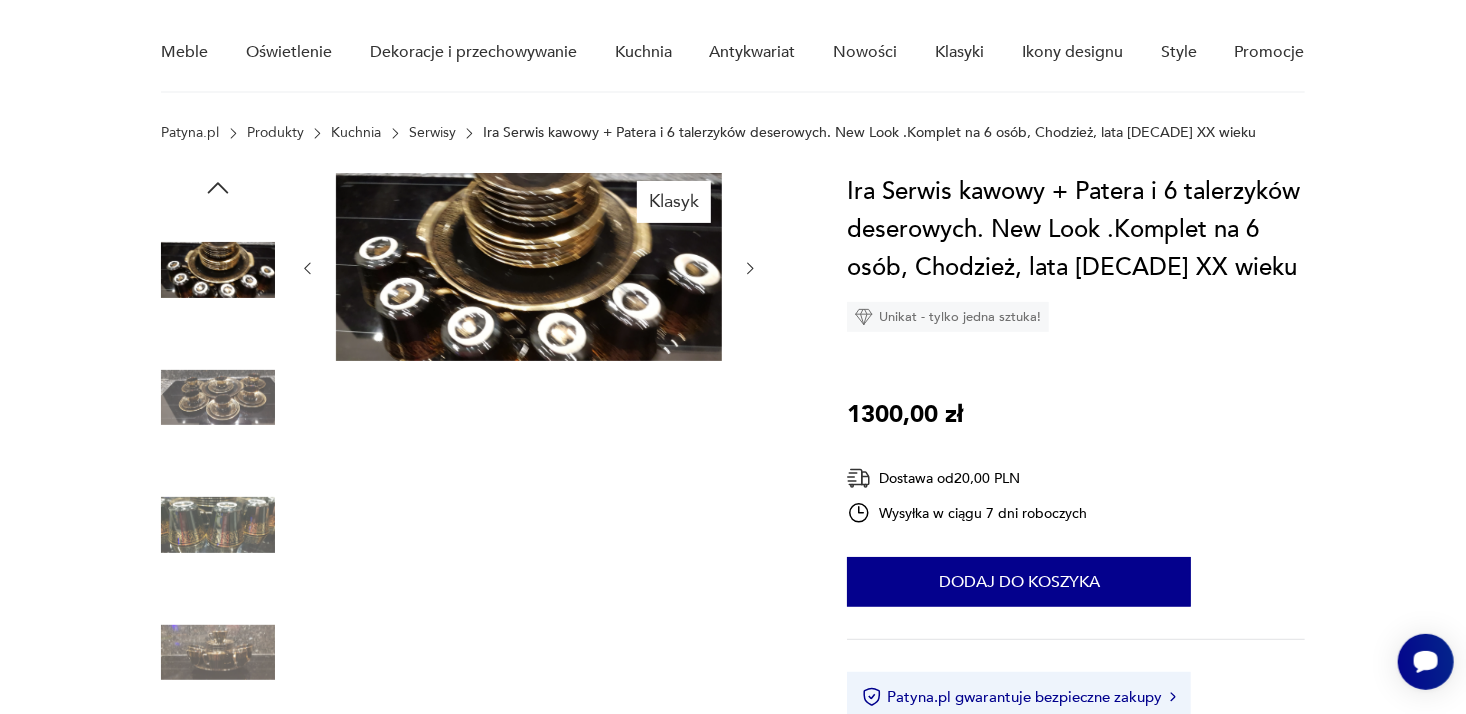 click 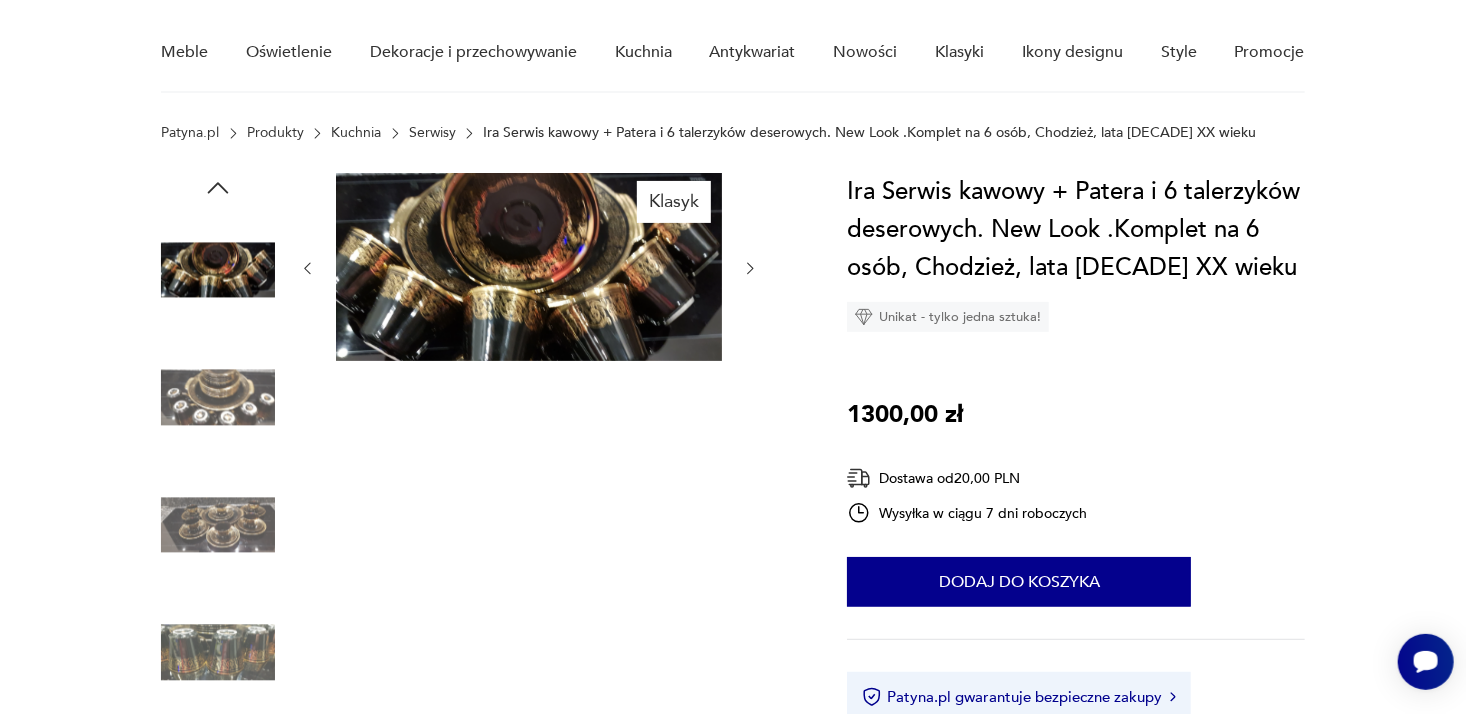 click 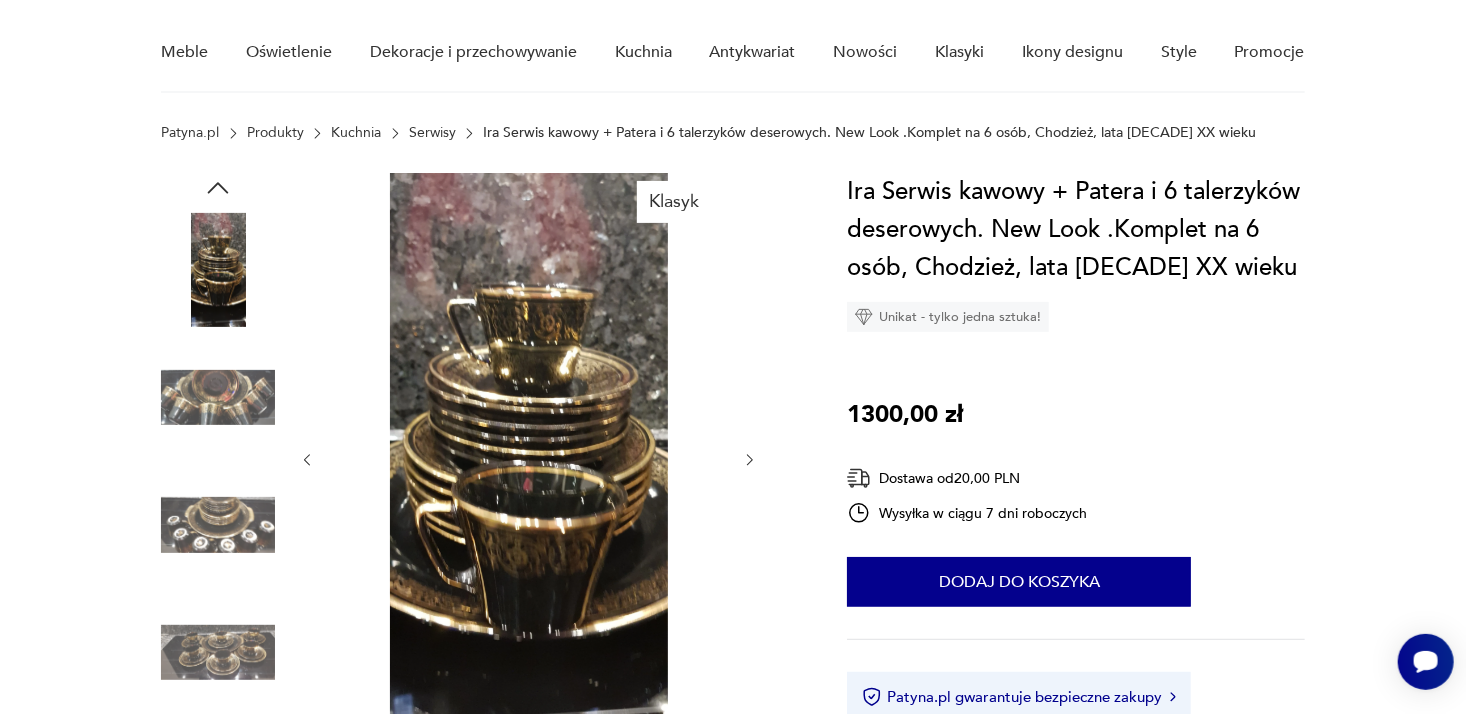 click 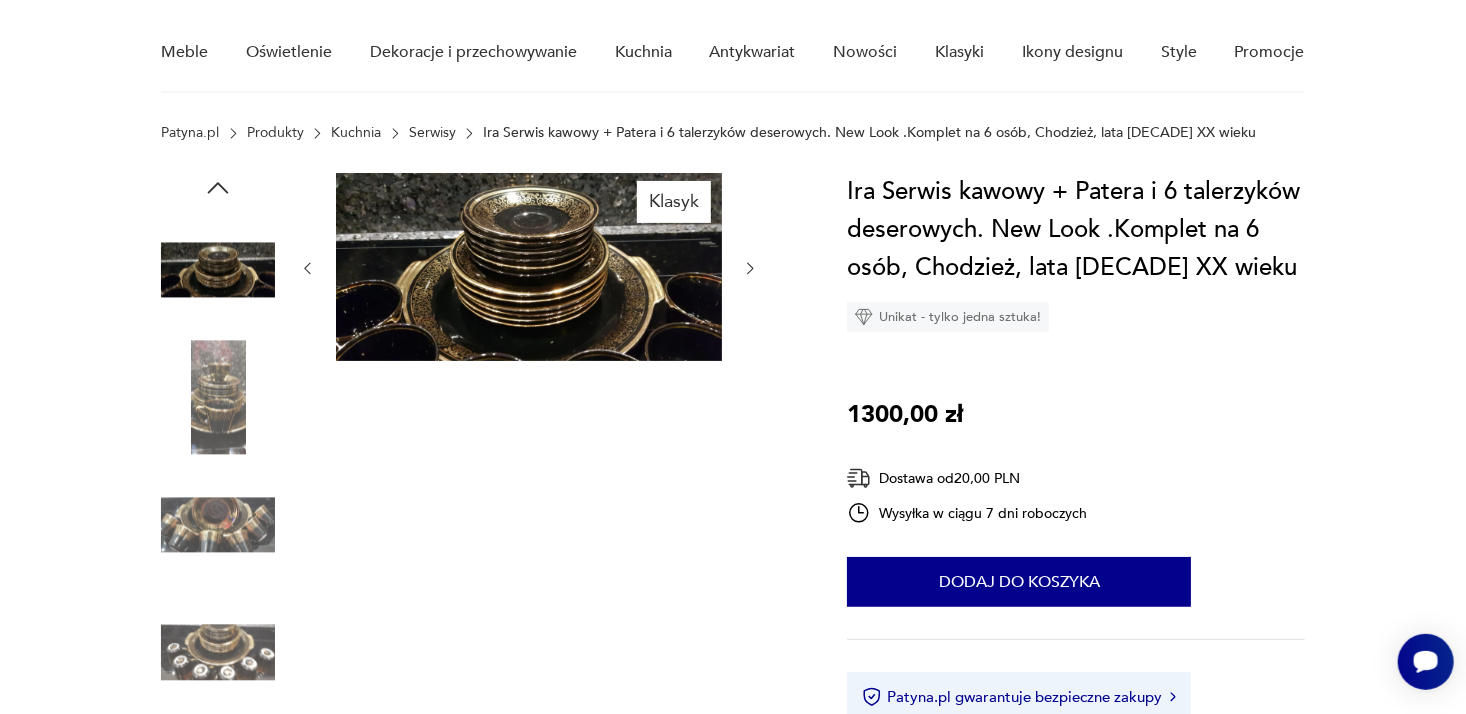 click 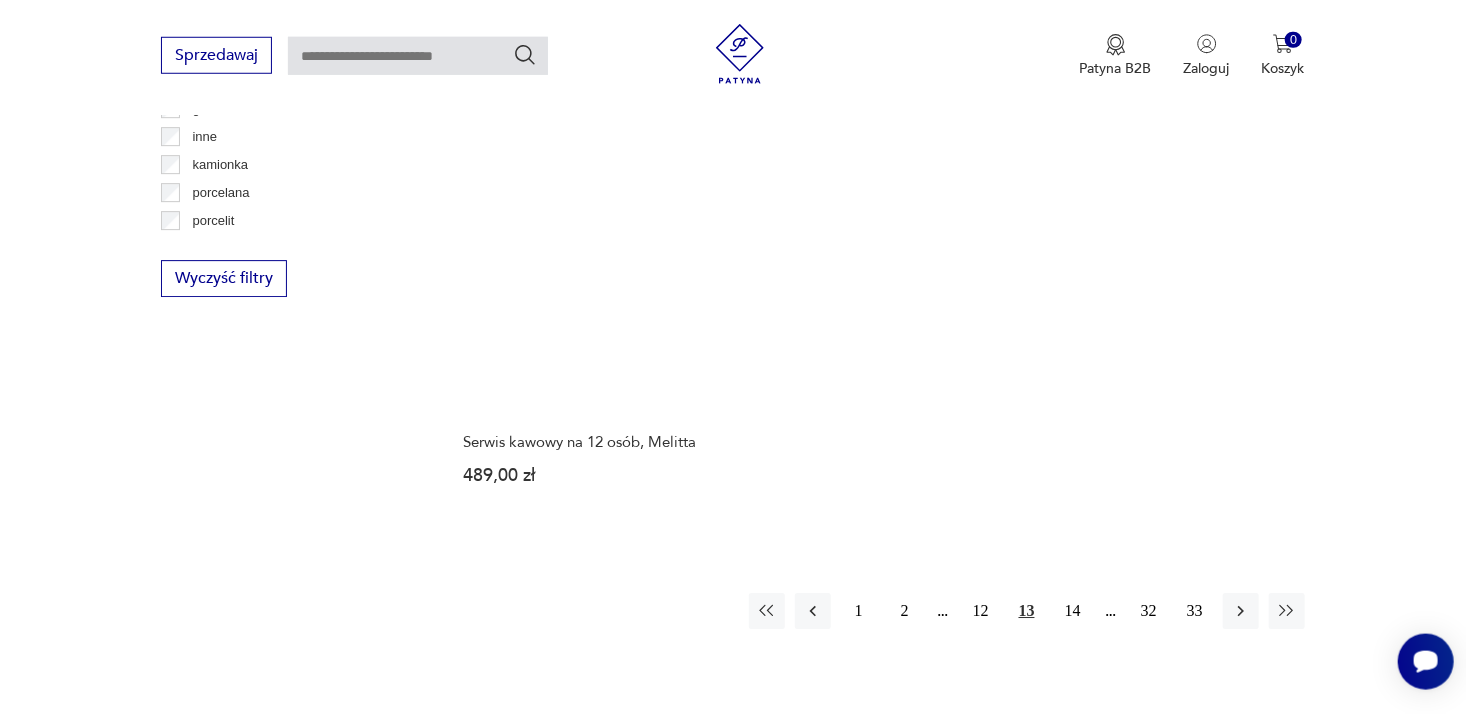 scroll, scrollTop: 3046, scrollLeft: 0, axis: vertical 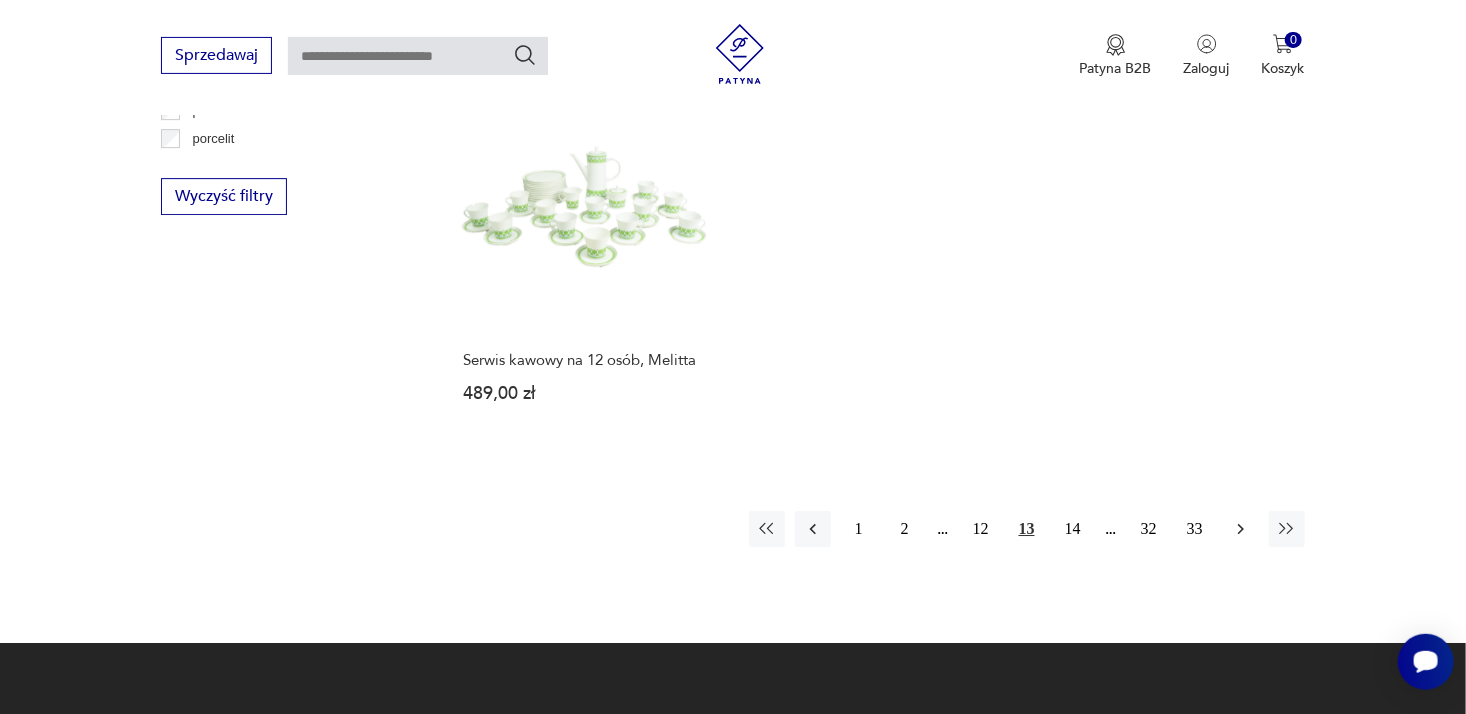 click 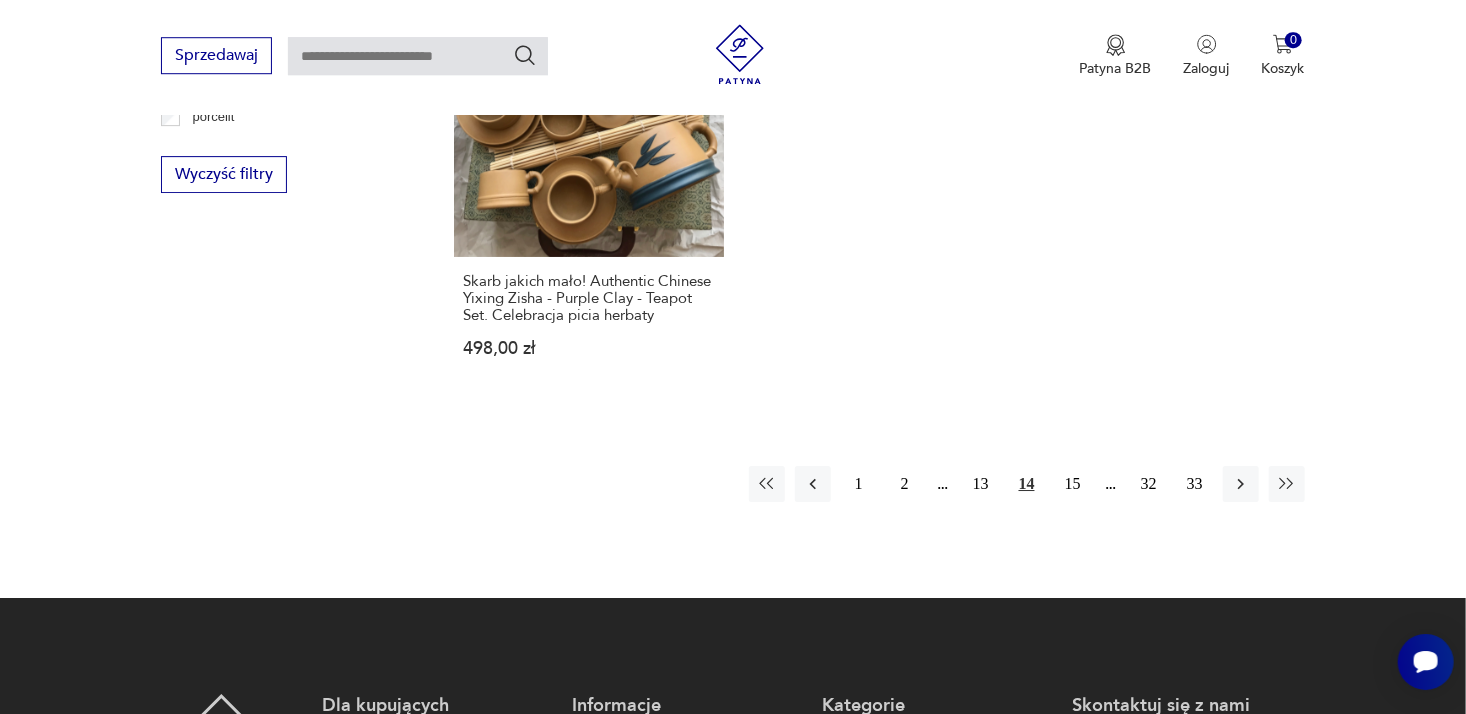 scroll, scrollTop: 3071, scrollLeft: 0, axis: vertical 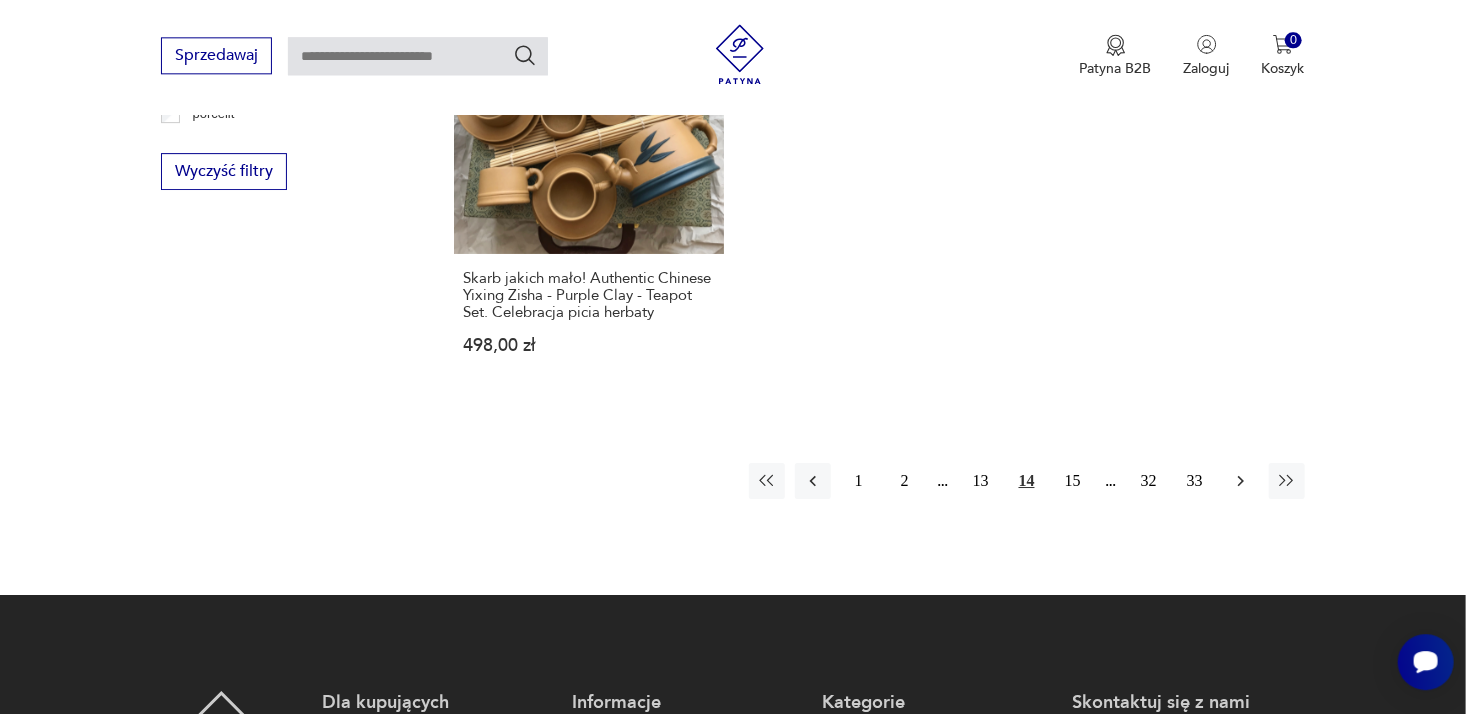 click 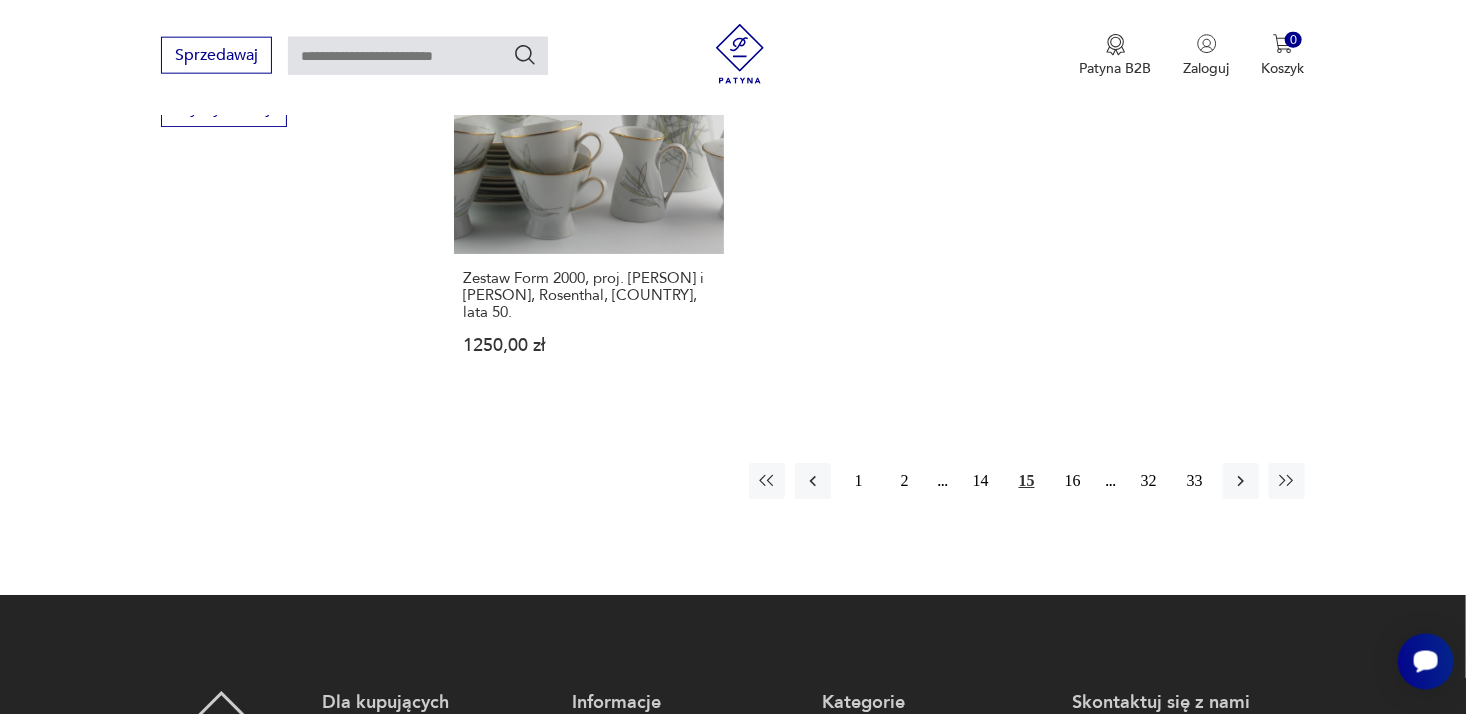 scroll, scrollTop: 3135, scrollLeft: 0, axis: vertical 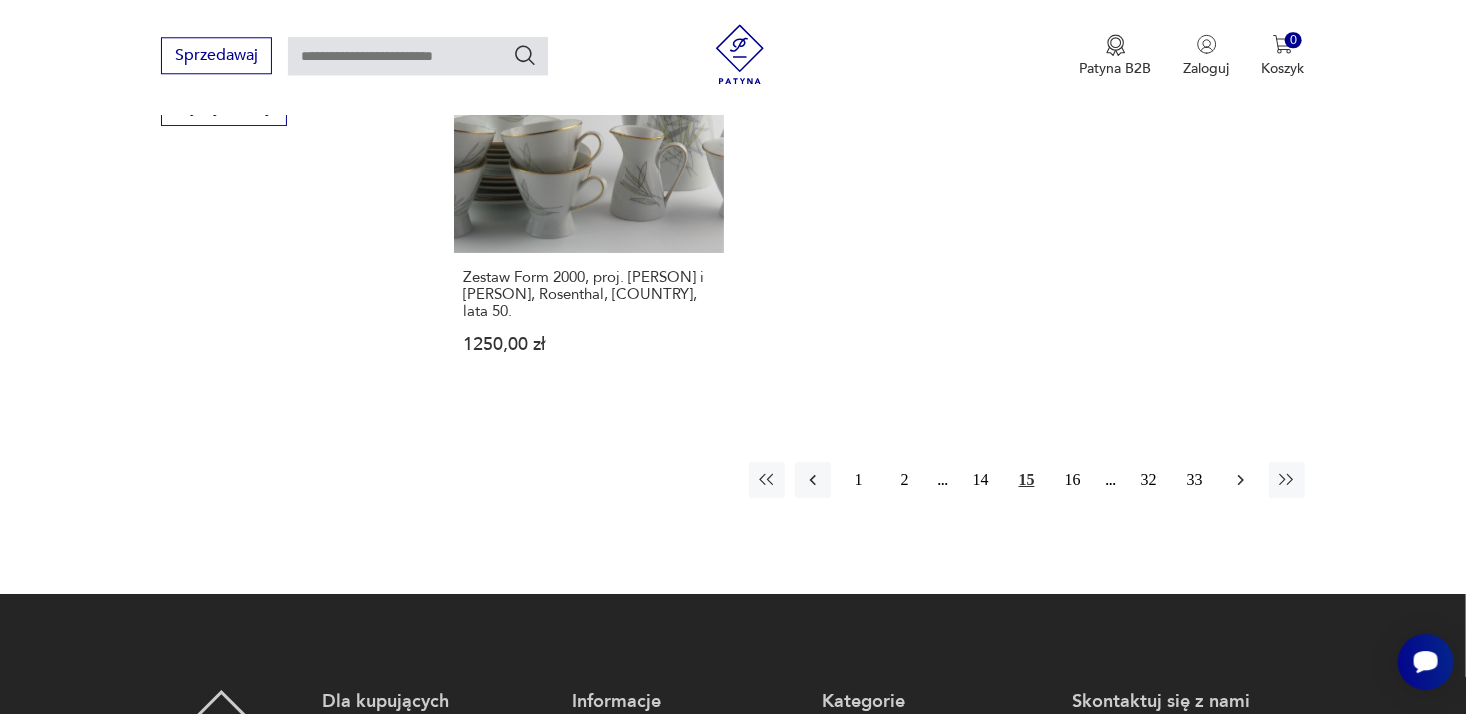 click 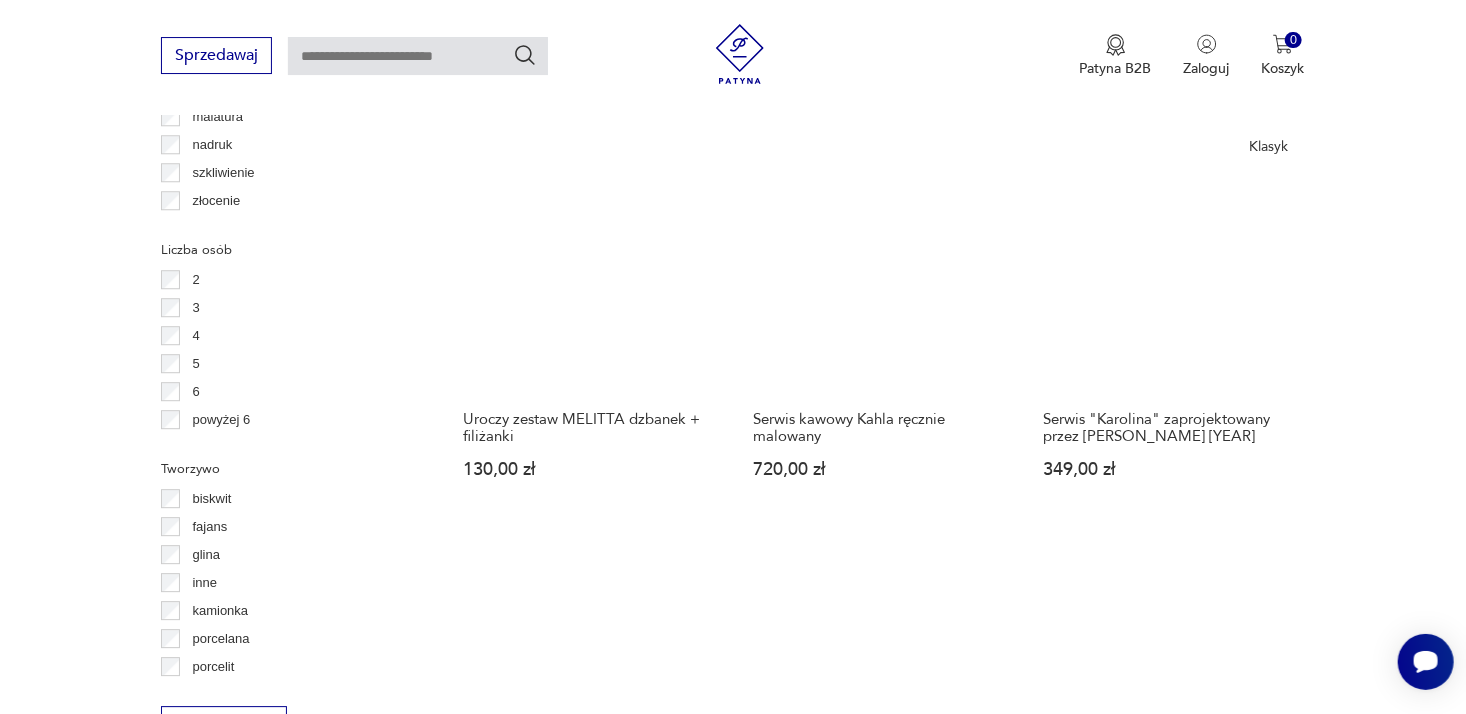 scroll, scrollTop: 2519, scrollLeft: 0, axis: vertical 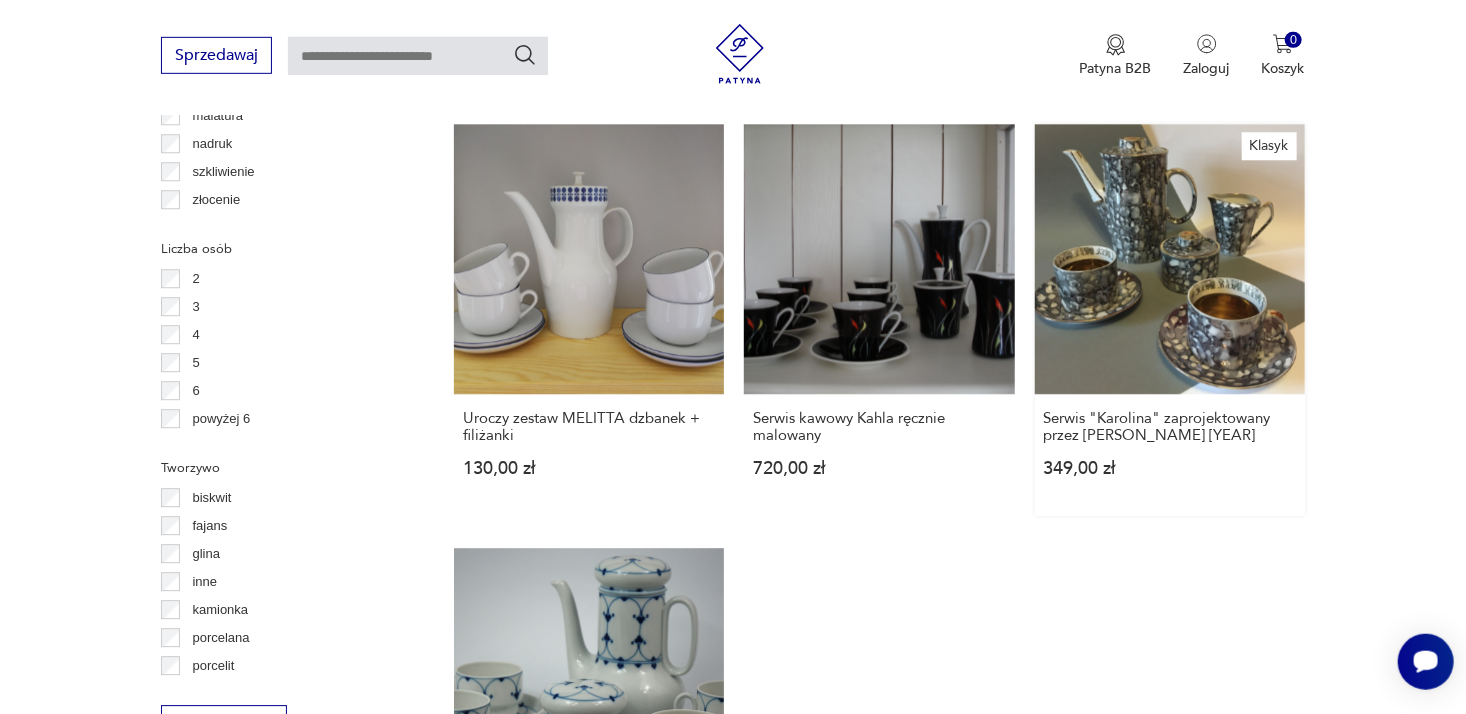 click on "Klasyk Serwis "Karolina" zaprojektowany przez [PERSON] [YEAR] 349,00 zł" at bounding box center [1170, 320] 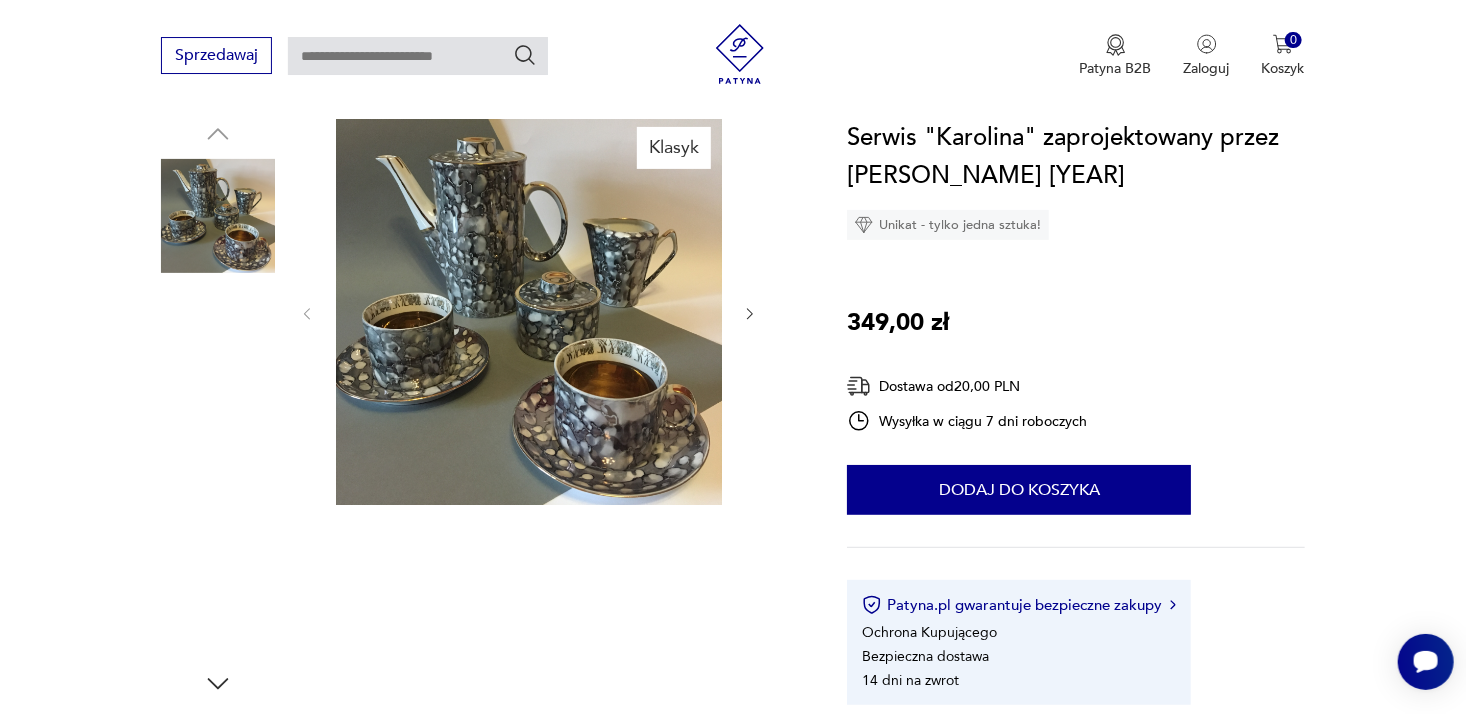 scroll, scrollTop: 213, scrollLeft: 0, axis: vertical 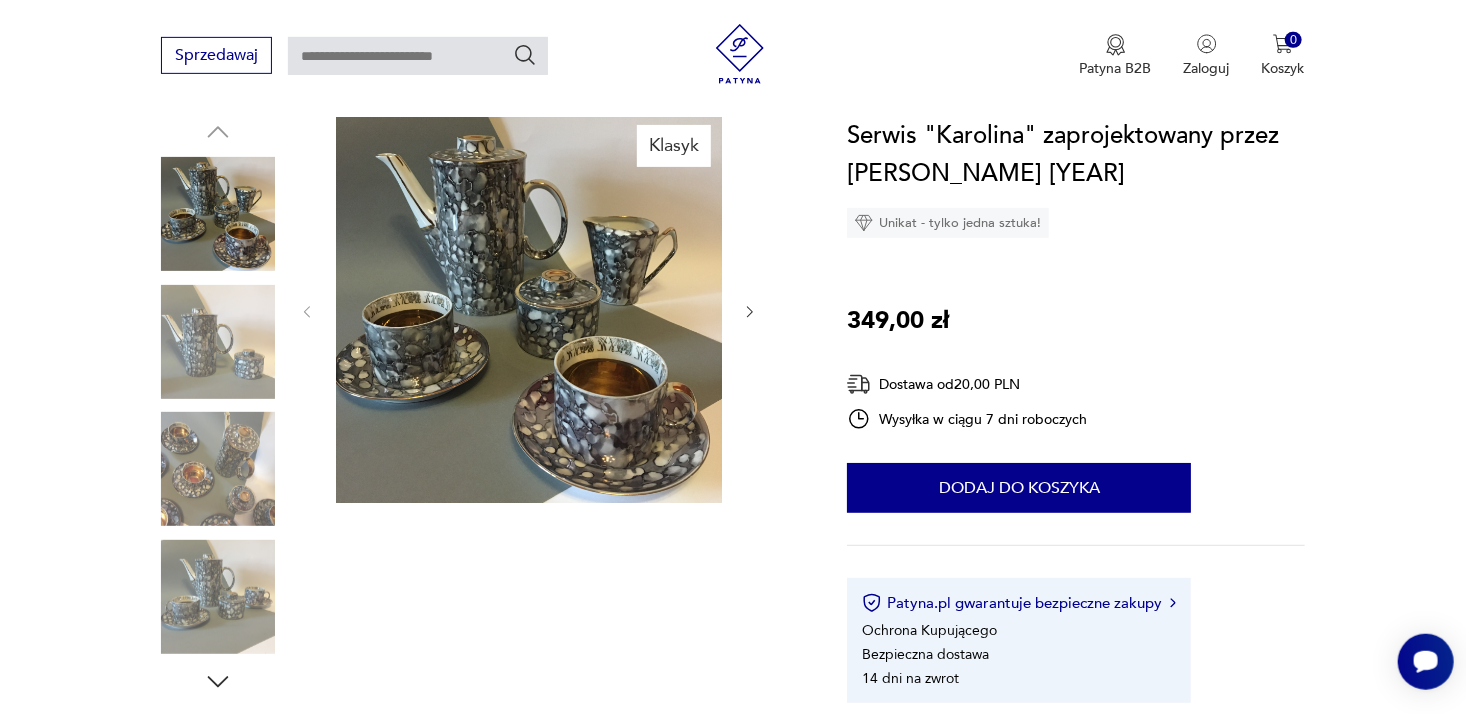 click at bounding box center [529, 310] 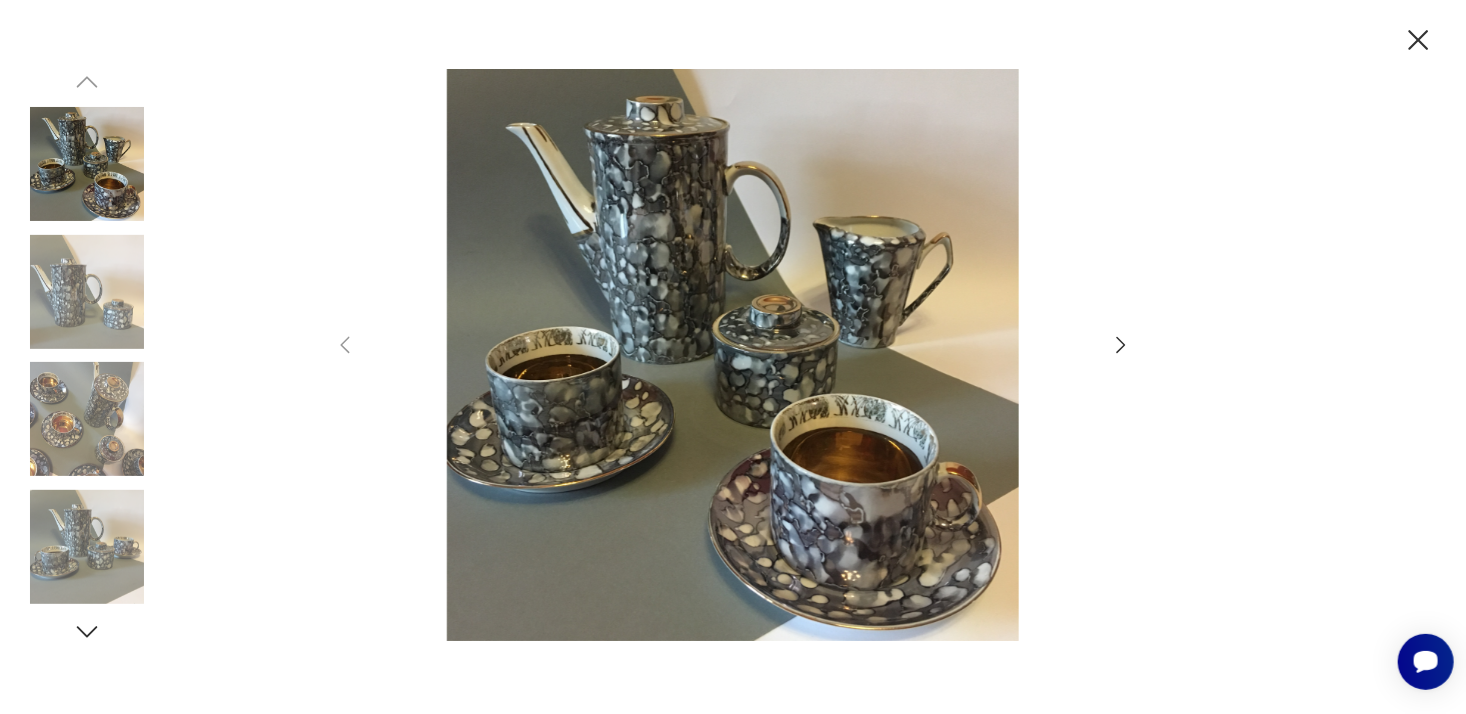 click 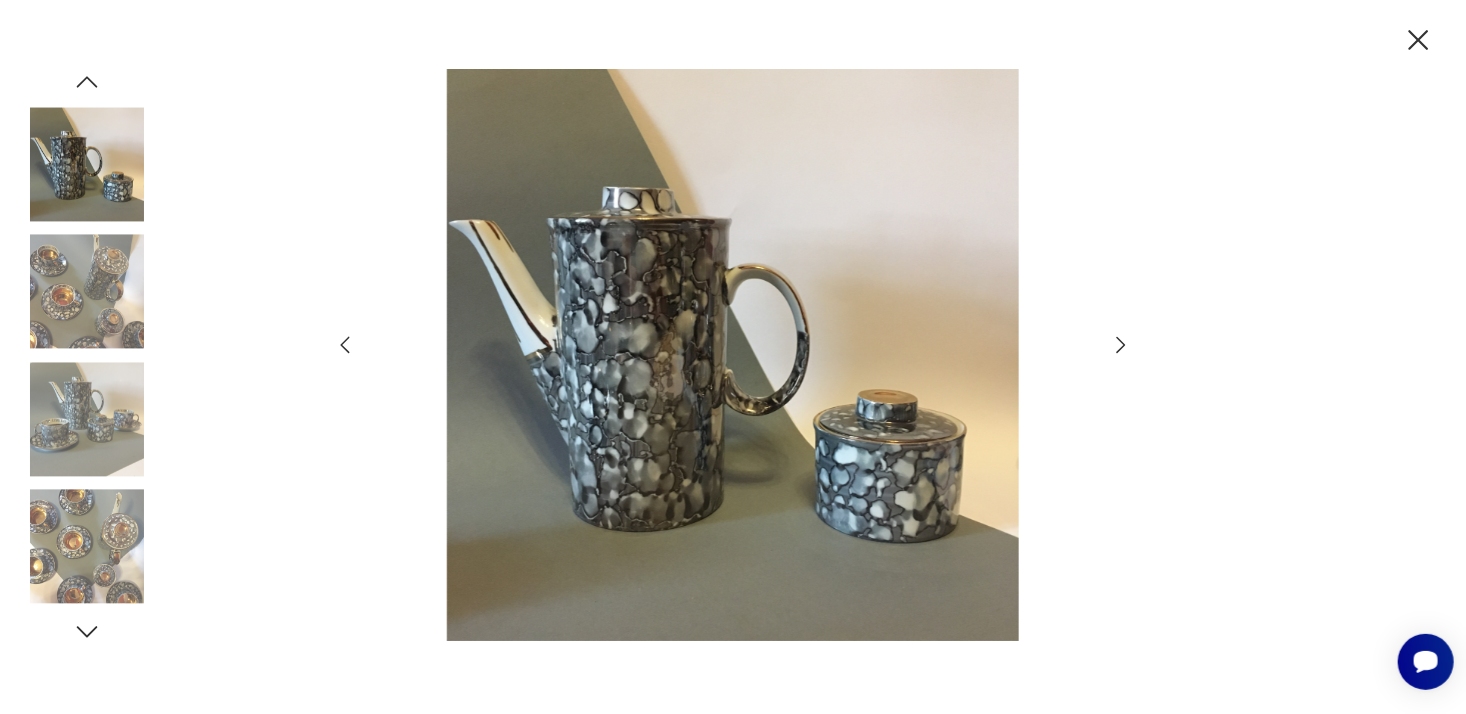 click 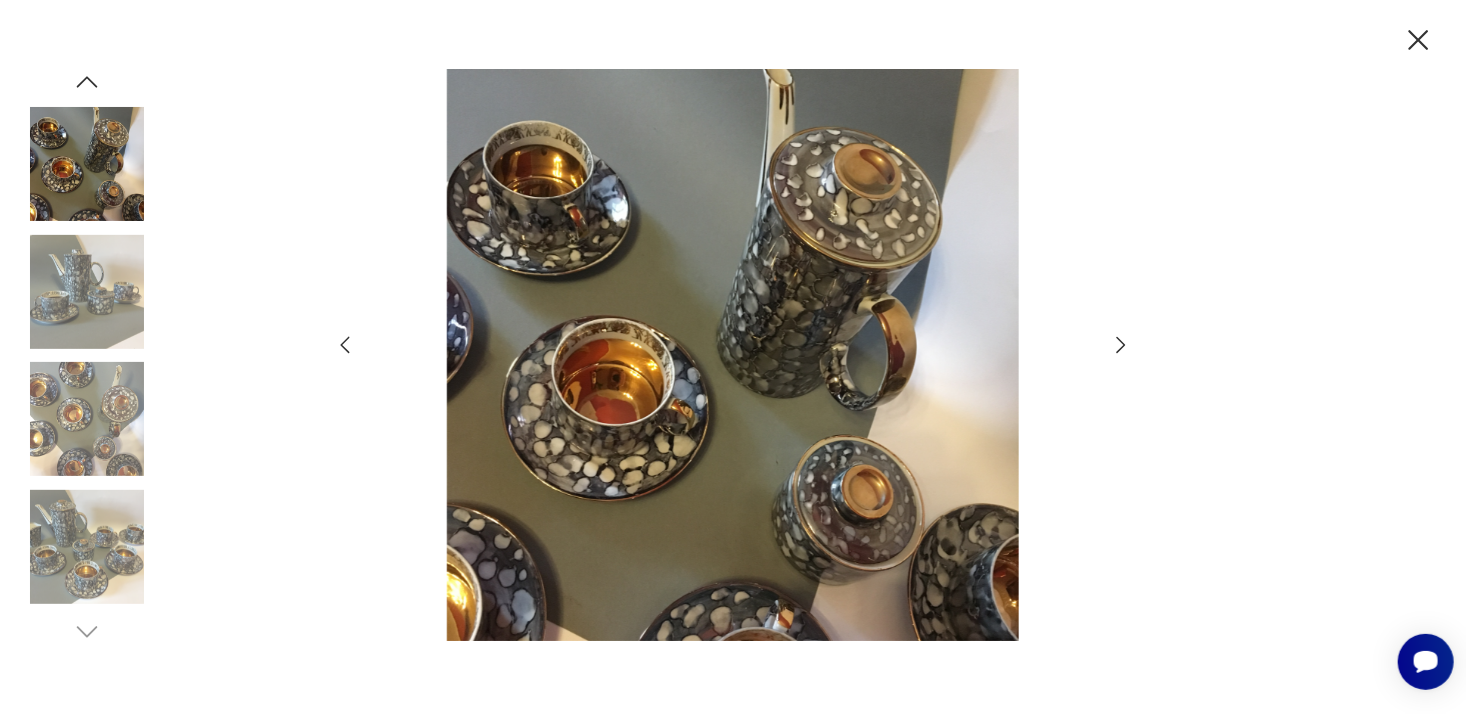 click 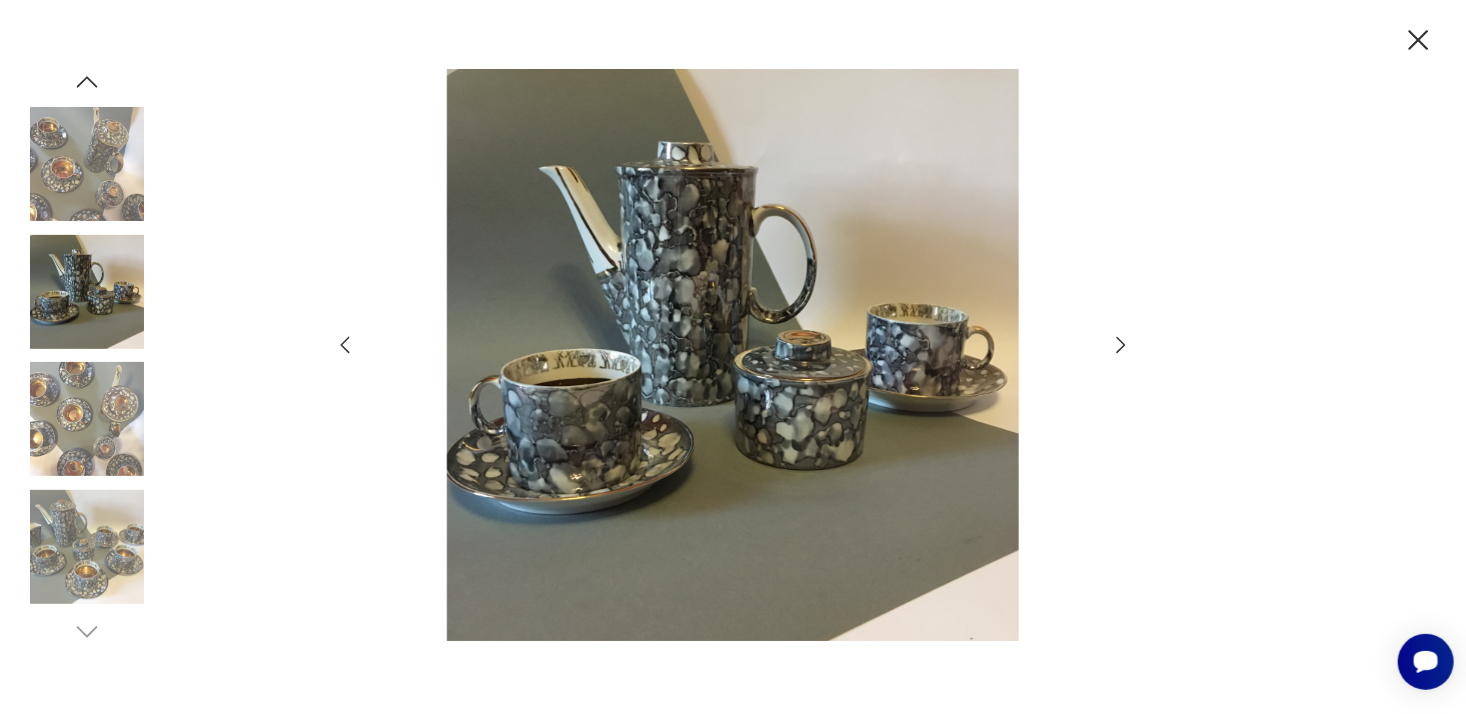 click 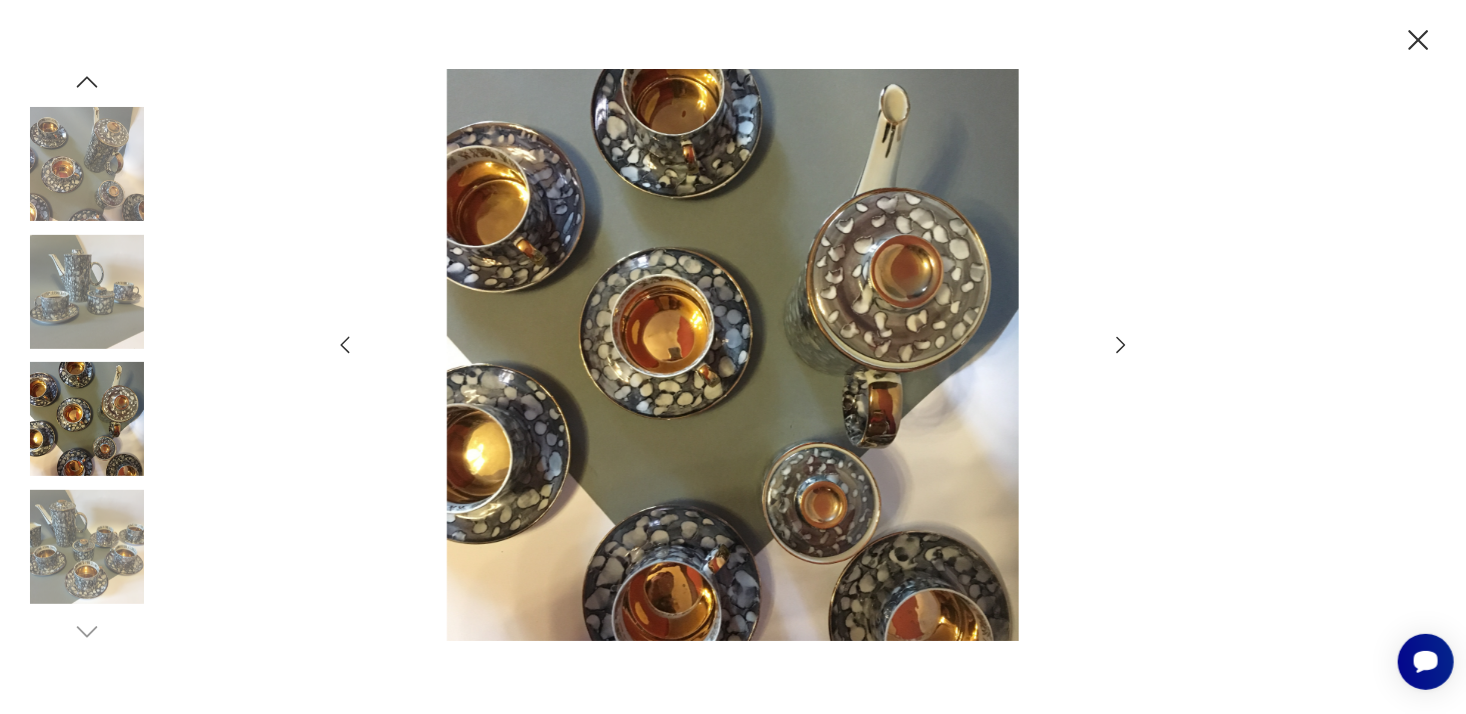 click 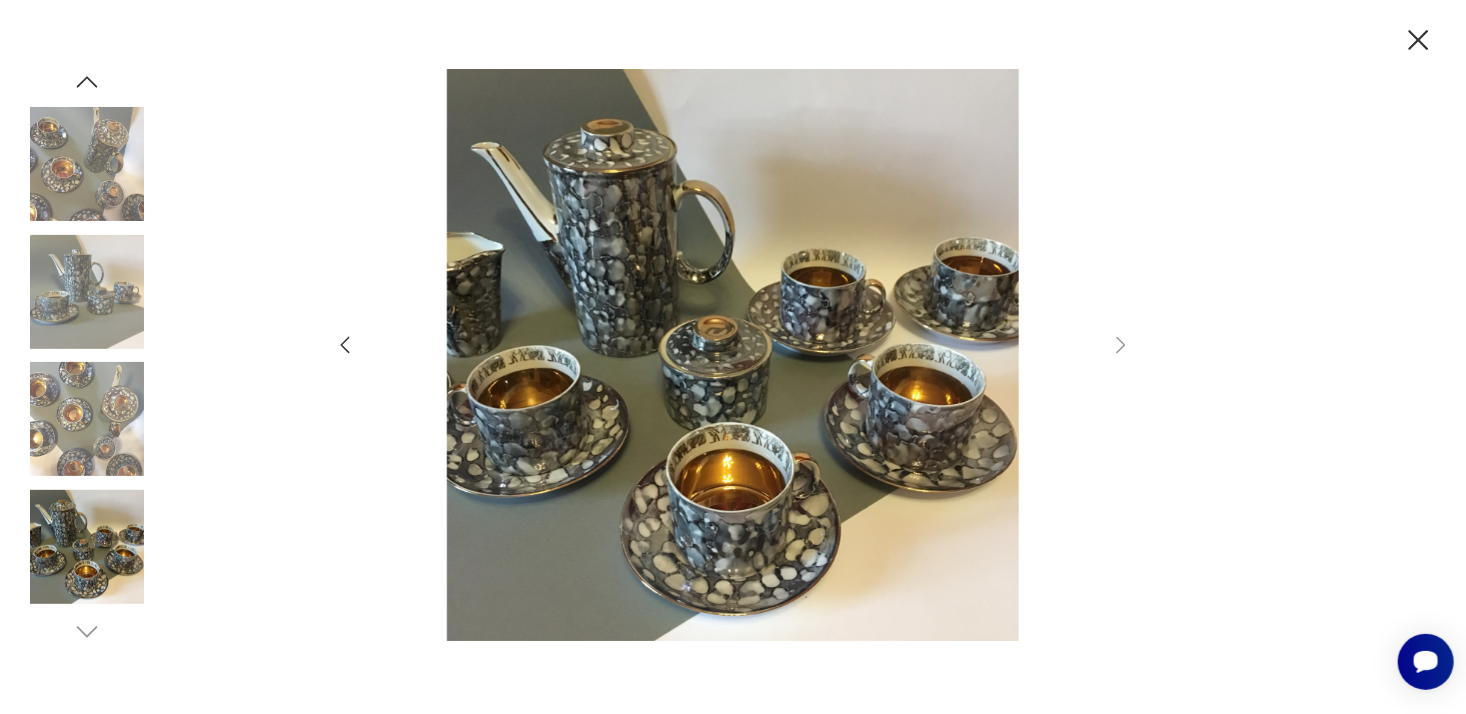 click 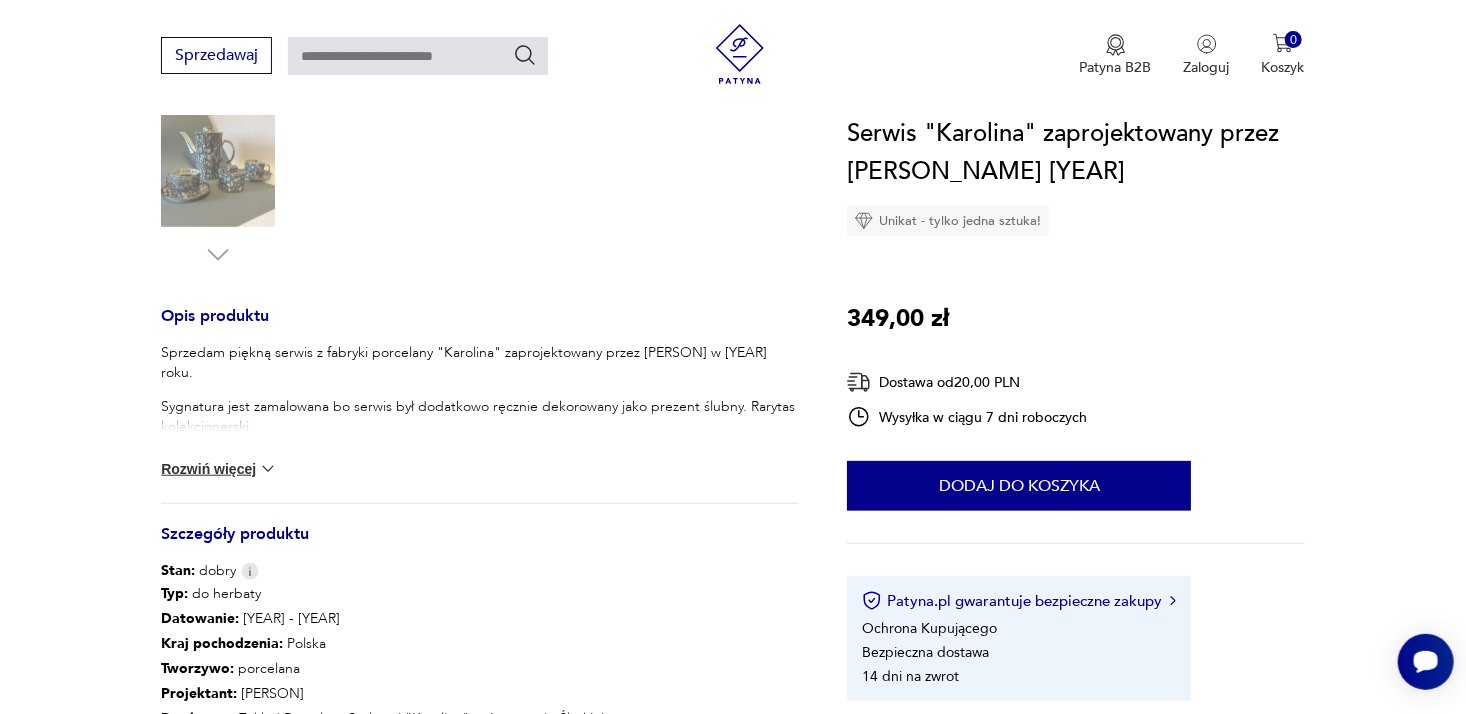 scroll, scrollTop: 672, scrollLeft: 0, axis: vertical 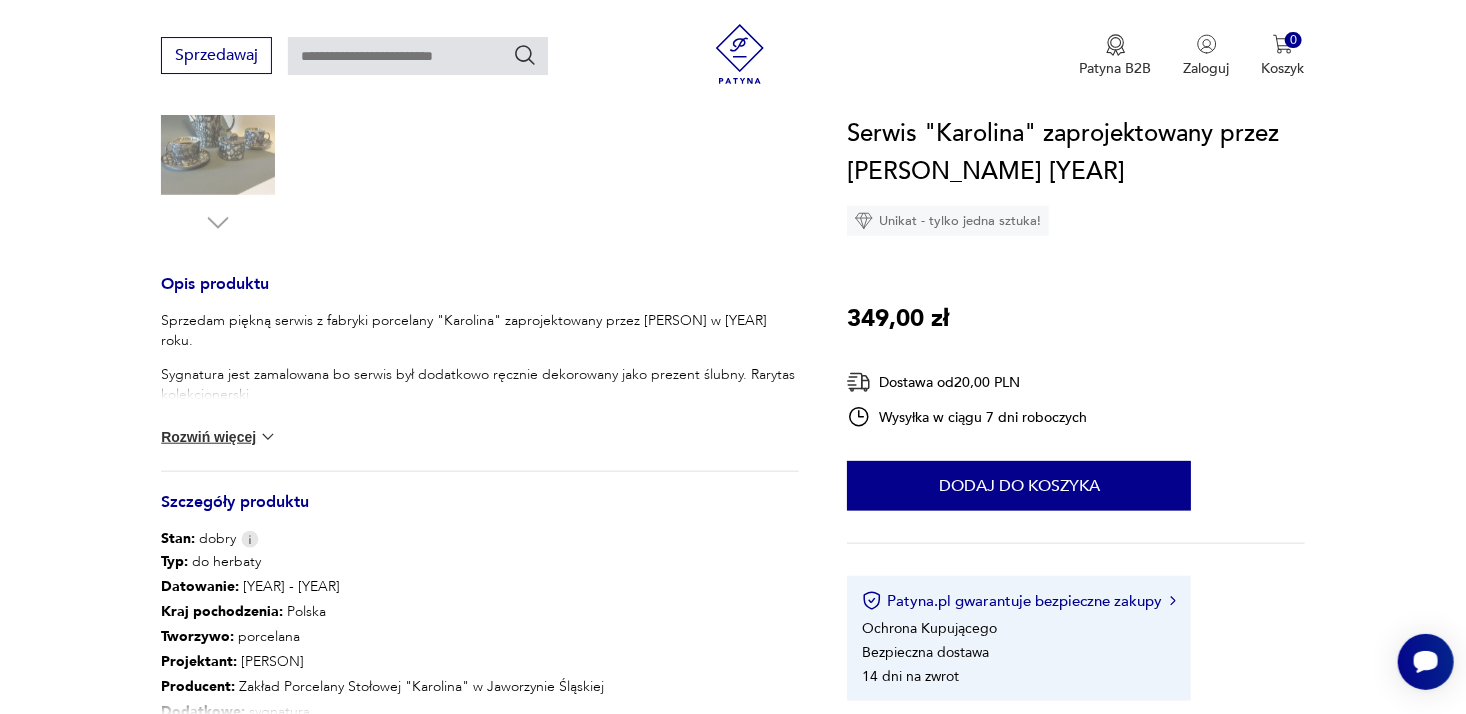 click on "Rozwiń więcej" at bounding box center (219, 437) 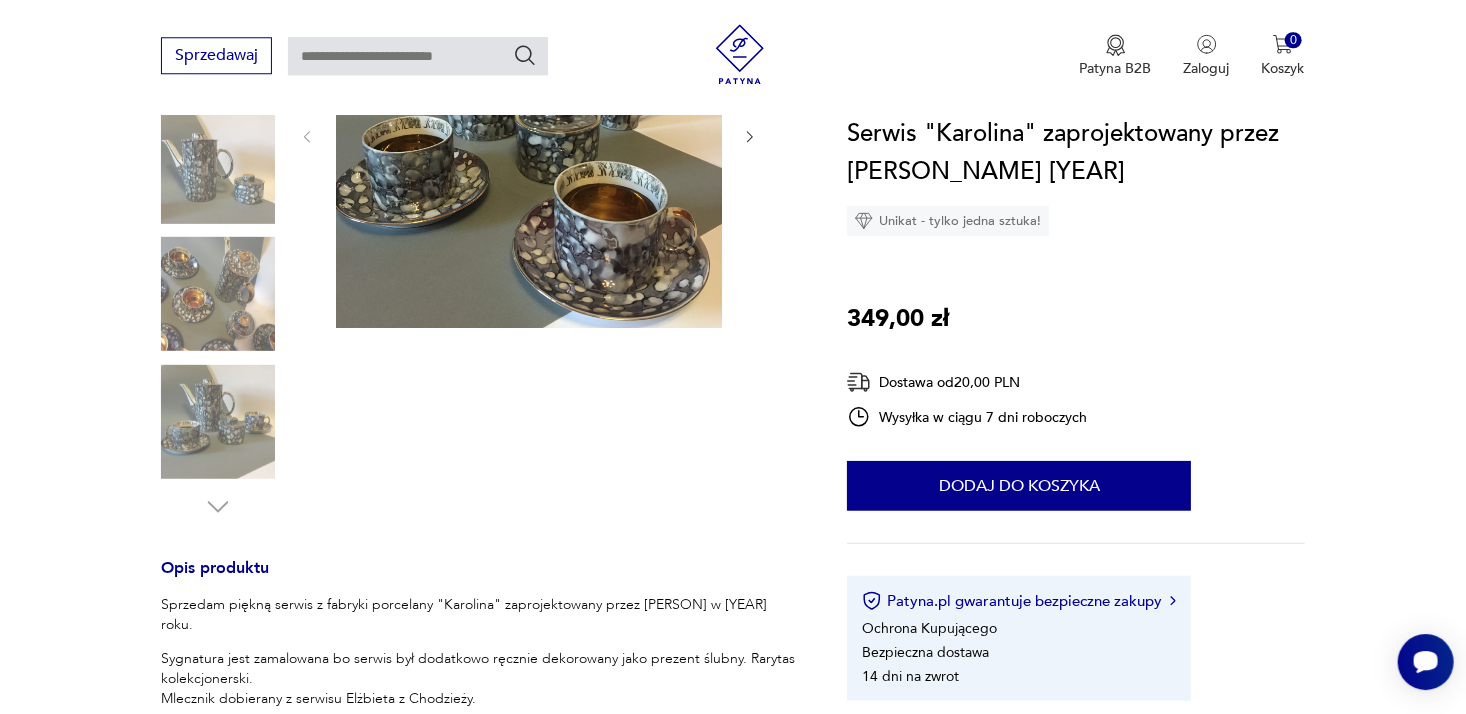 scroll, scrollTop: 389, scrollLeft: 0, axis: vertical 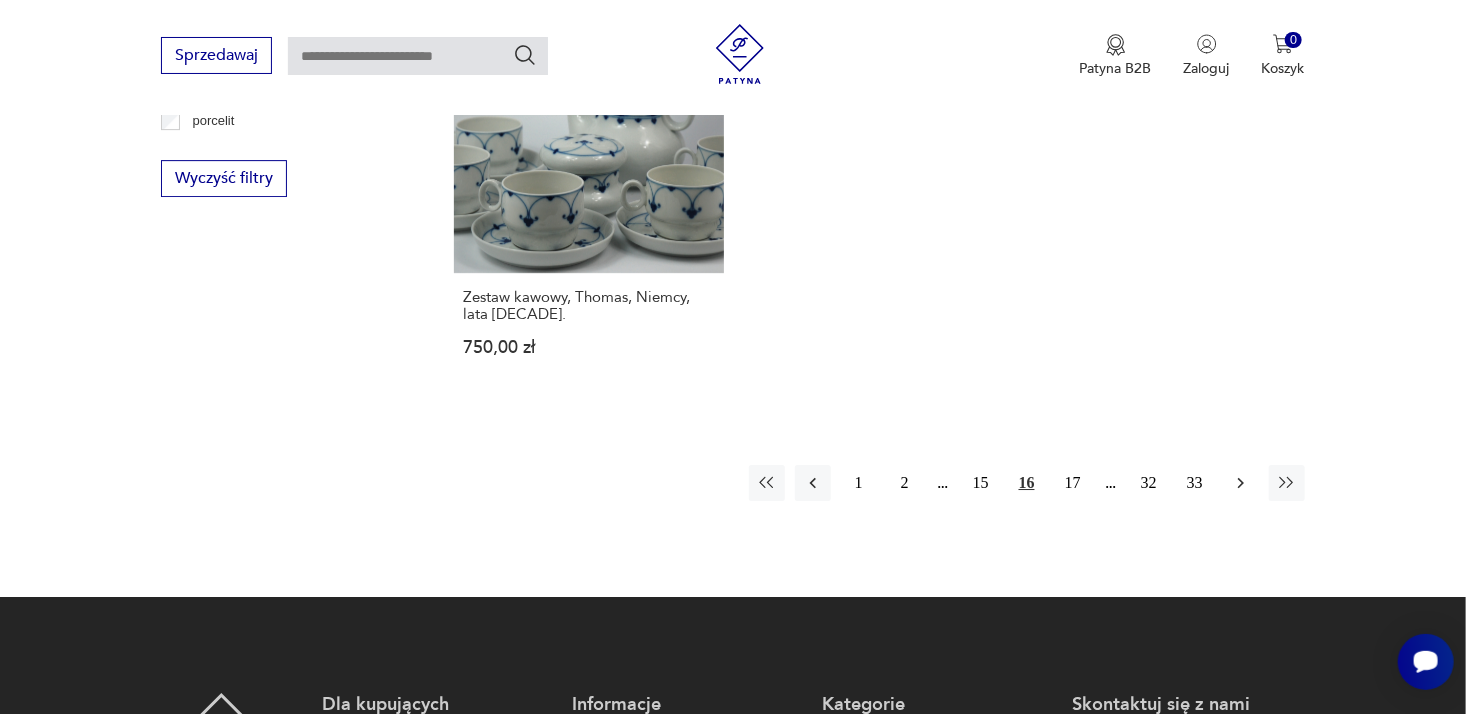 click 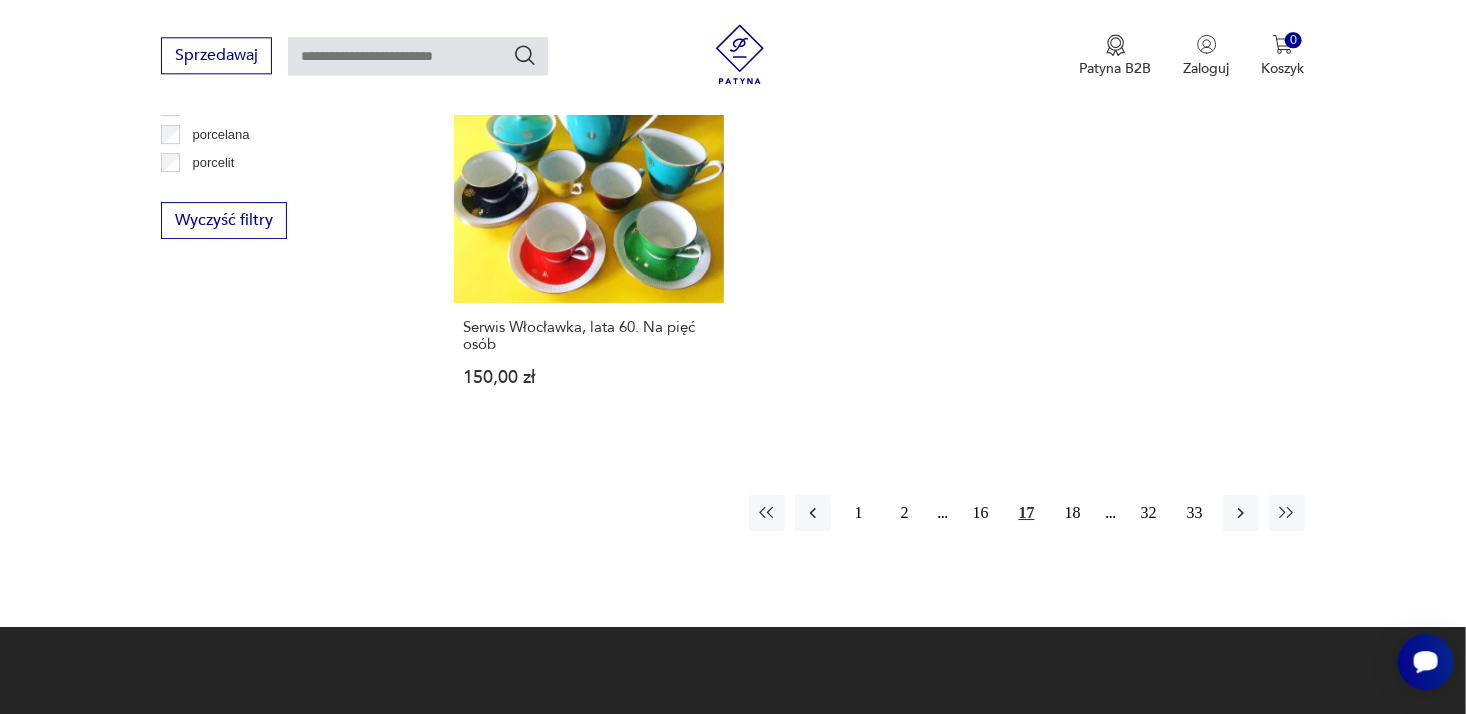 scroll, scrollTop: 3023, scrollLeft: 0, axis: vertical 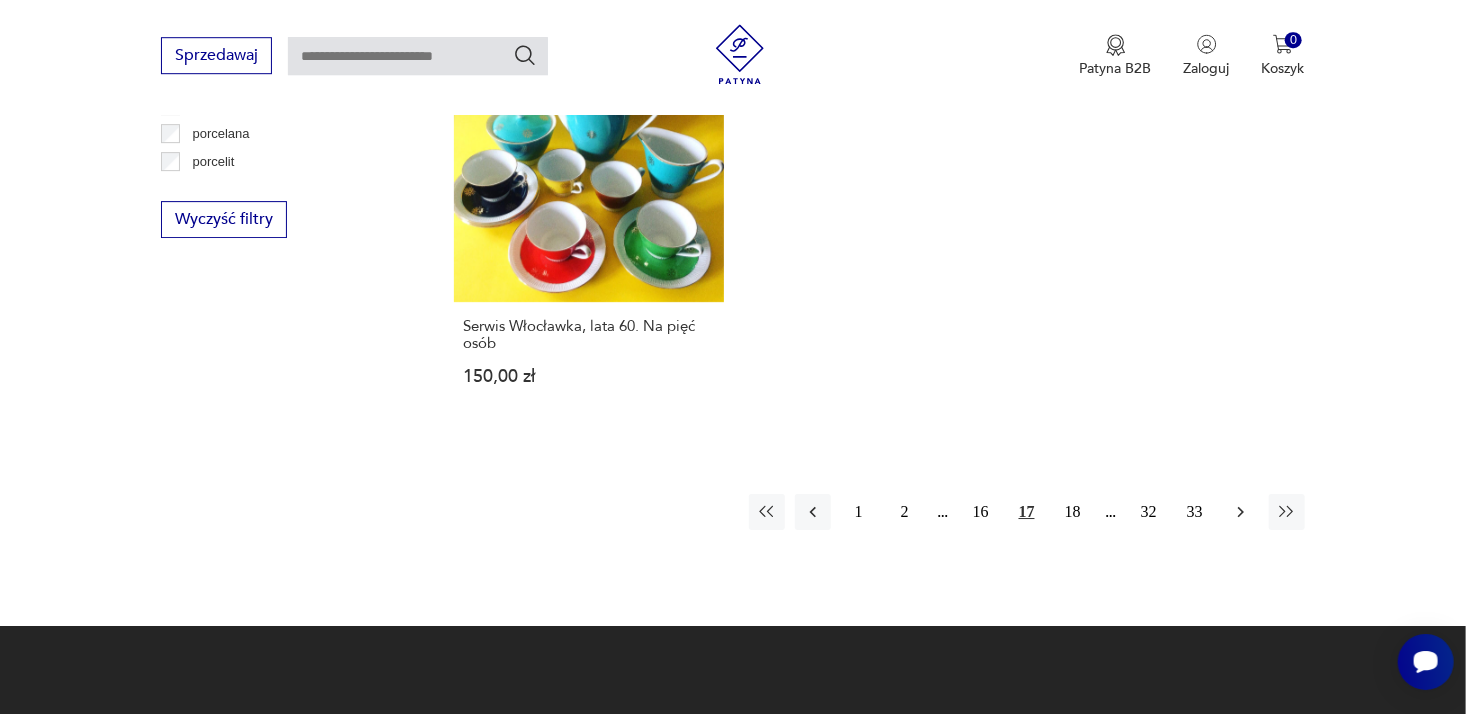 click 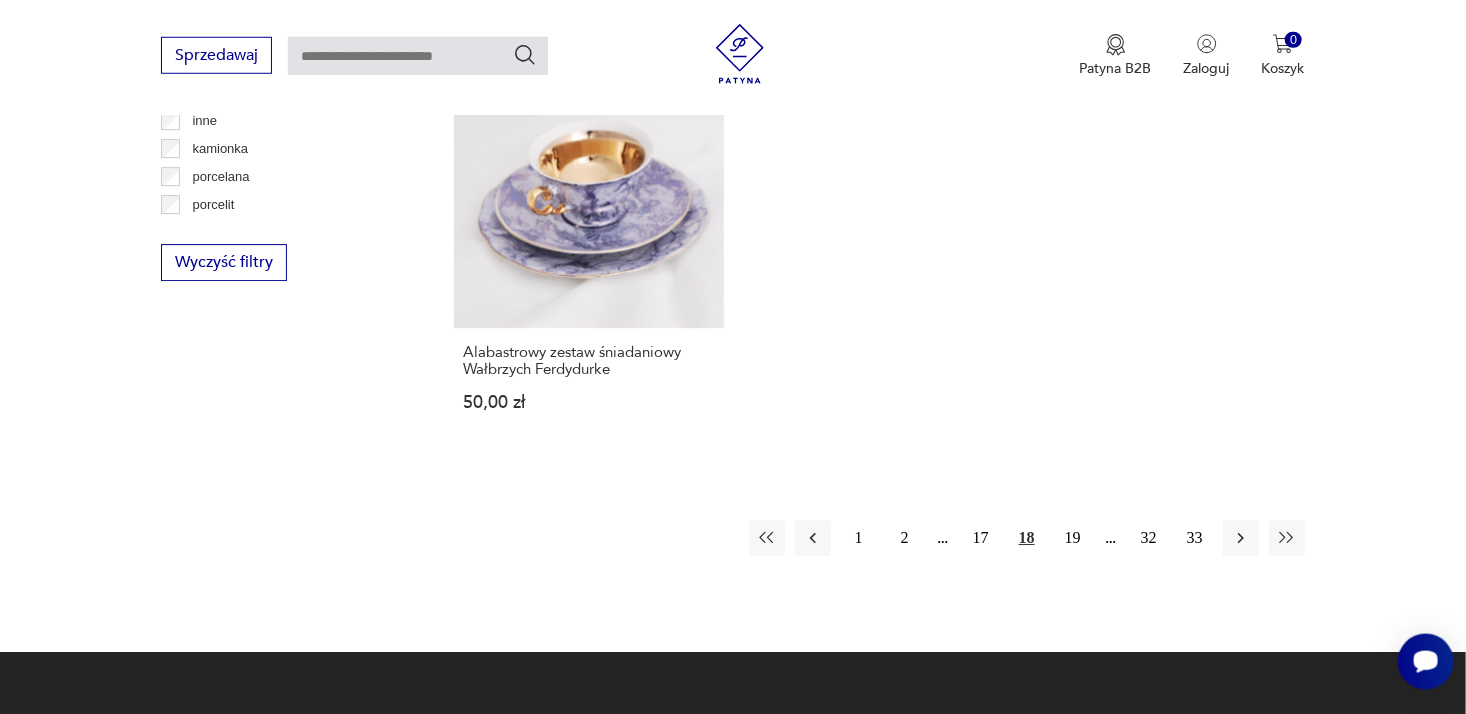 scroll, scrollTop: 2983, scrollLeft: 0, axis: vertical 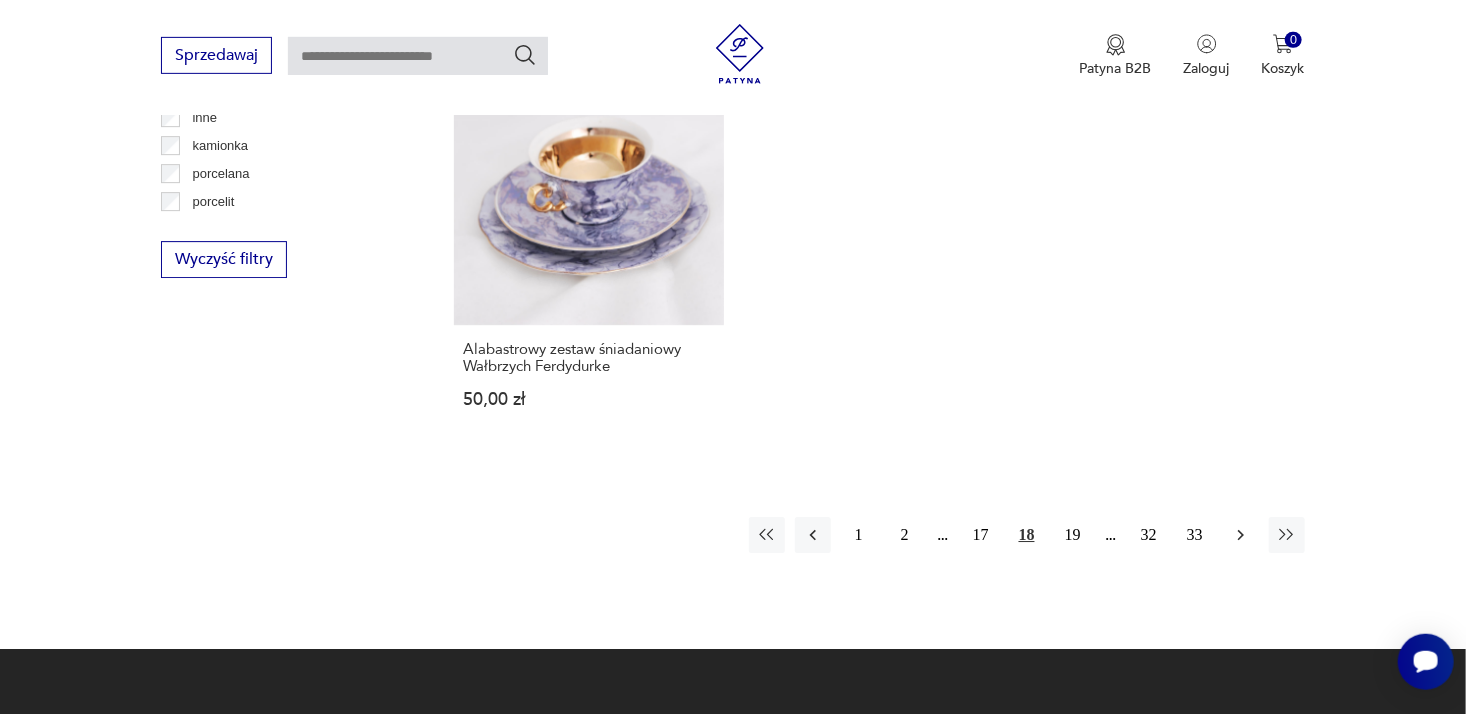click 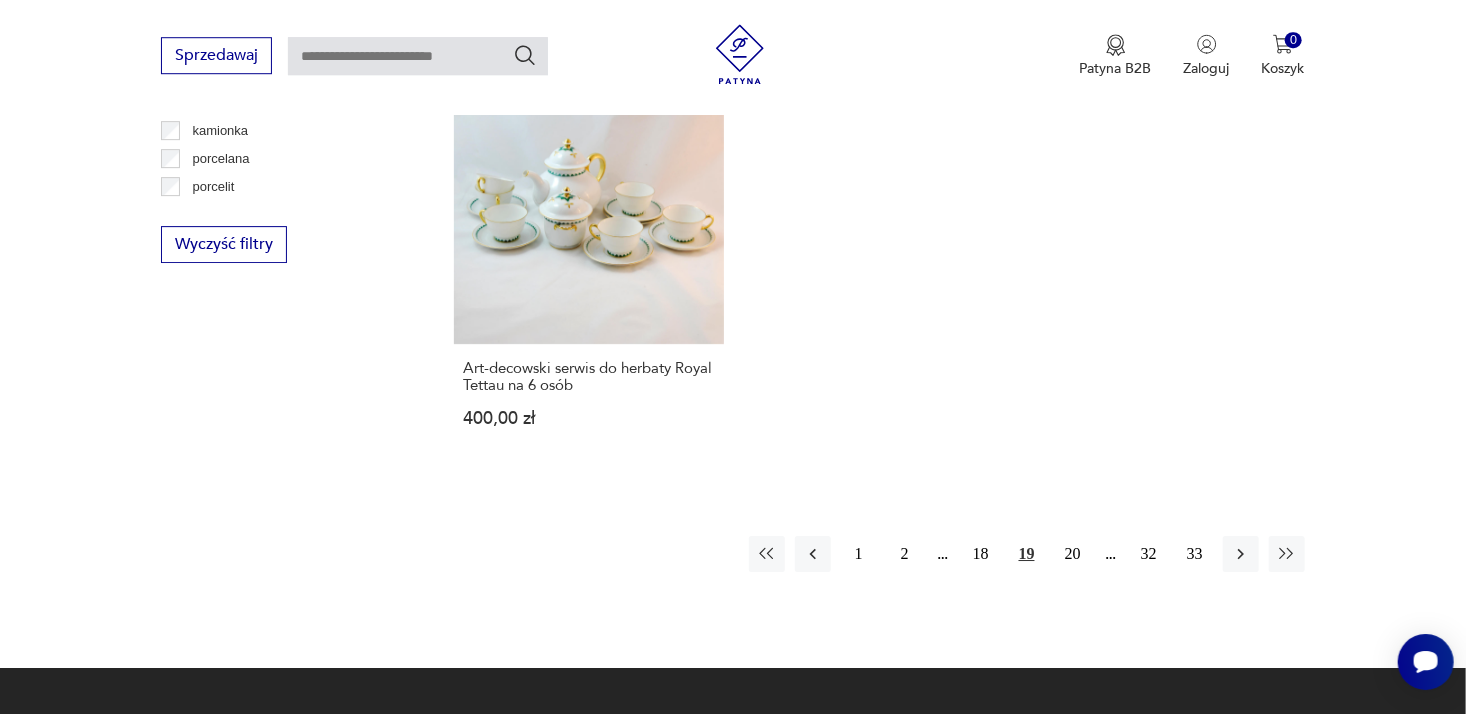 scroll, scrollTop: 3001, scrollLeft: 0, axis: vertical 